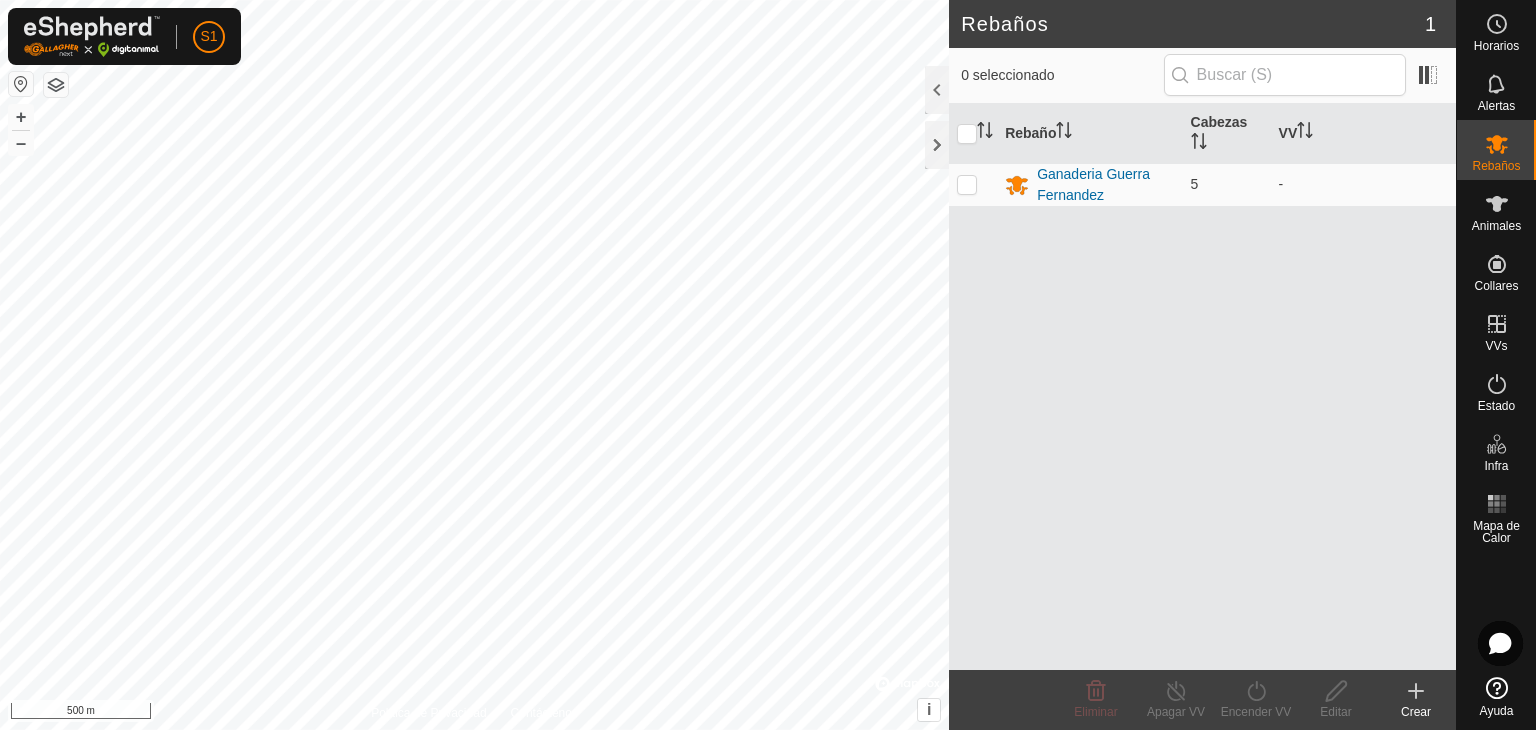 scroll, scrollTop: 0, scrollLeft: 0, axis: both 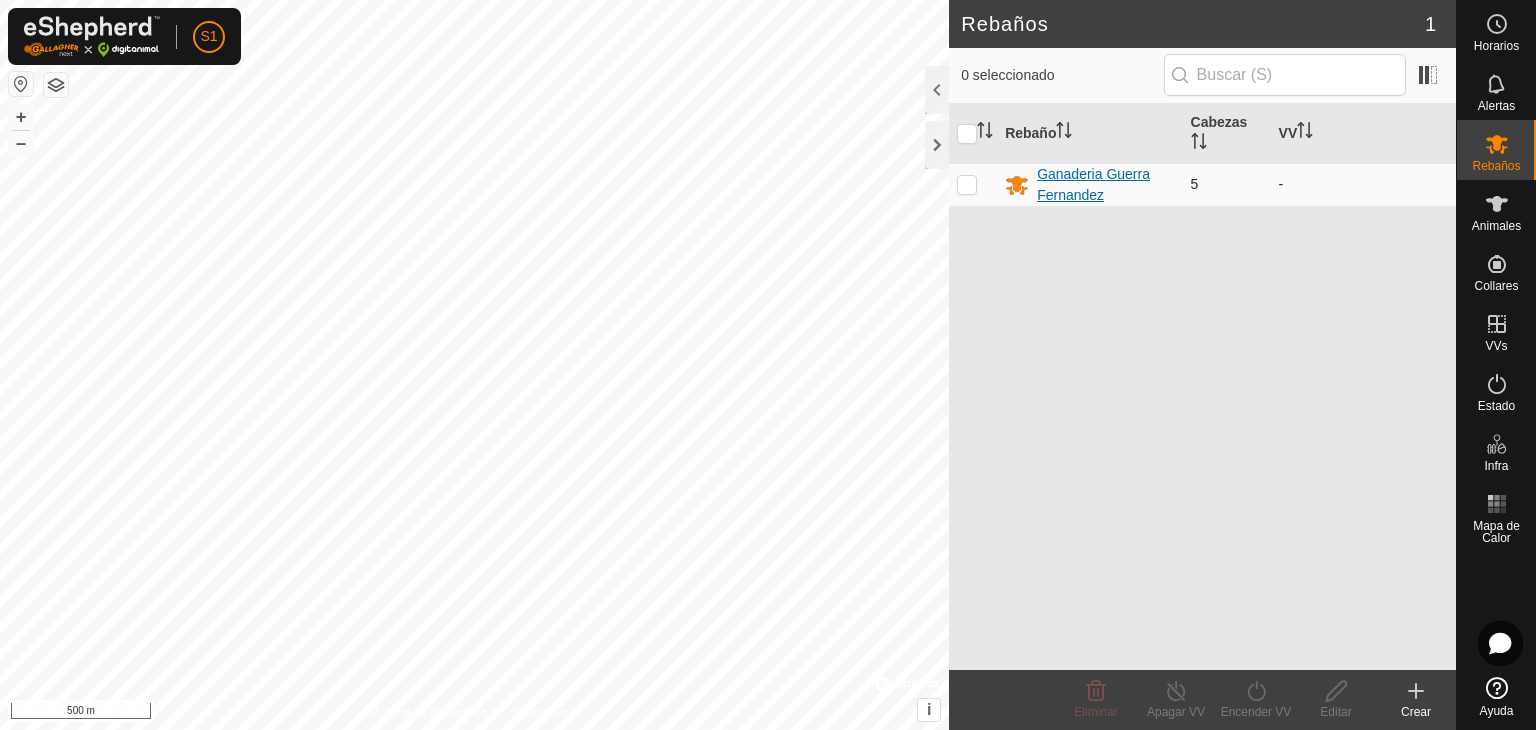 click on "Ganaderia Guerra Fernandez" at bounding box center [1105, 185] 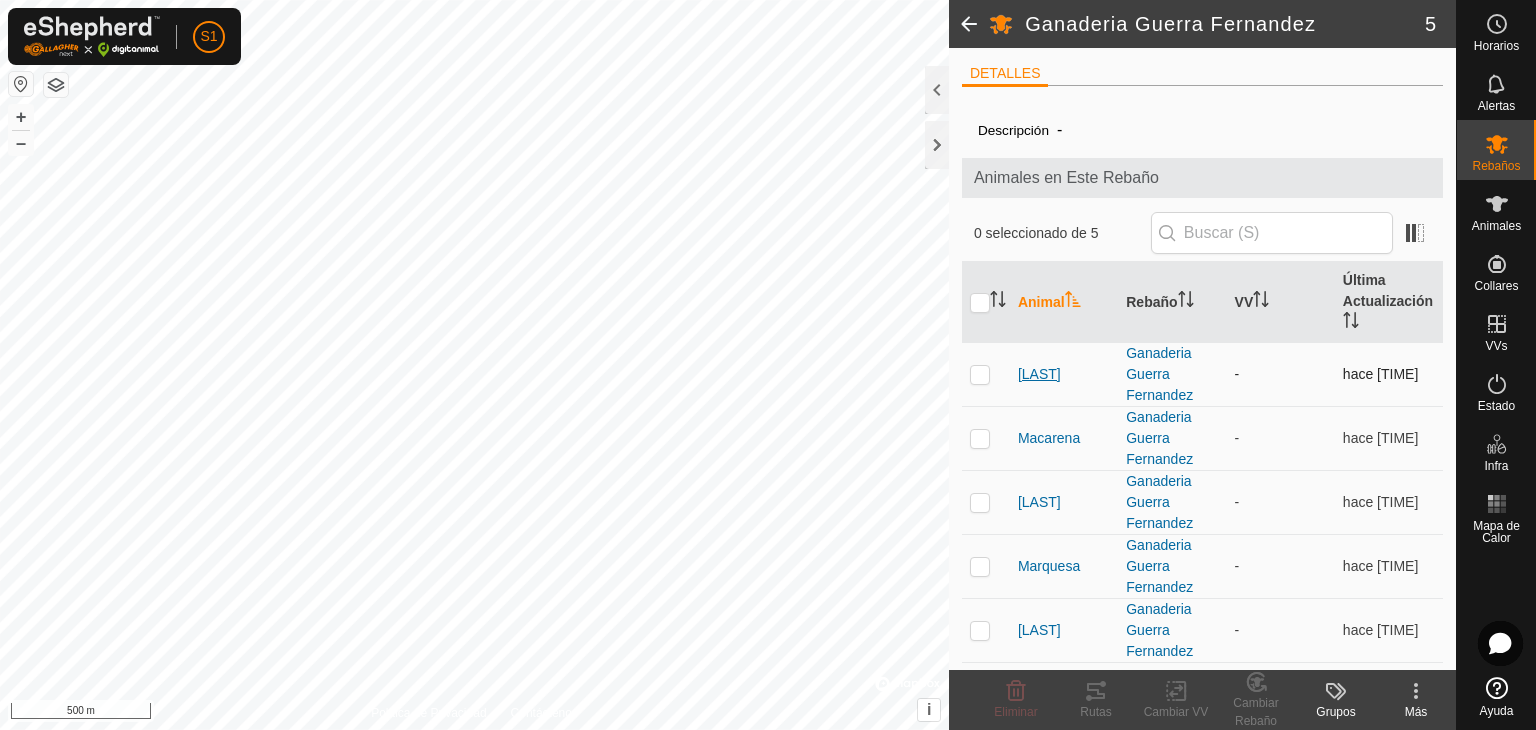 click on "[LAST]" at bounding box center [1039, 374] 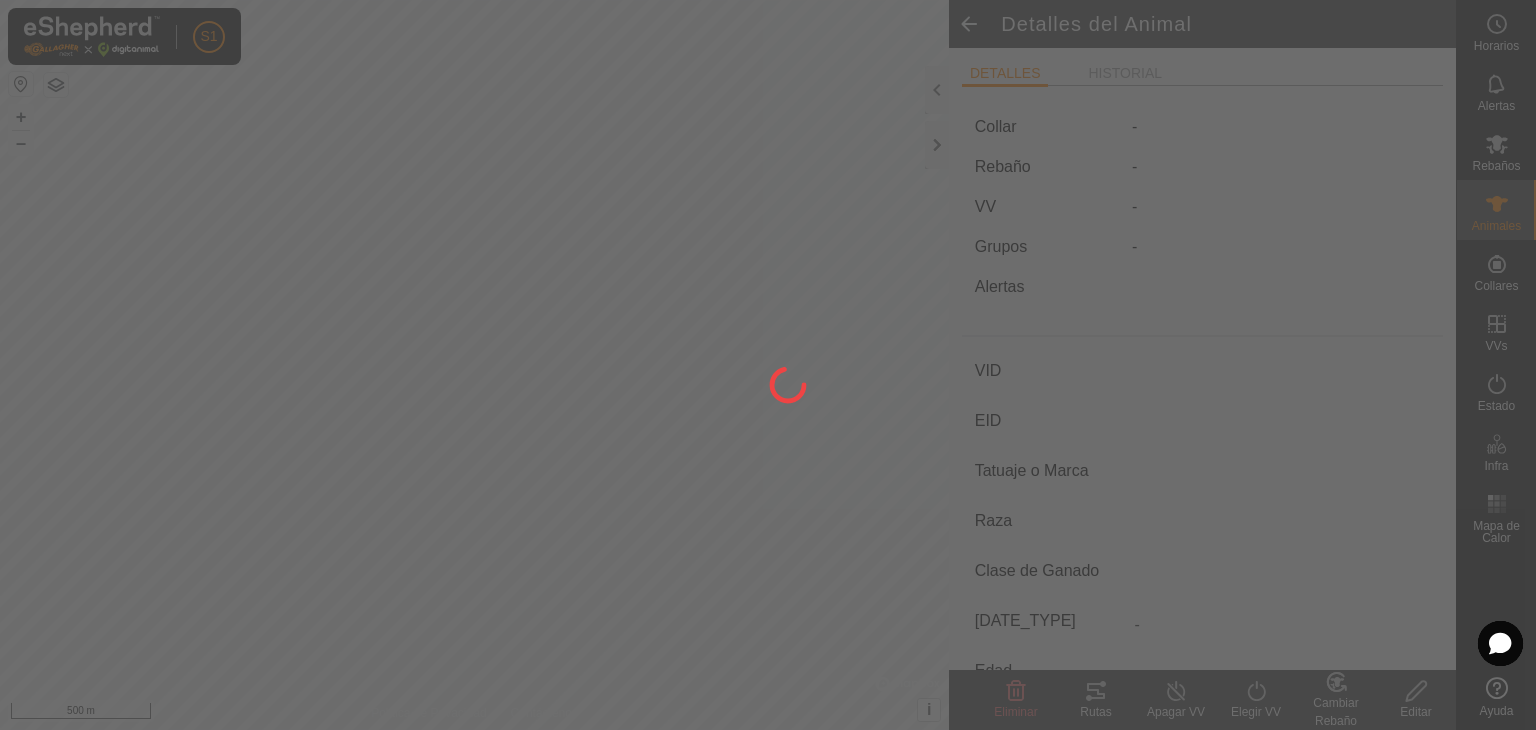 type on "[LAST]" 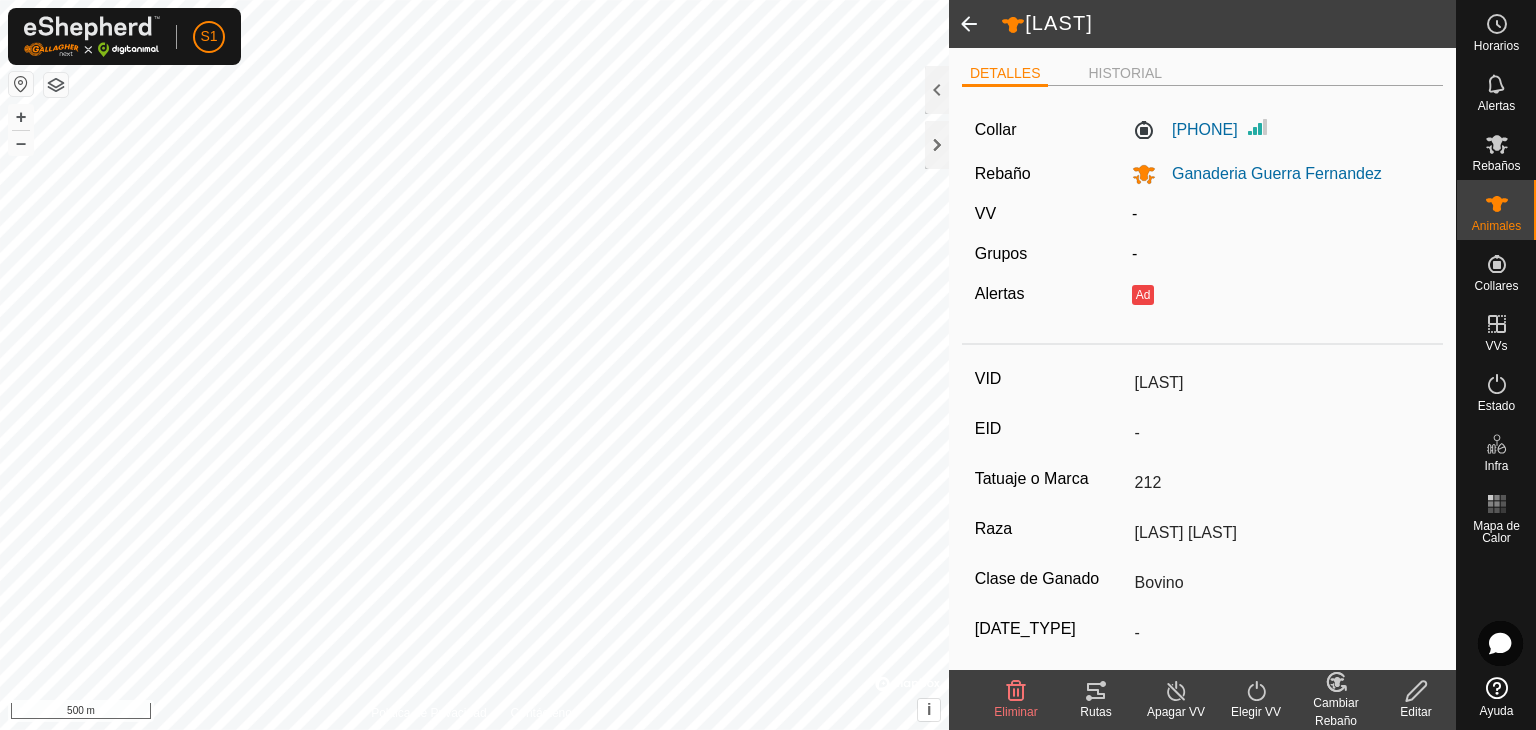 click 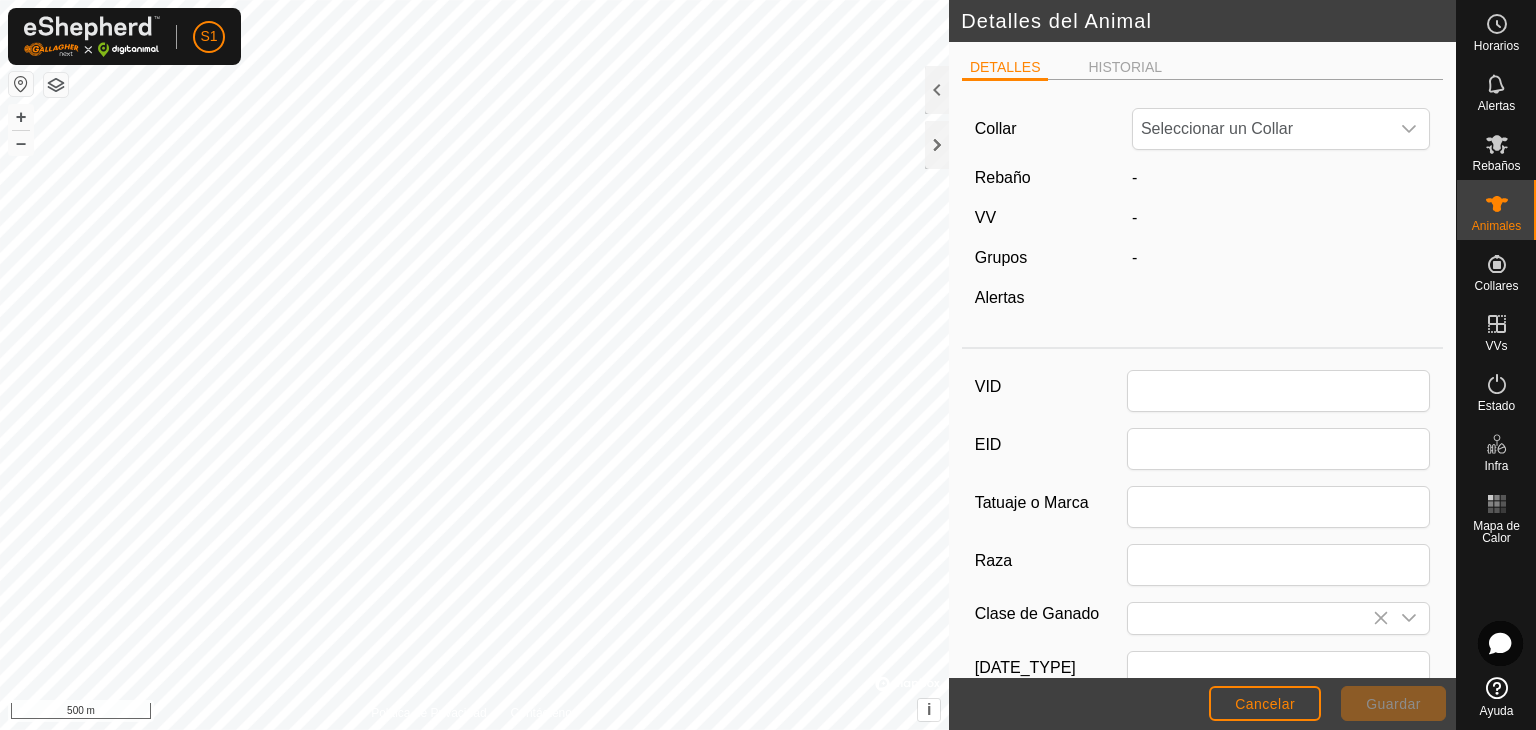 type on "[LAST]" 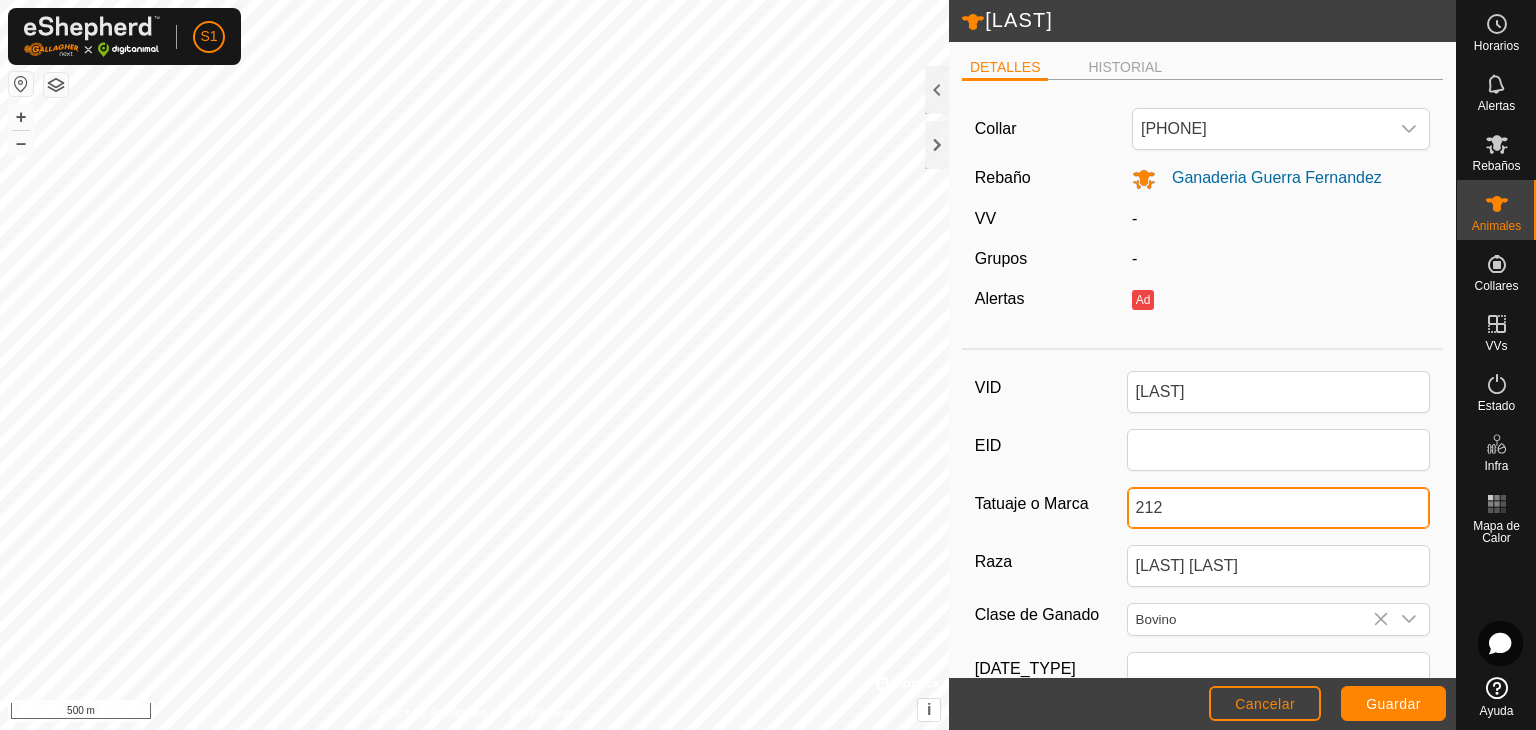 click on "212" at bounding box center [1279, 508] 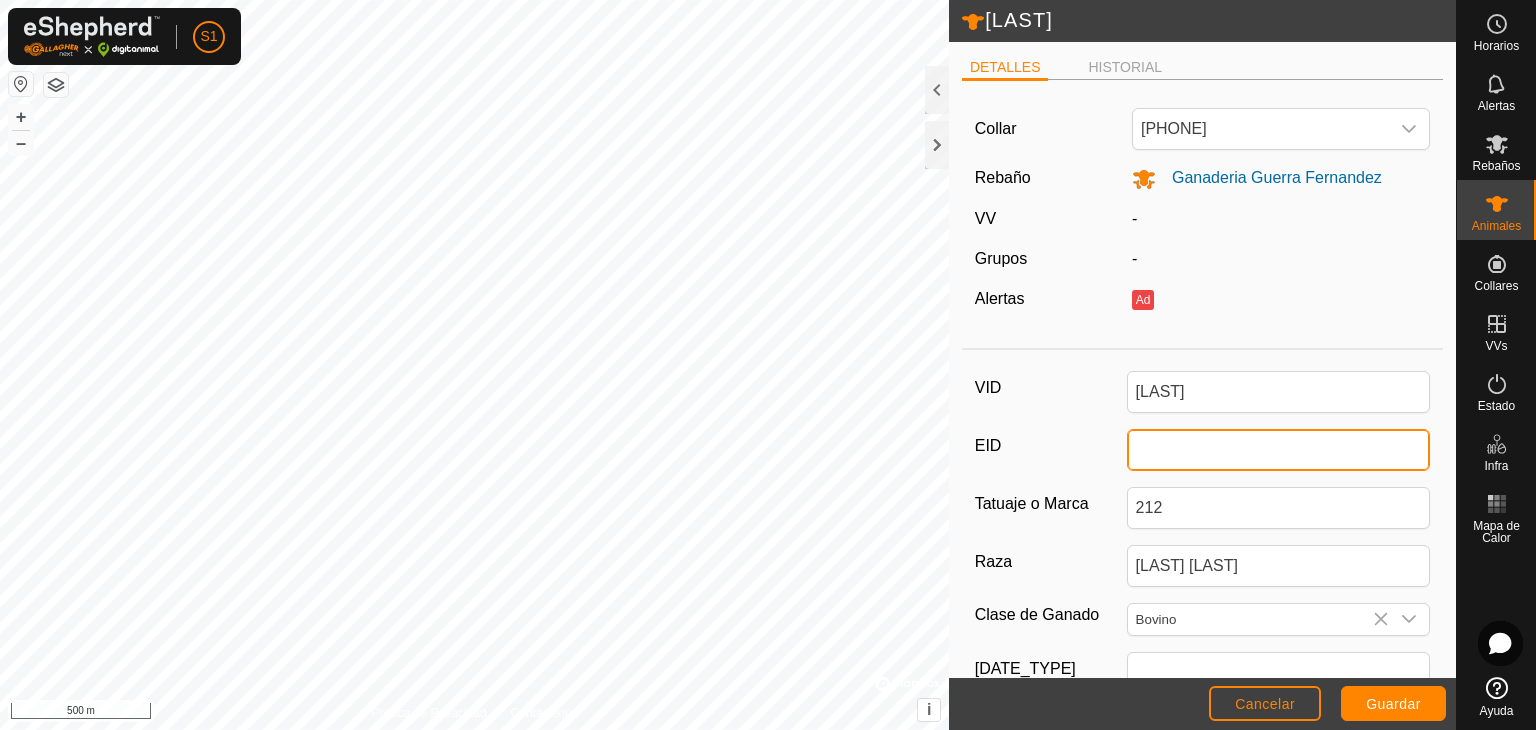 click on "EID" at bounding box center (1279, 450) 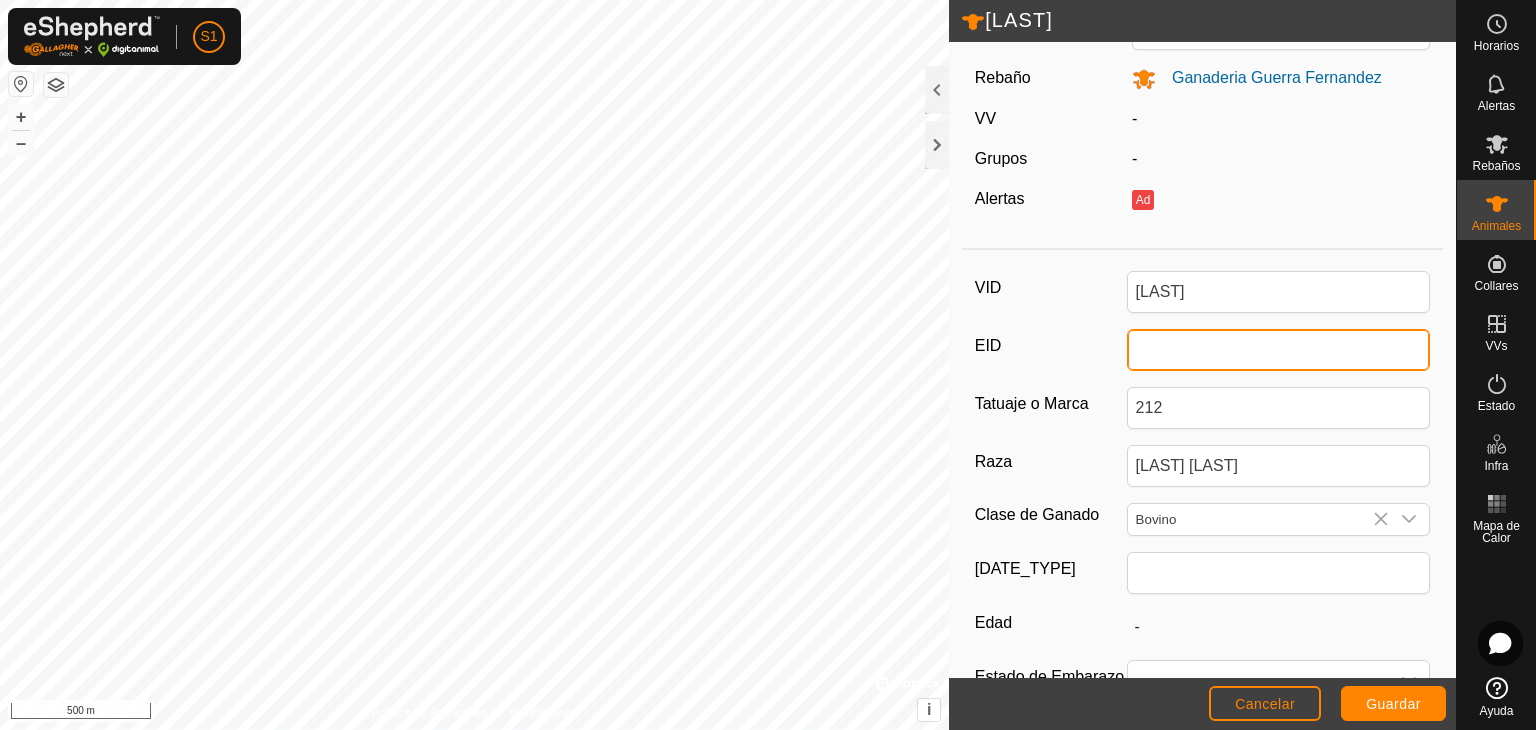 scroll, scrollTop: 200, scrollLeft: 0, axis: vertical 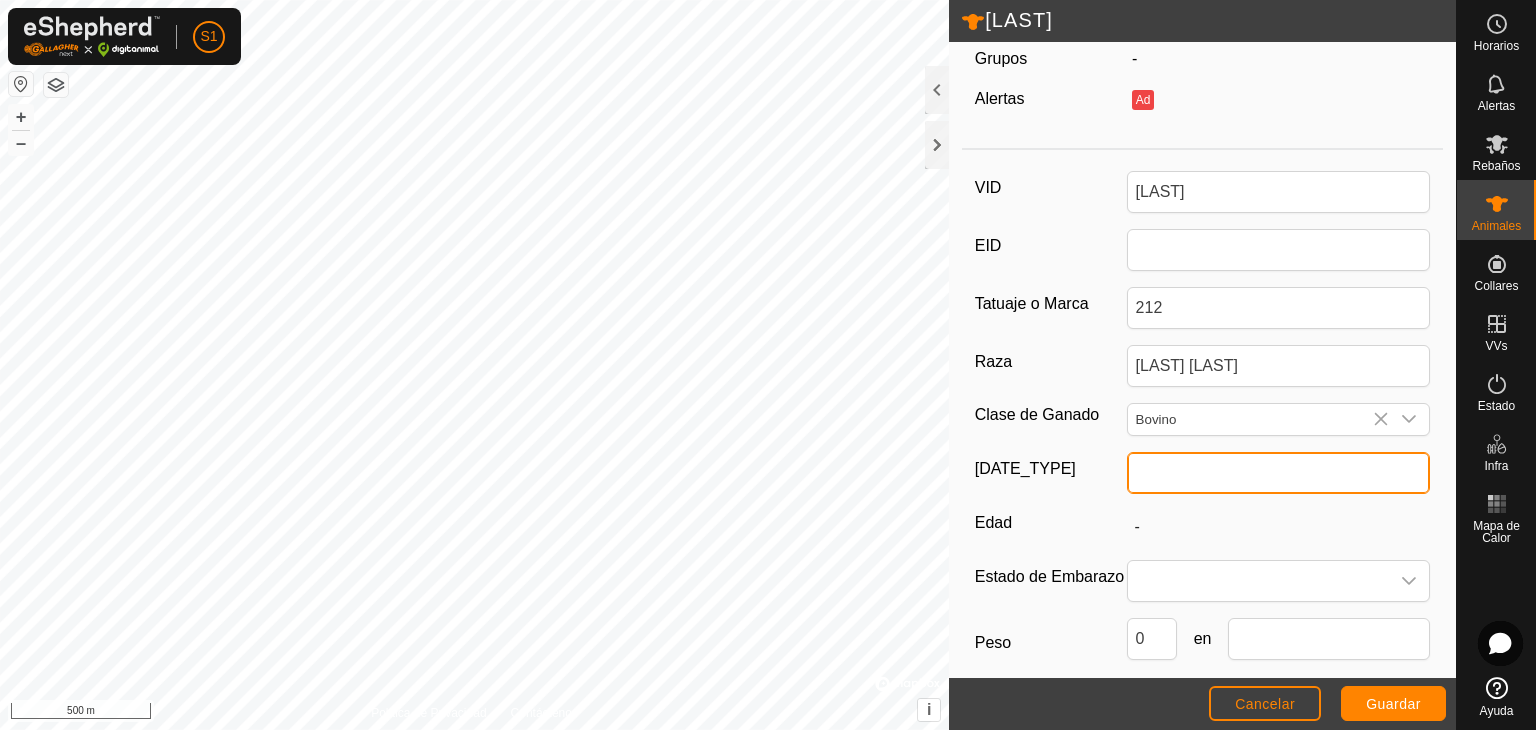 click 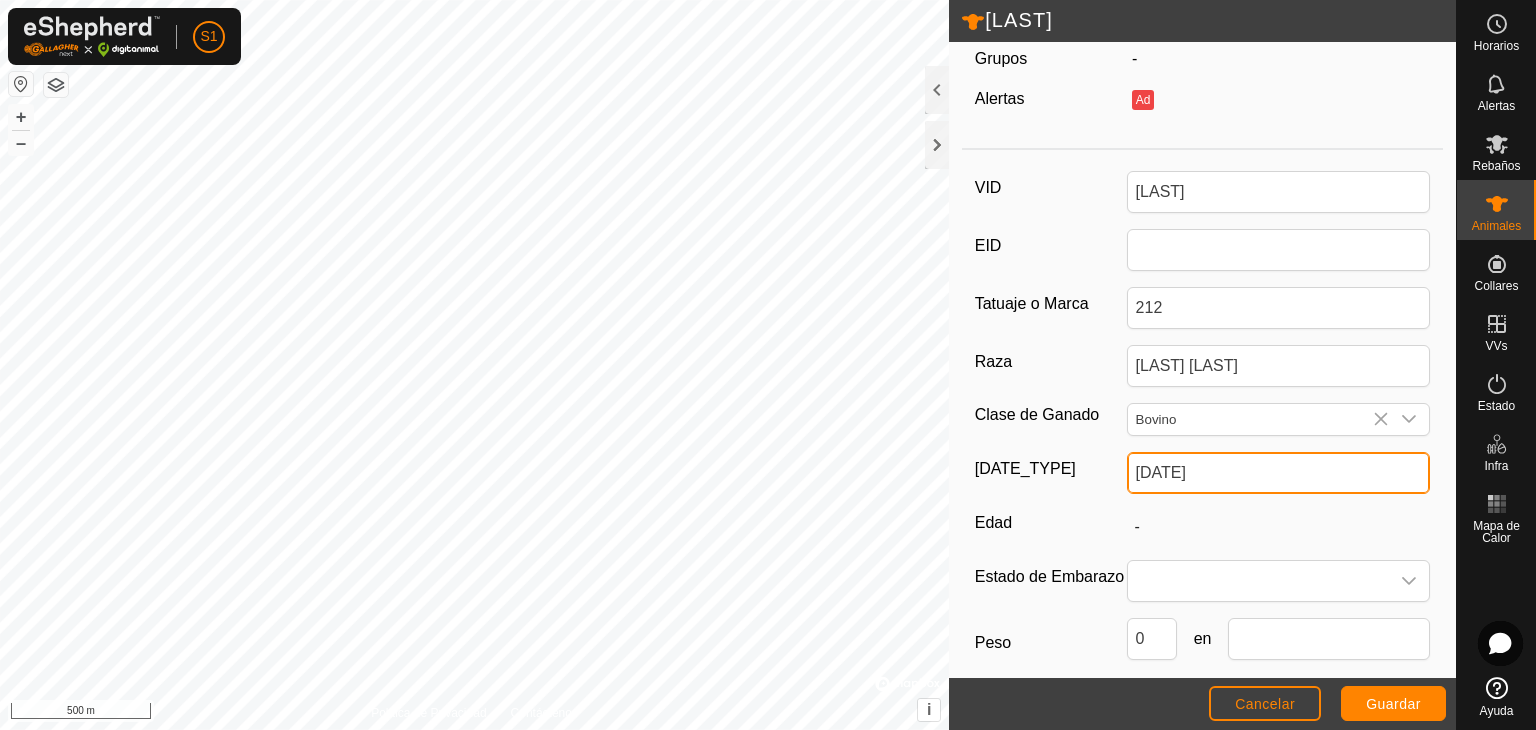 type on "[DATE]" 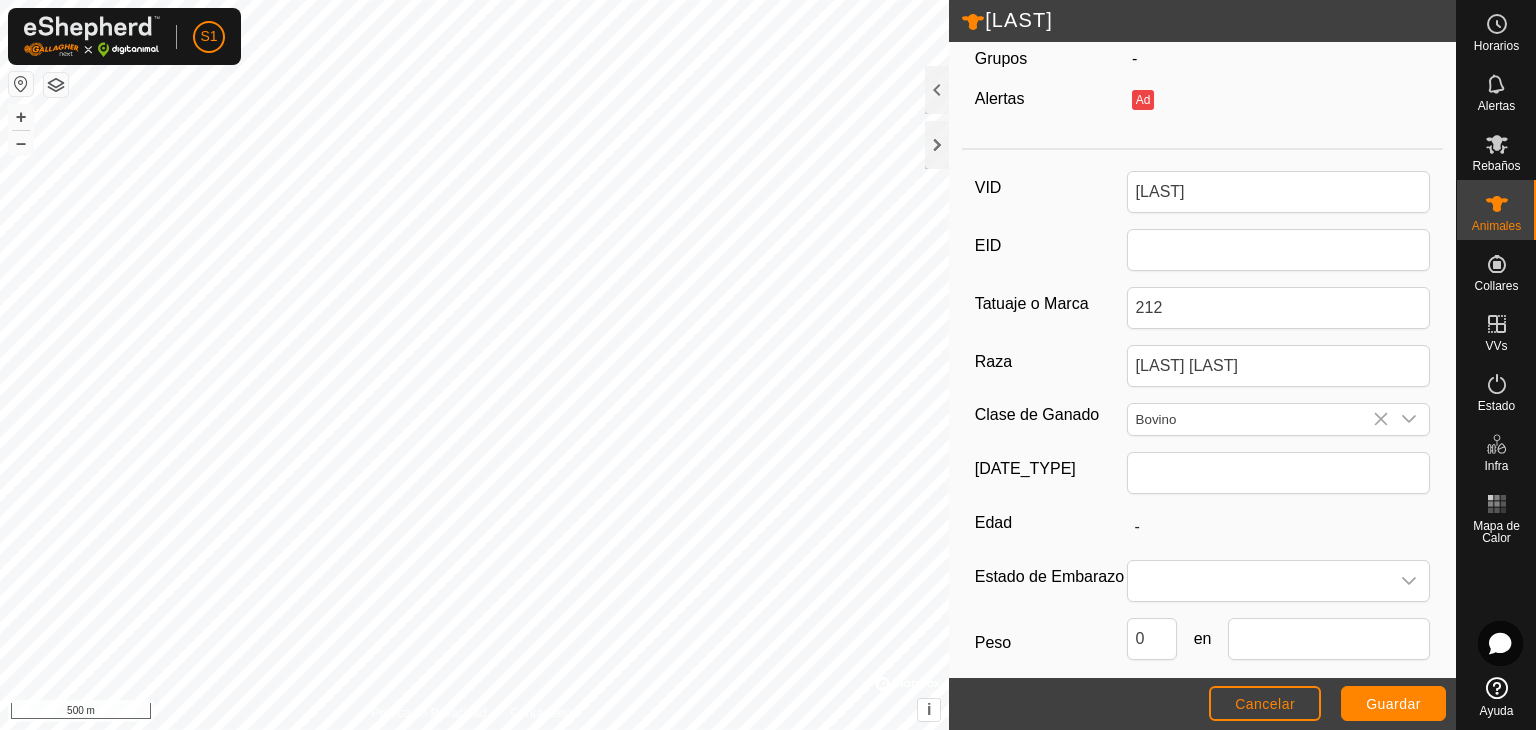 click on "Edad" 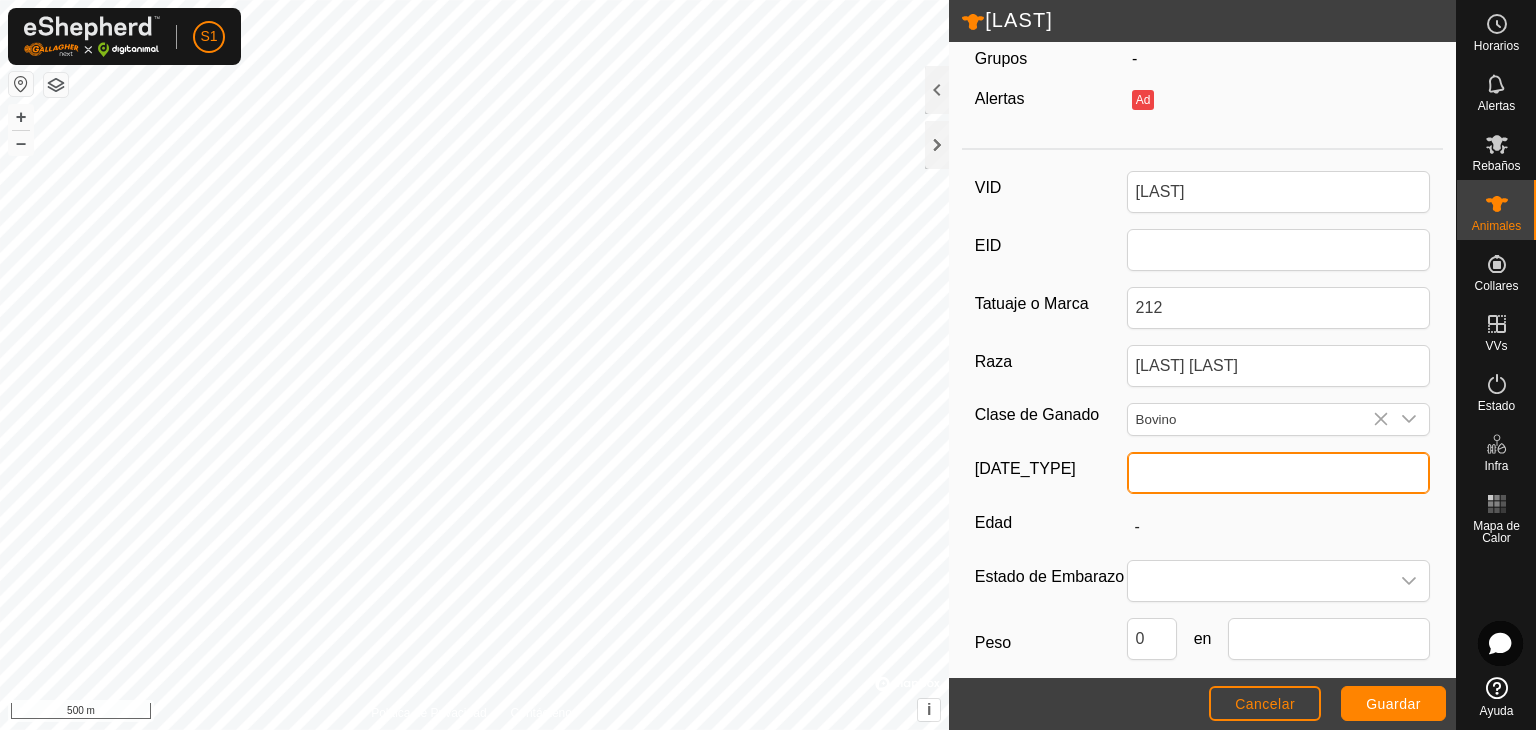 click 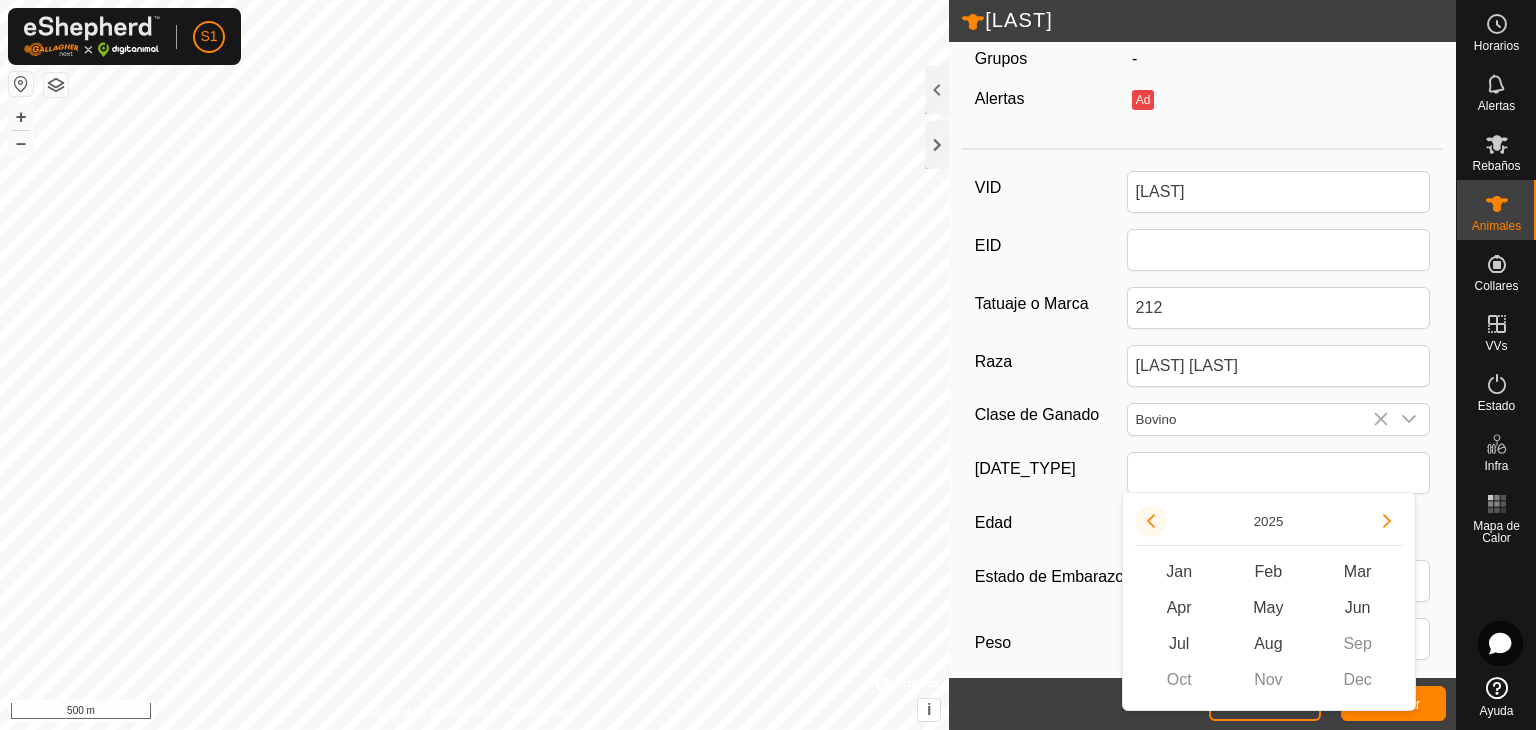 click at bounding box center (1151, 521) 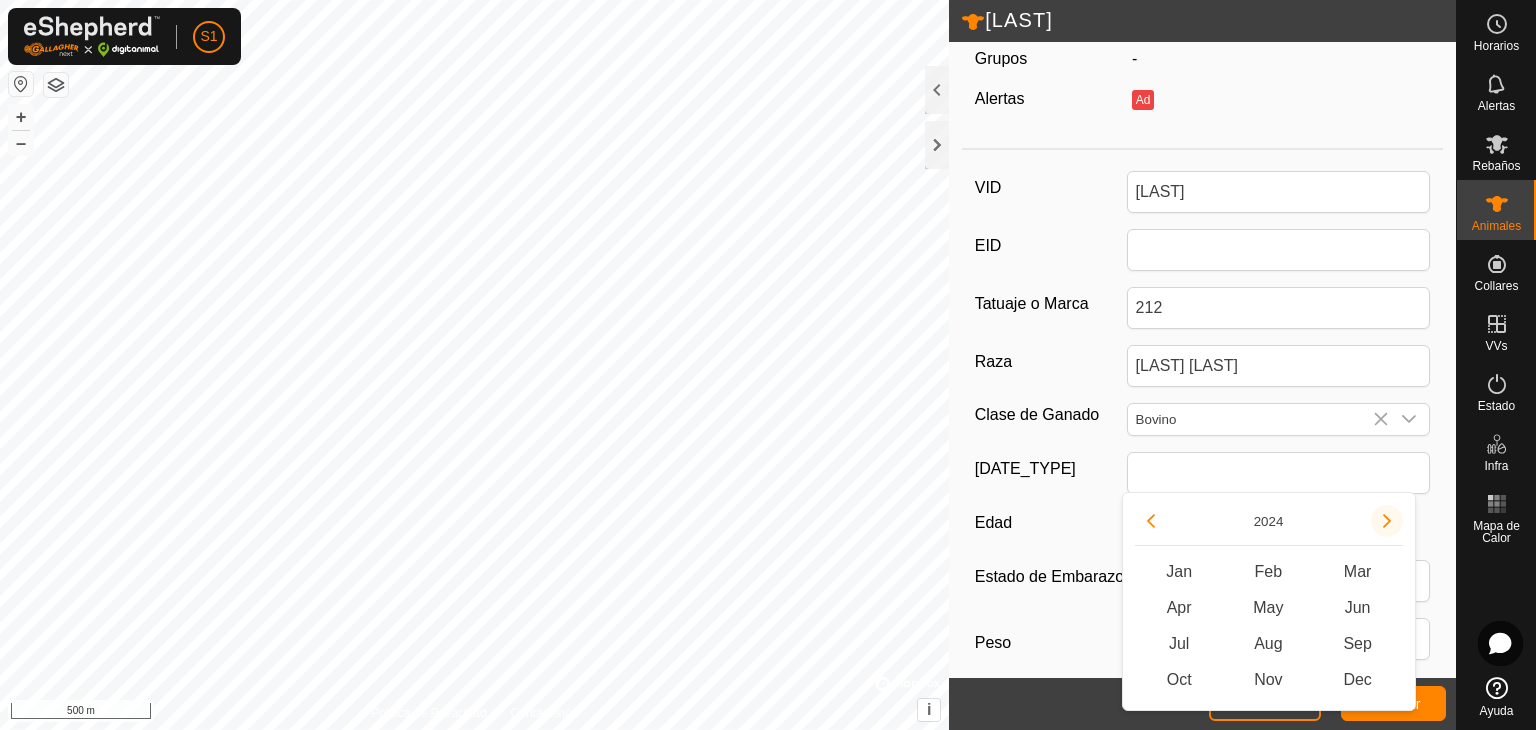 click at bounding box center [1387, 521] 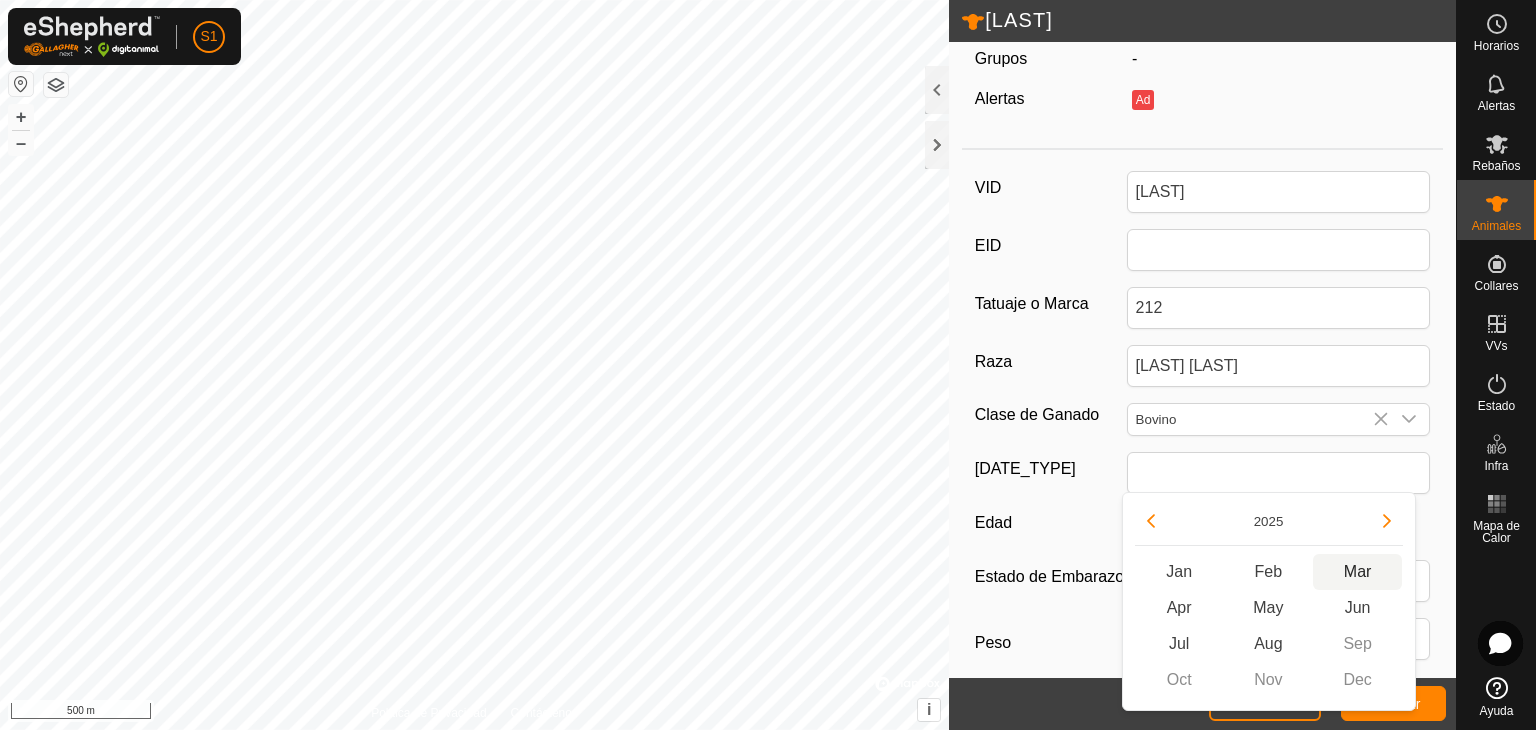 click on "Mar" at bounding box center (1357, 572) 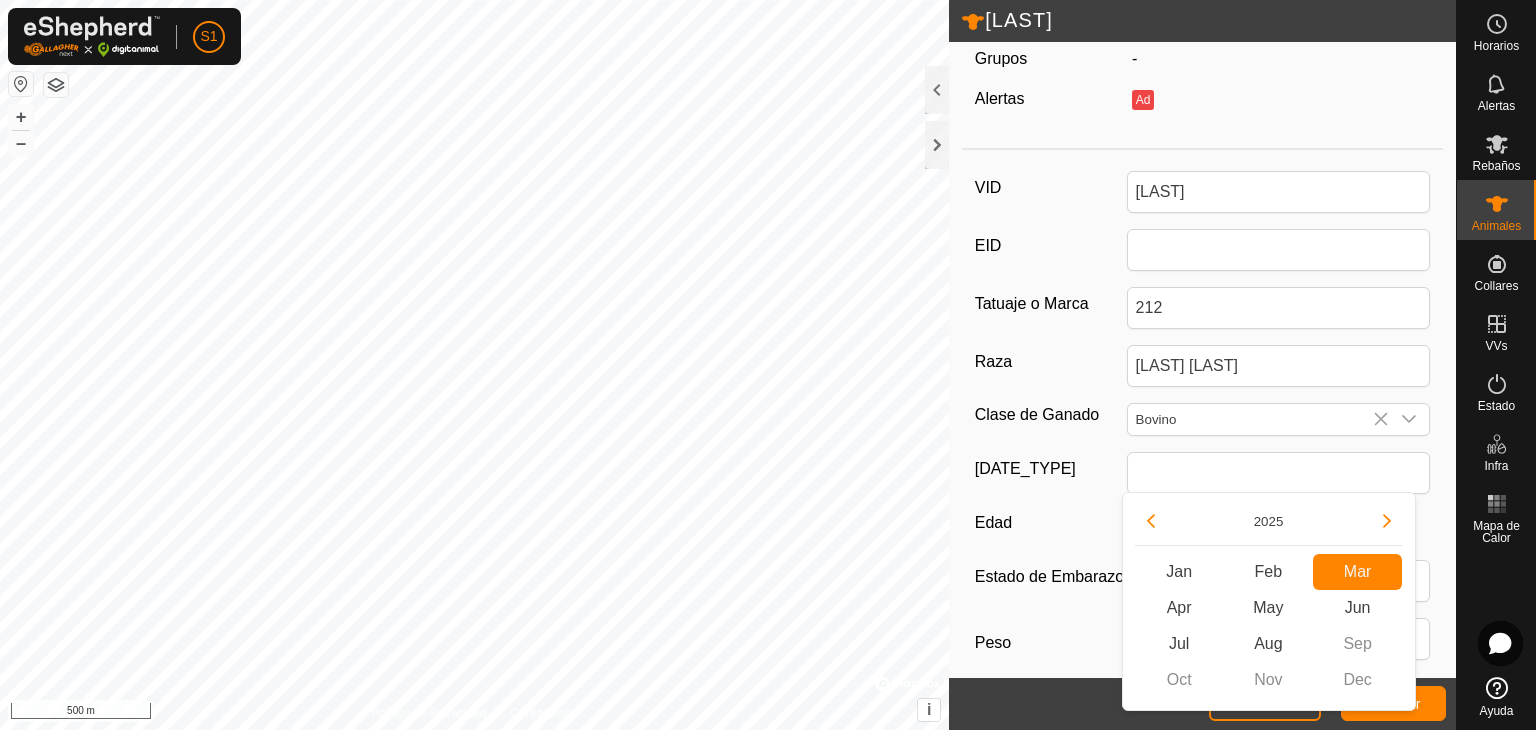type on "[DATE]" 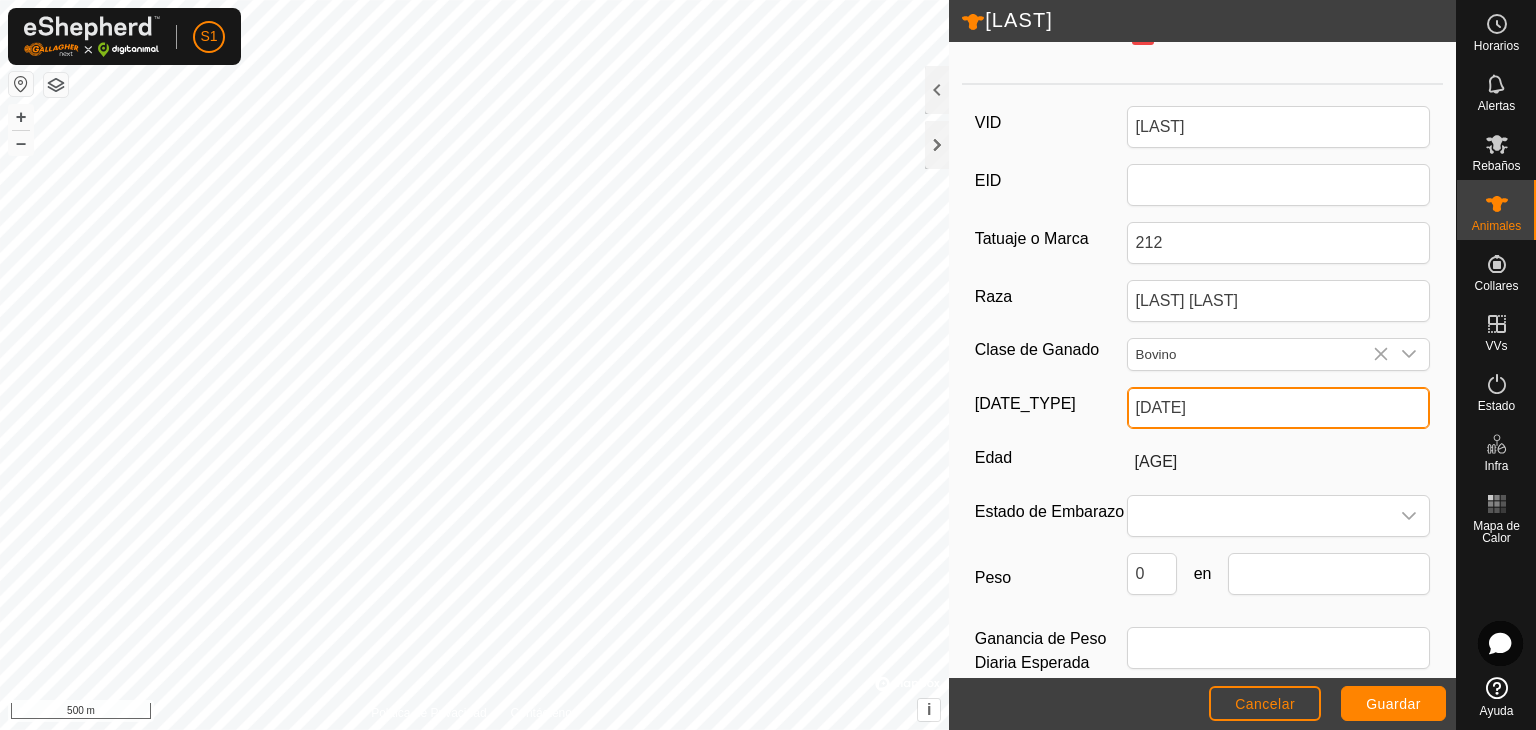 scroll, scrollTop: 300, scrollLeft: 0, axis: vertical 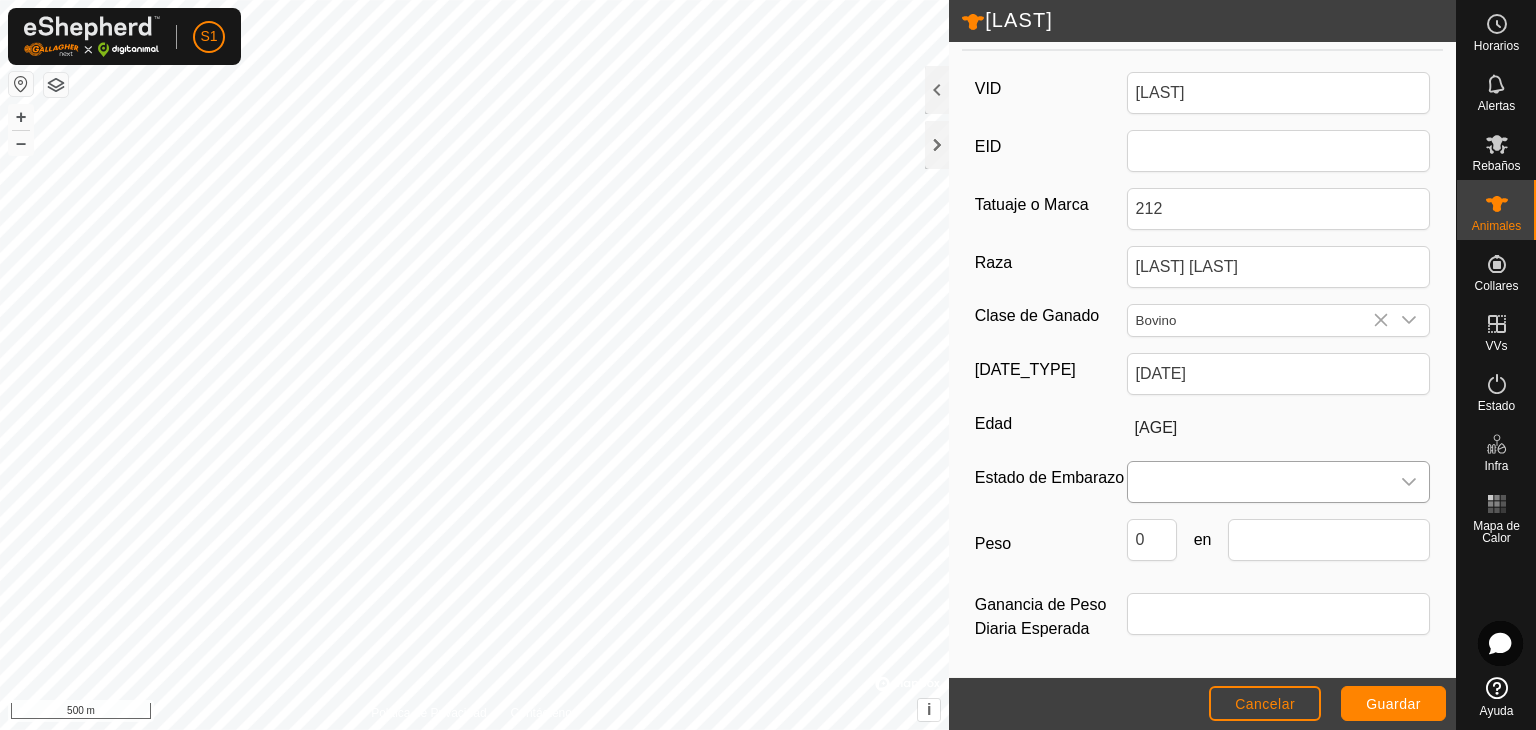 click at bounding box center (1259, 482) 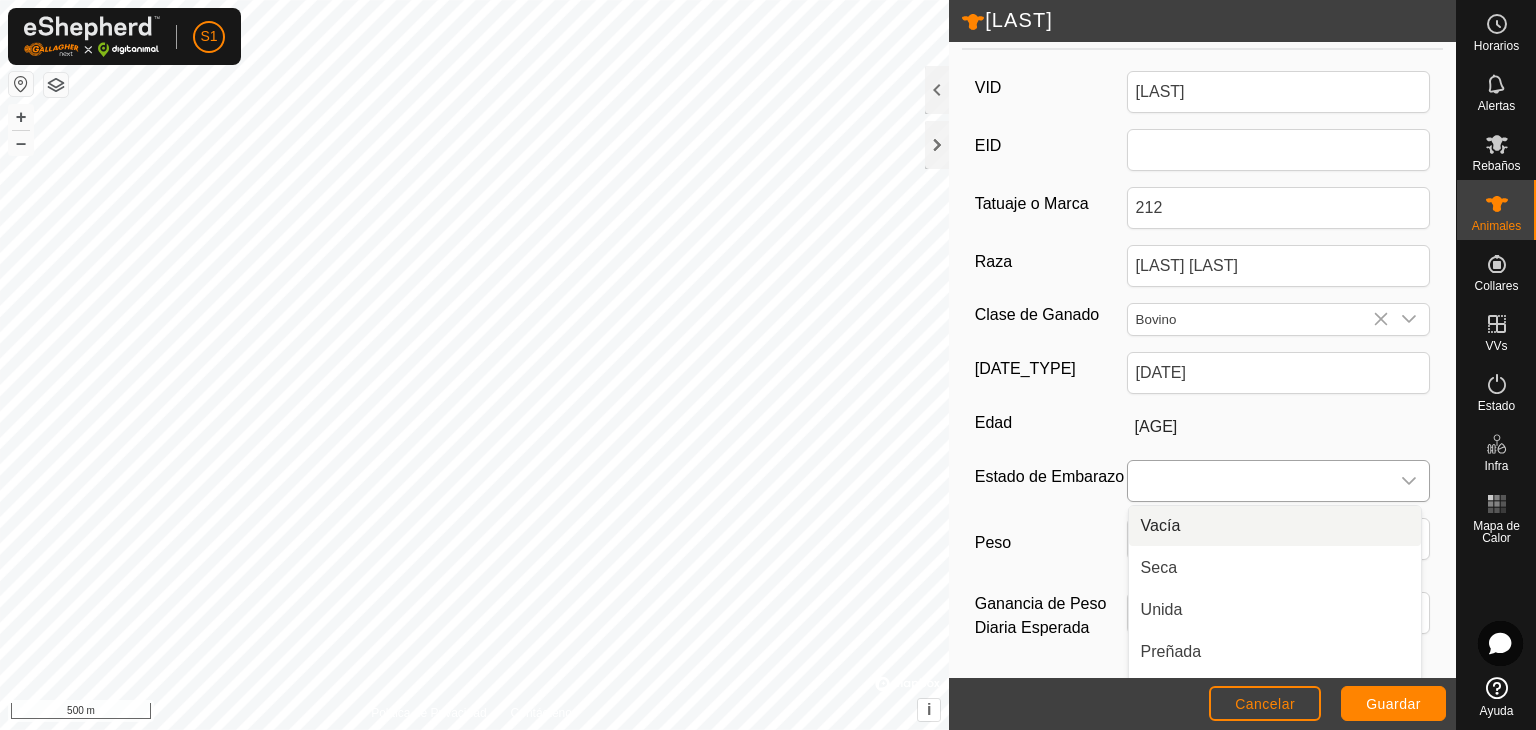 click on "Vacía" at bounding box center [1275, 526] 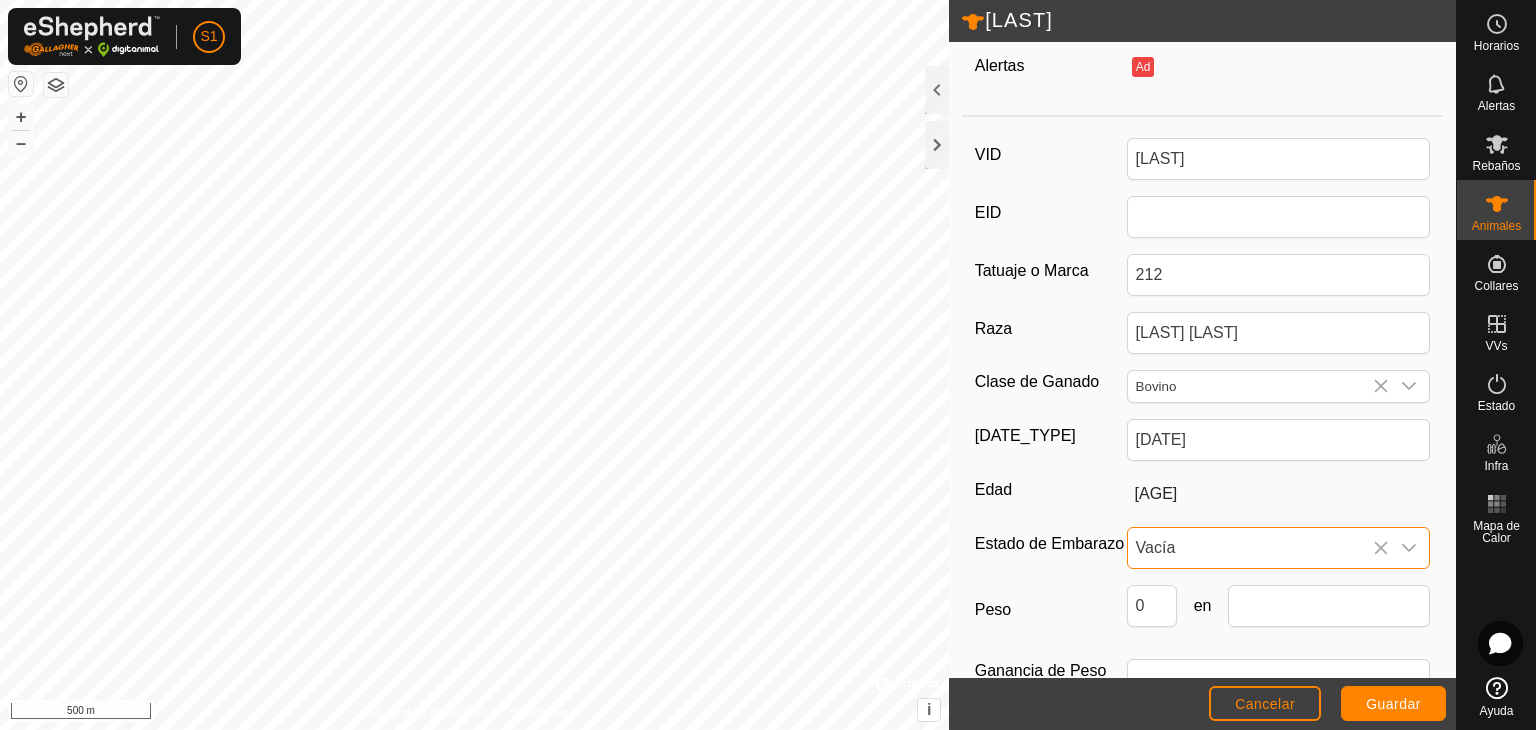 scroll, scrollTop: 111, scrollLeft: 0, axis: vertical 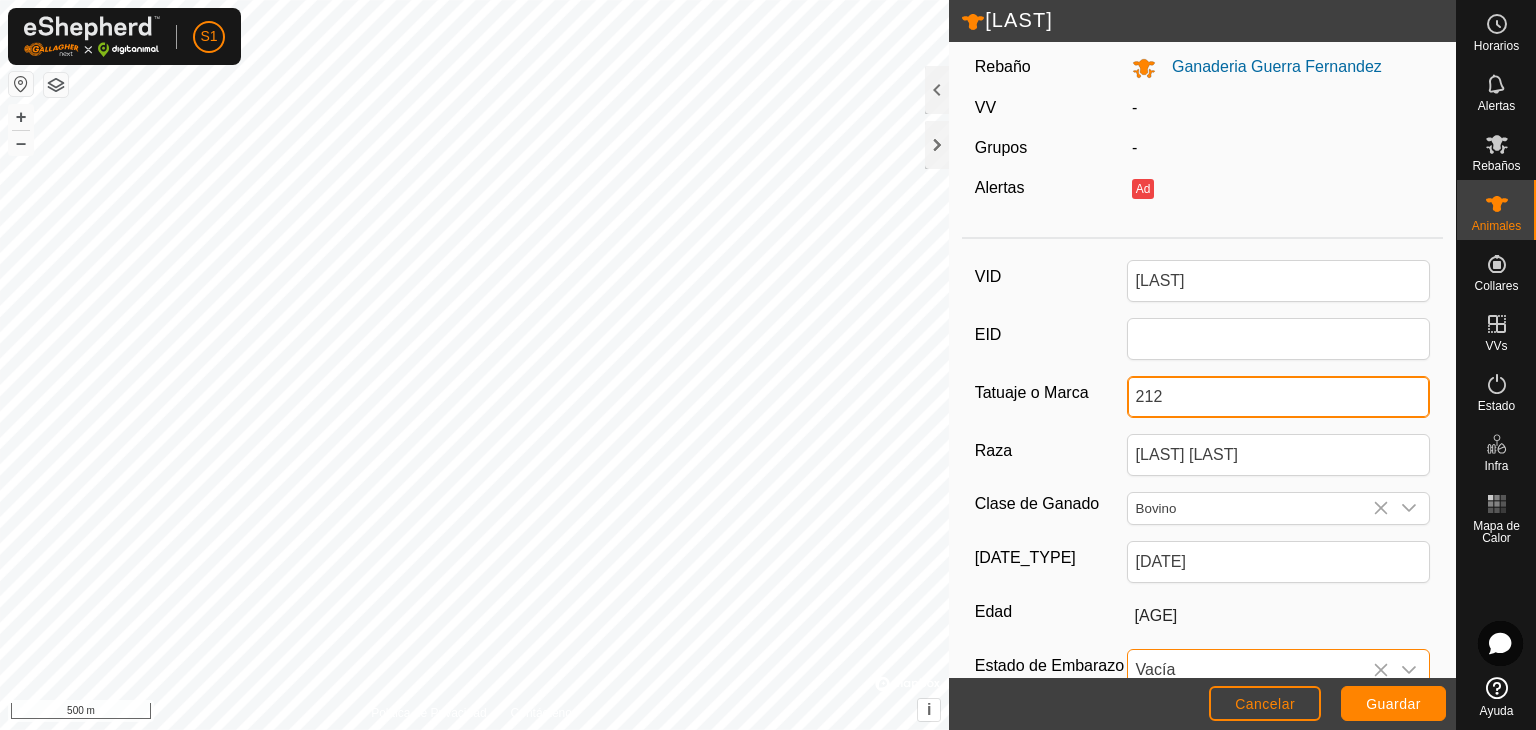 click on "212" at bounding box center [1279, 397] 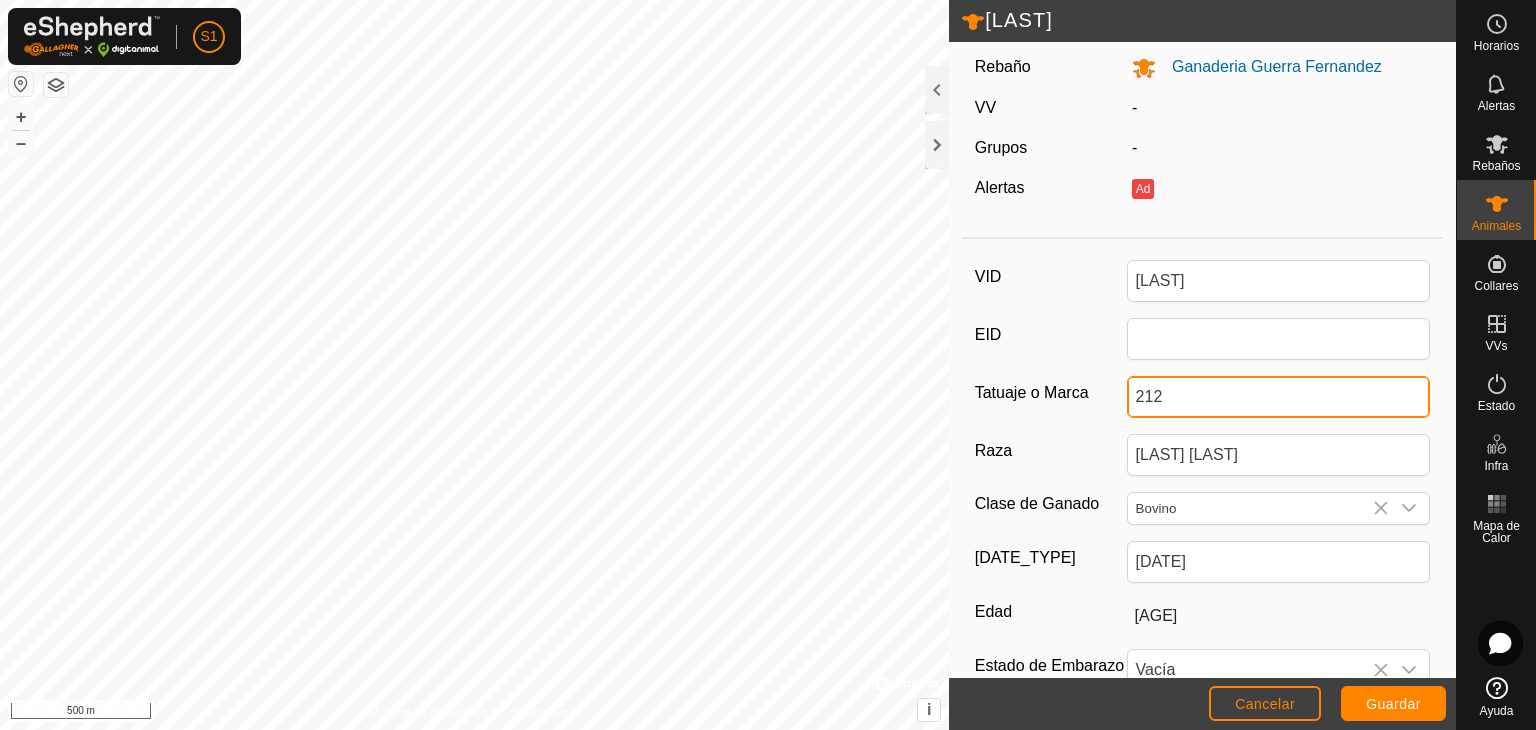 click on "212" at bounding box center [1279, 397] 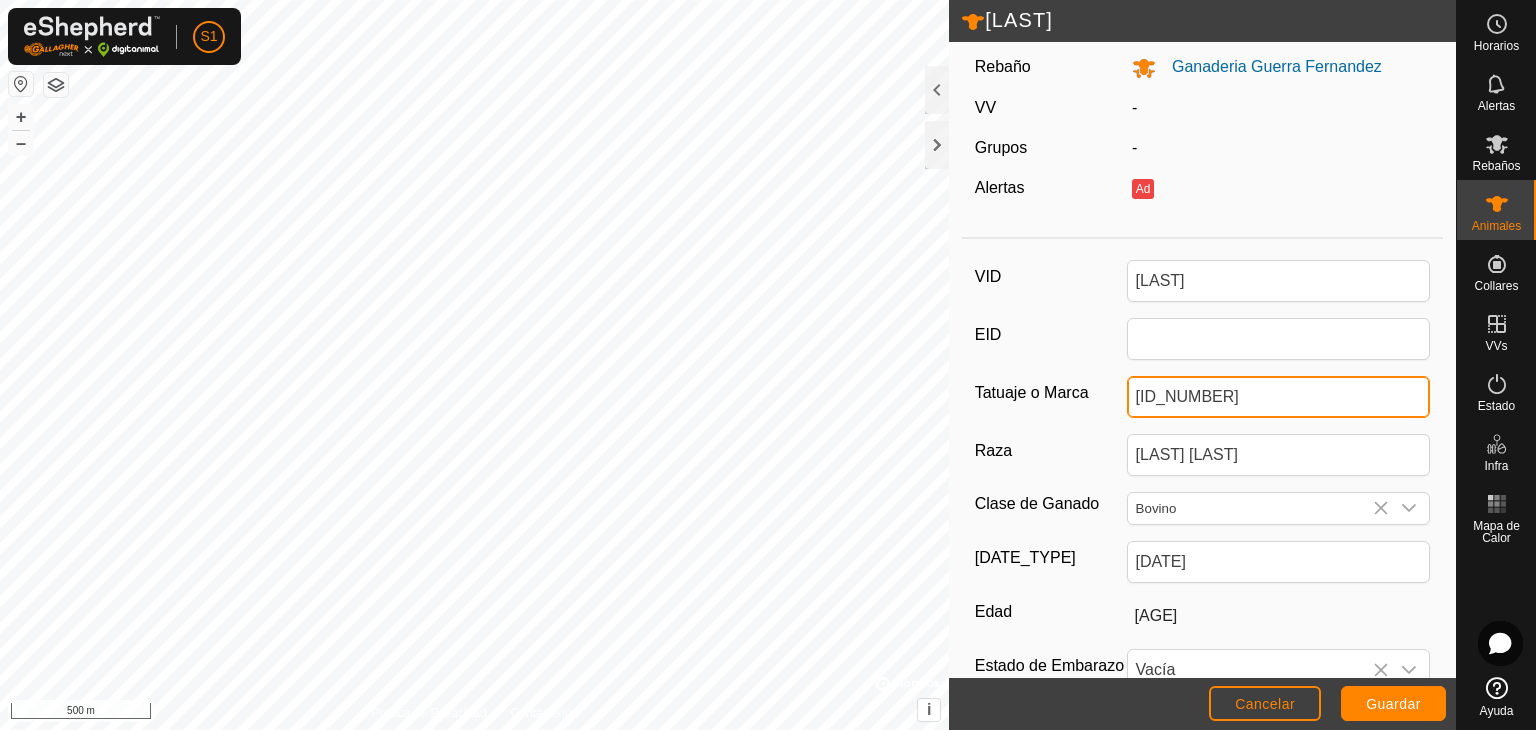 type on "[ID_NUMBER]" 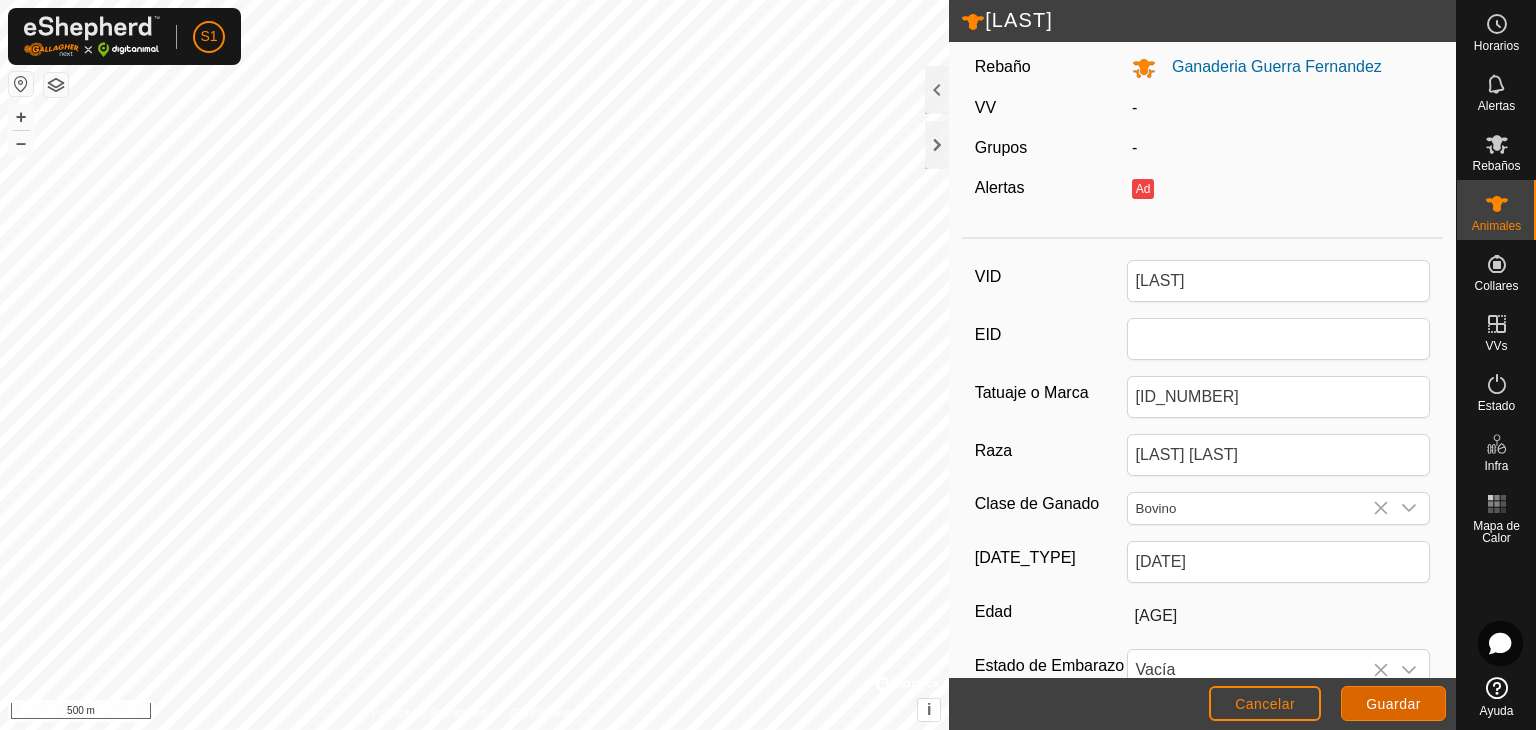click on "Guardar" 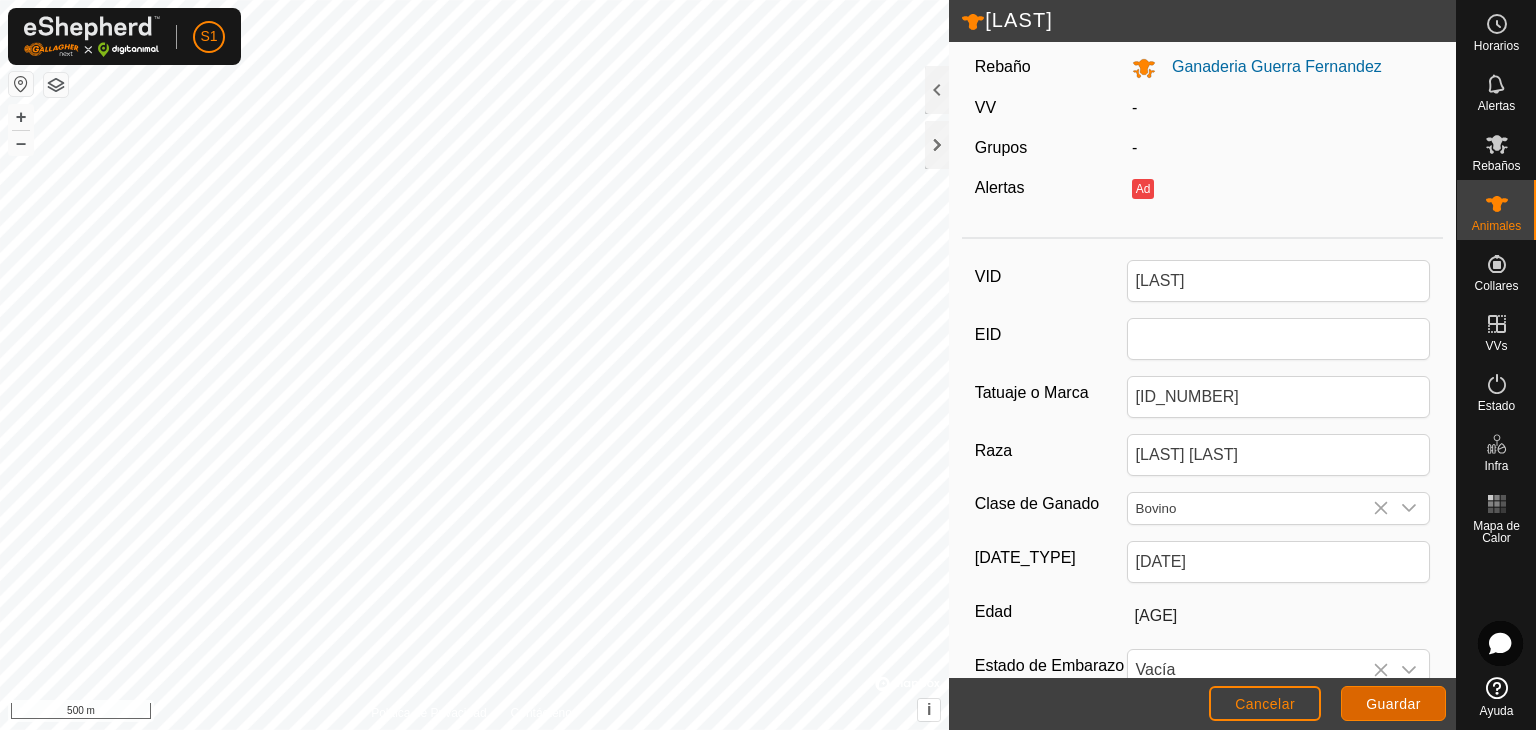click on "Guardar" 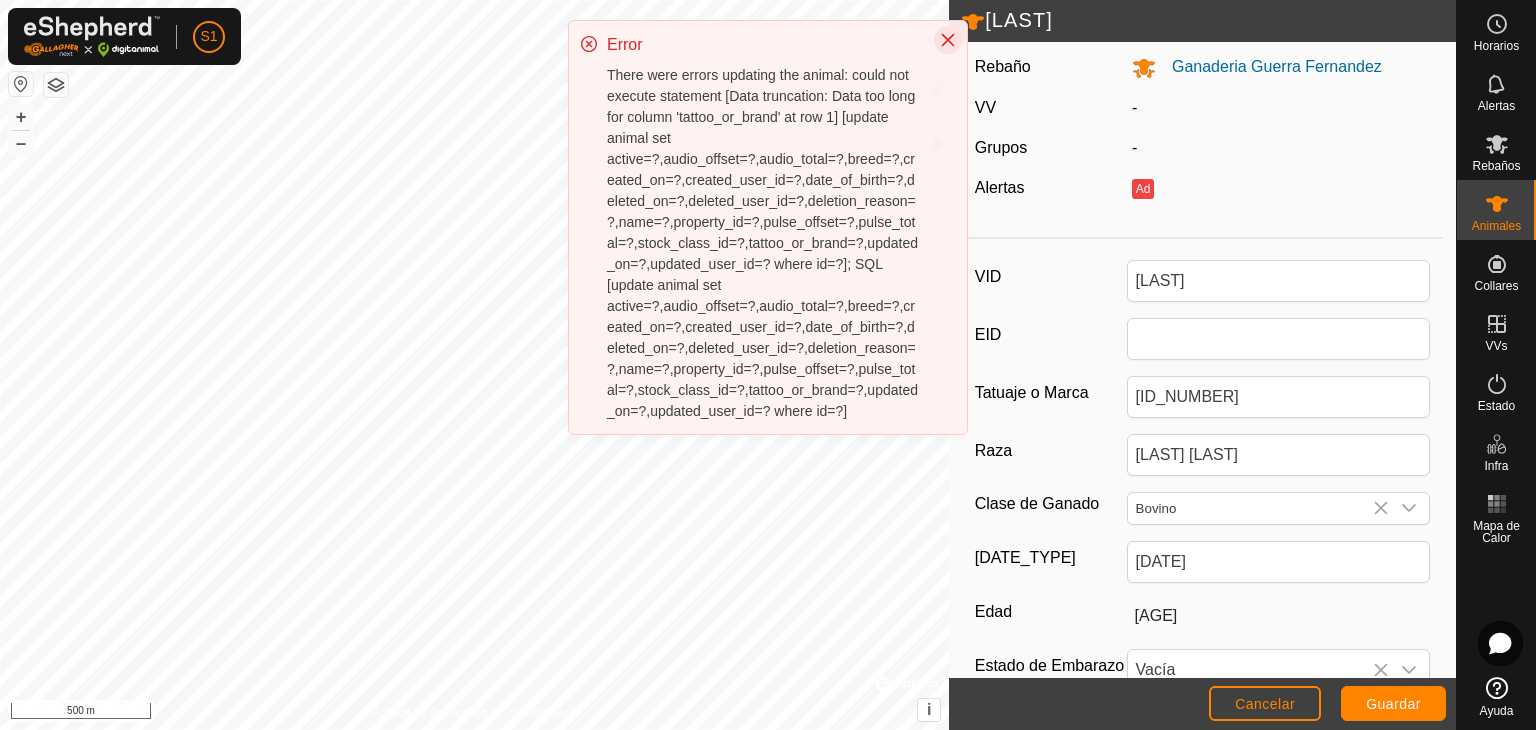 click 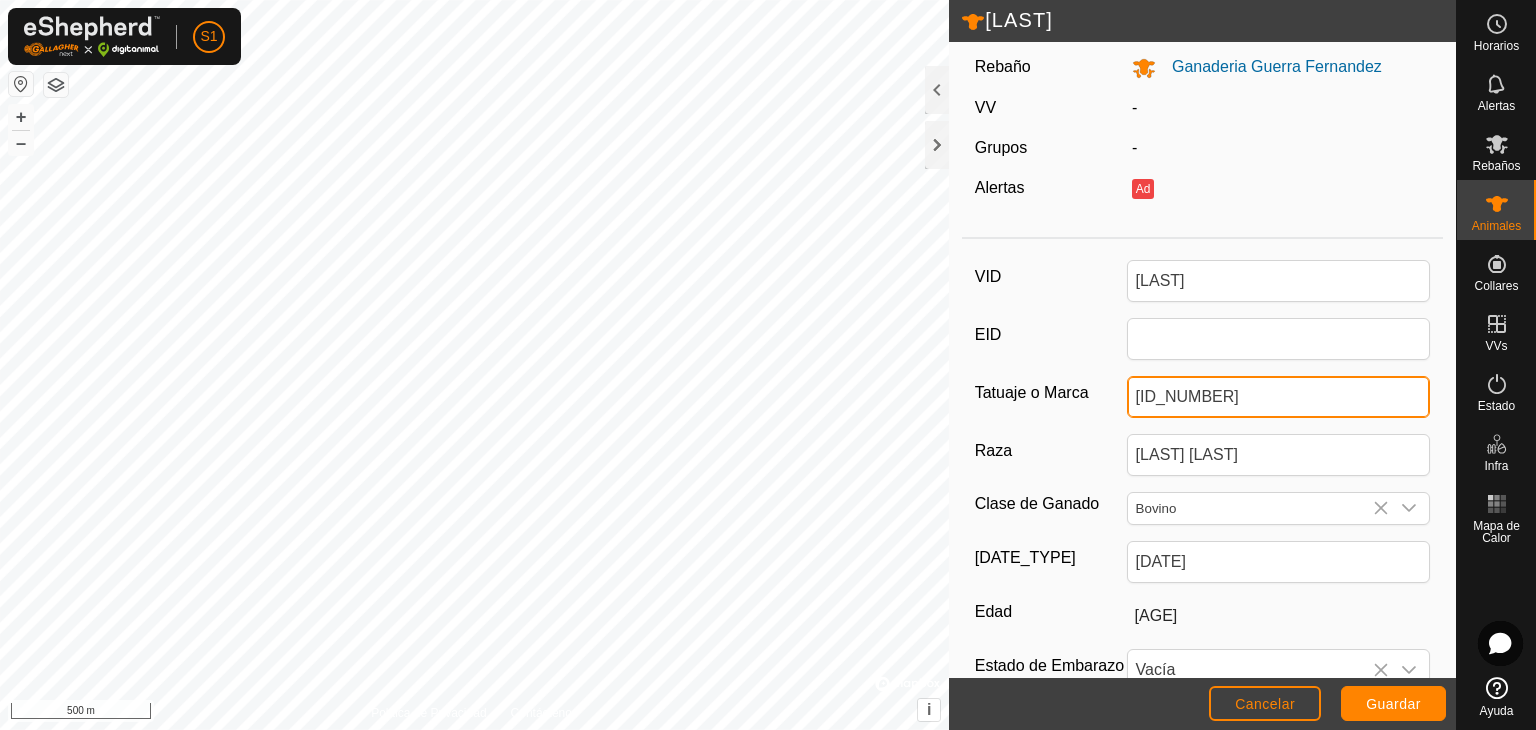 drag, startPoint x: 1280, startPoint y: 386, endPoint x: 1052, endPoint y: 384, distance: 228.00877 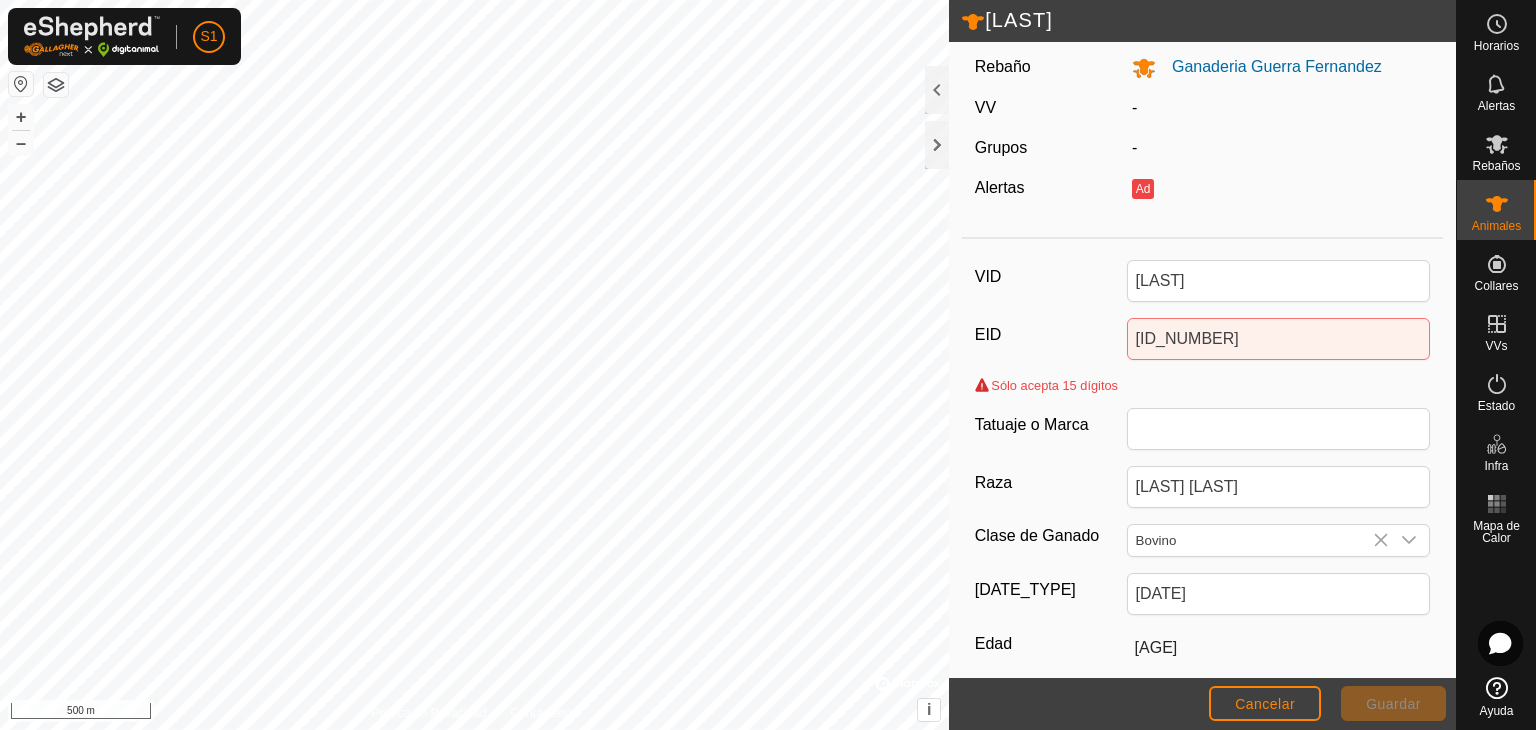 click on "Sólo acepta 15 dígitos" 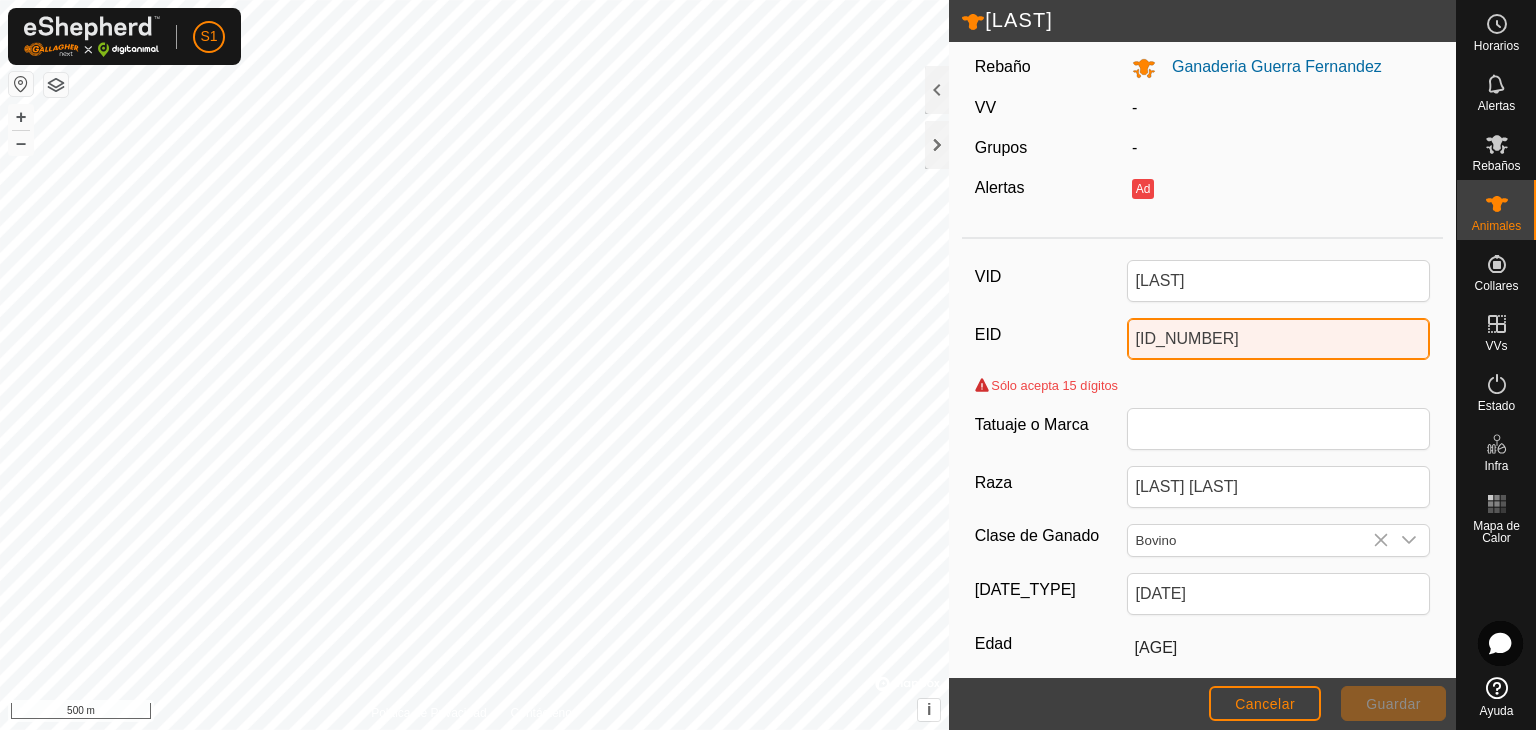 drag, startPoint x: 1230, startPoint y: 334, endPoint x: 1088, endPoint y: 342, distance: 142.22517 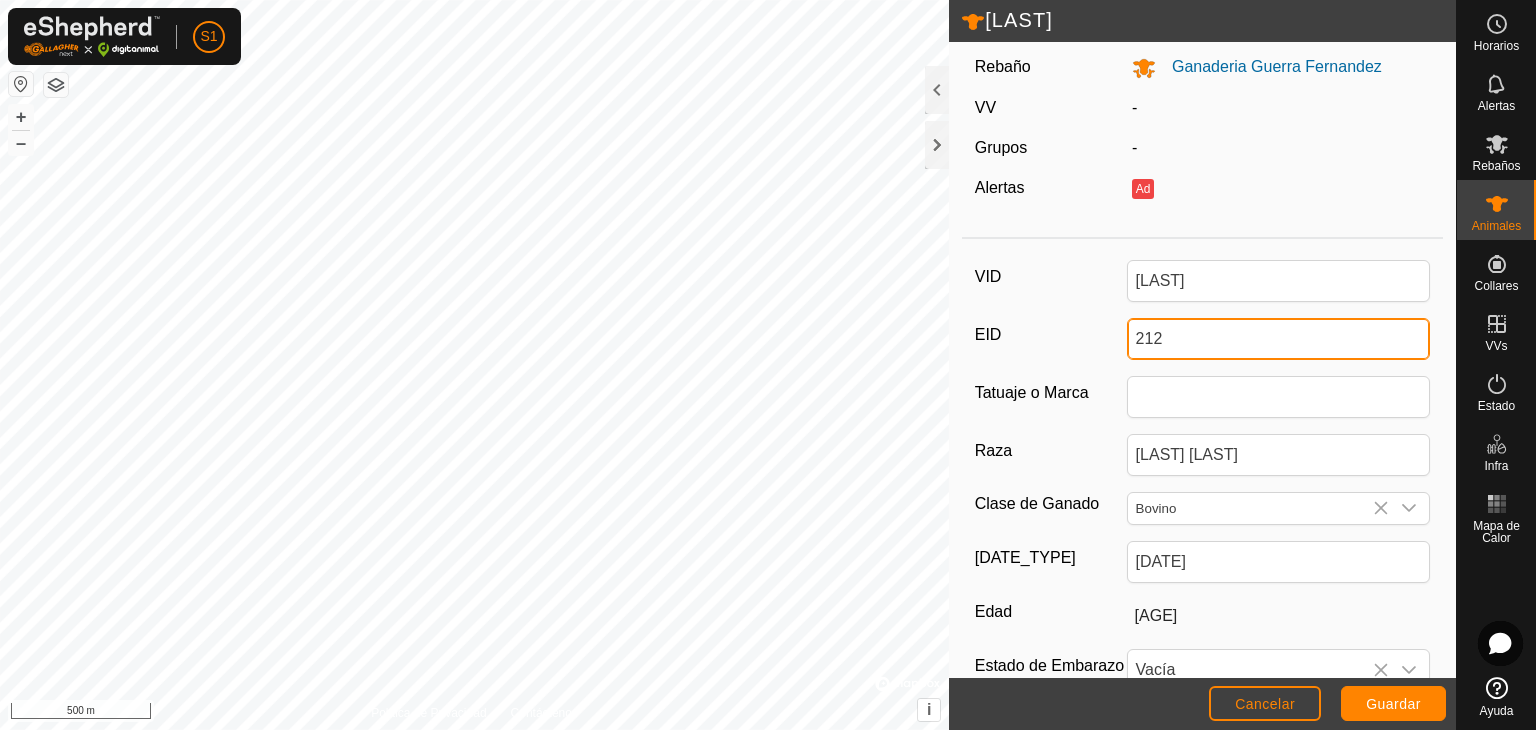 drag, startPoint x: 1269, startPoint y: 349, endPoint x: 1095, endPoint y: 338, distance: 174.34735 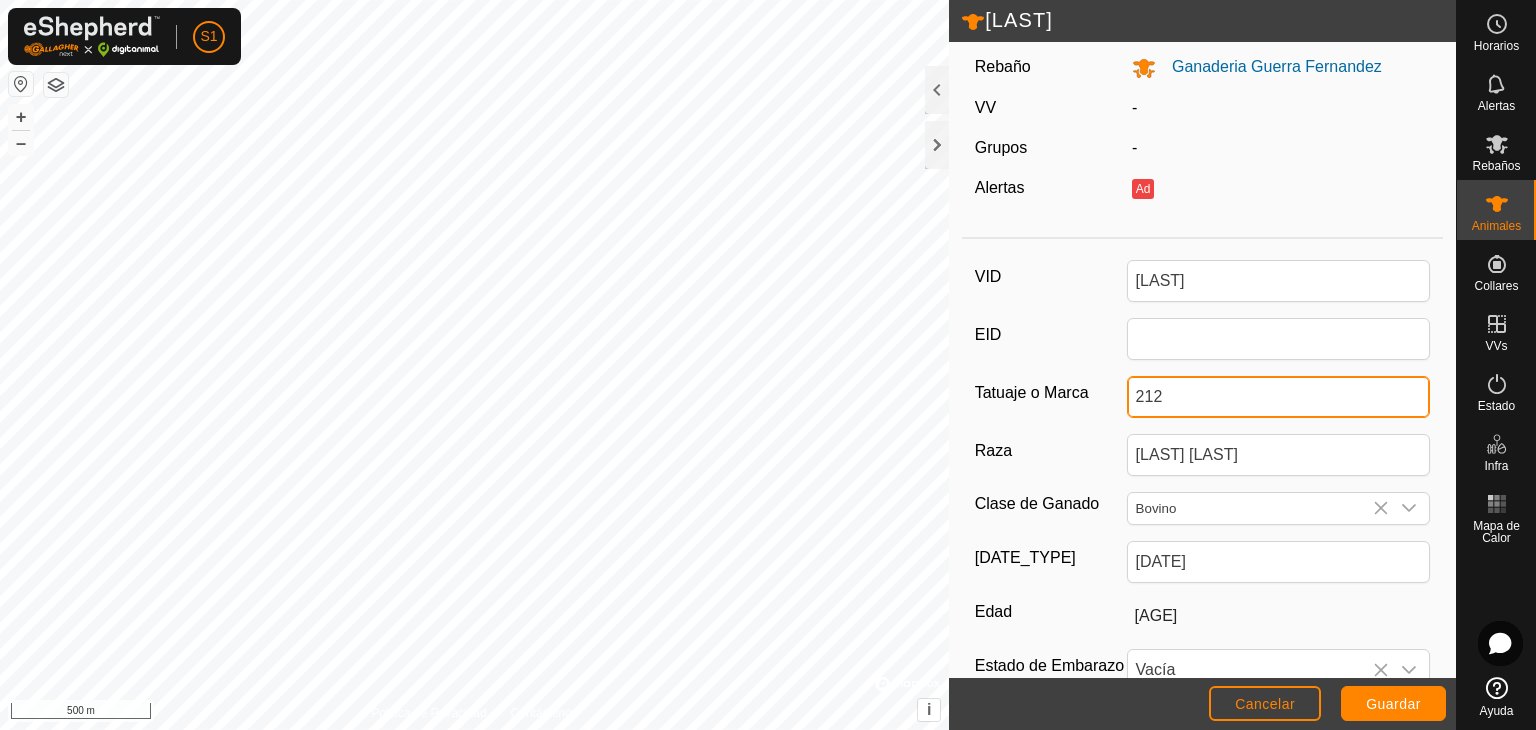 type on "212" 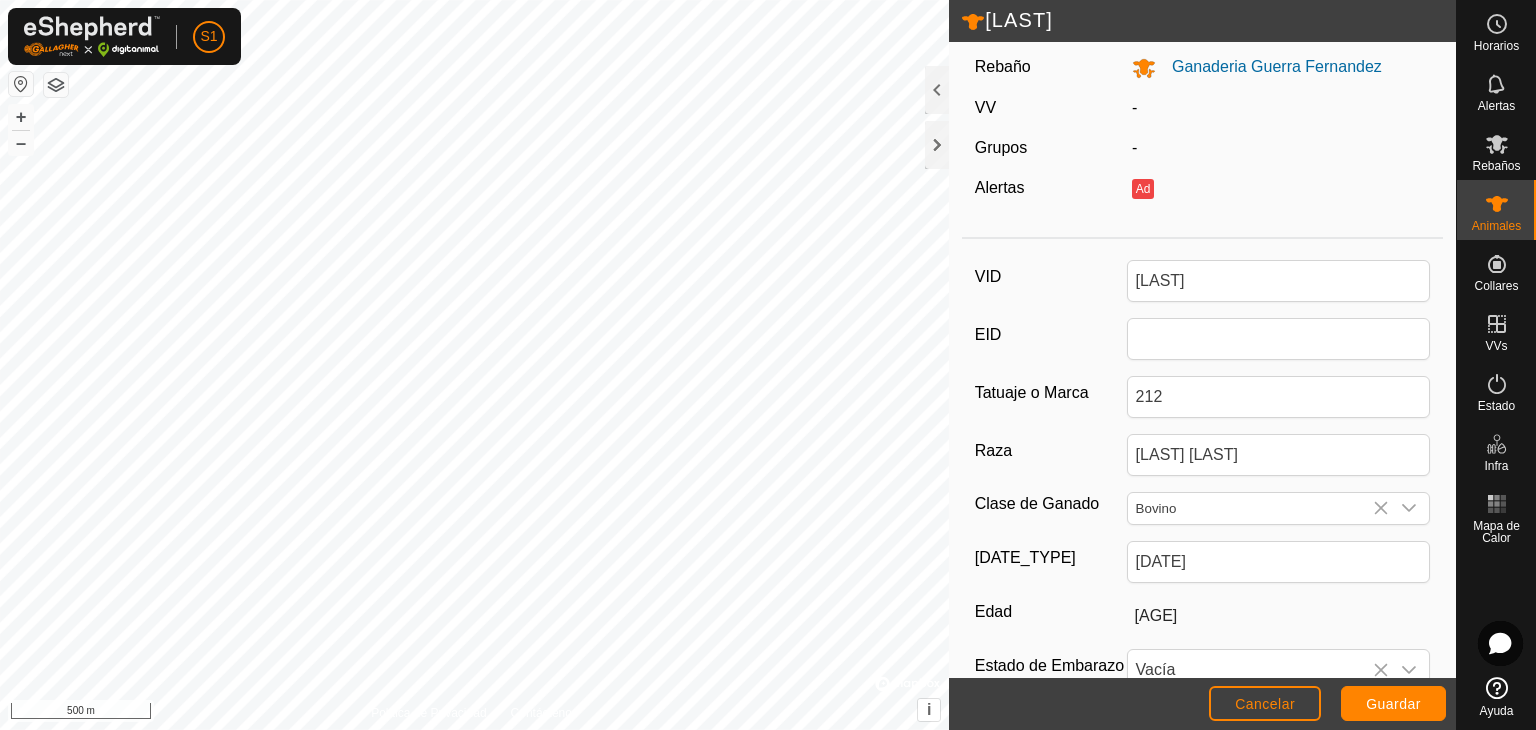 click on "EID" 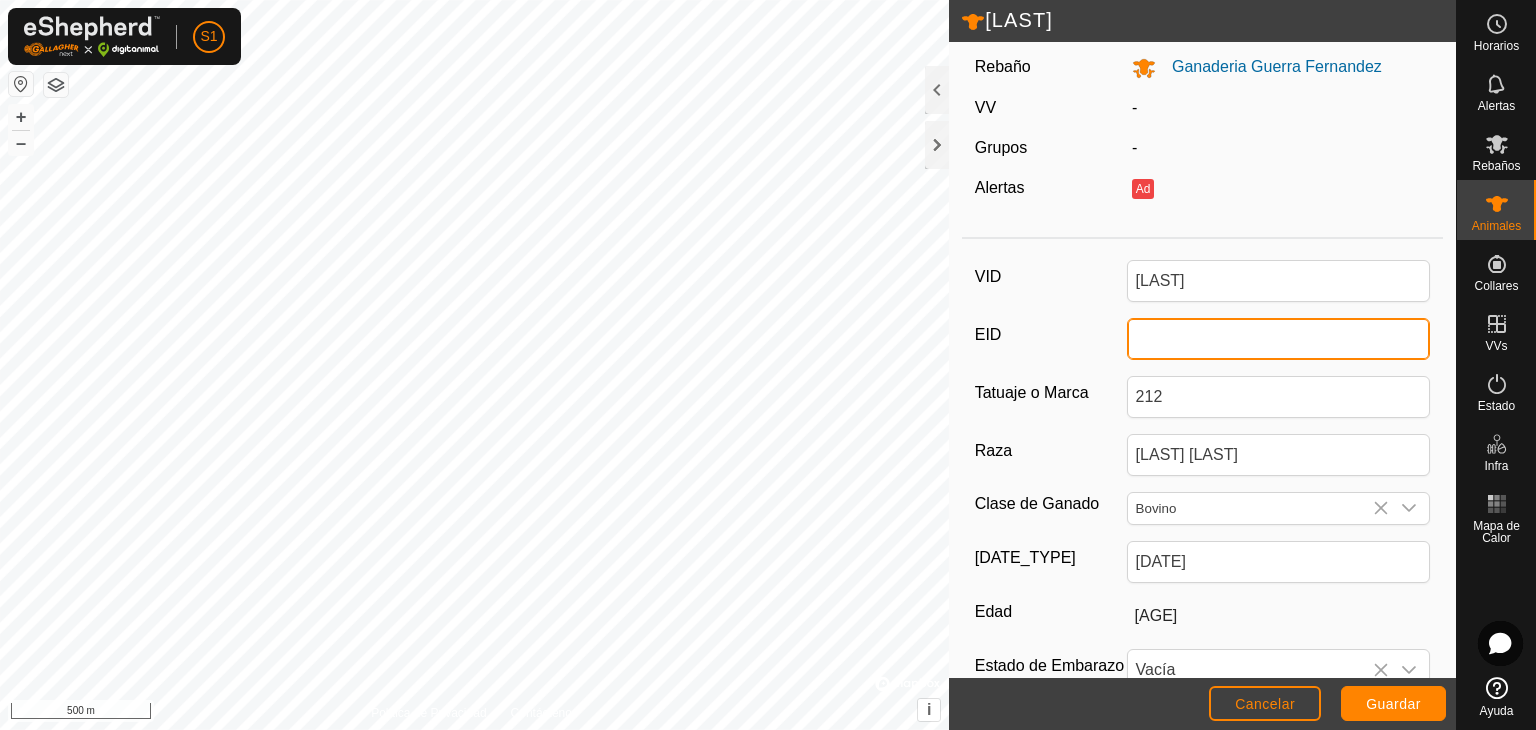 click on "EID" at bounding box center [1279, 339] 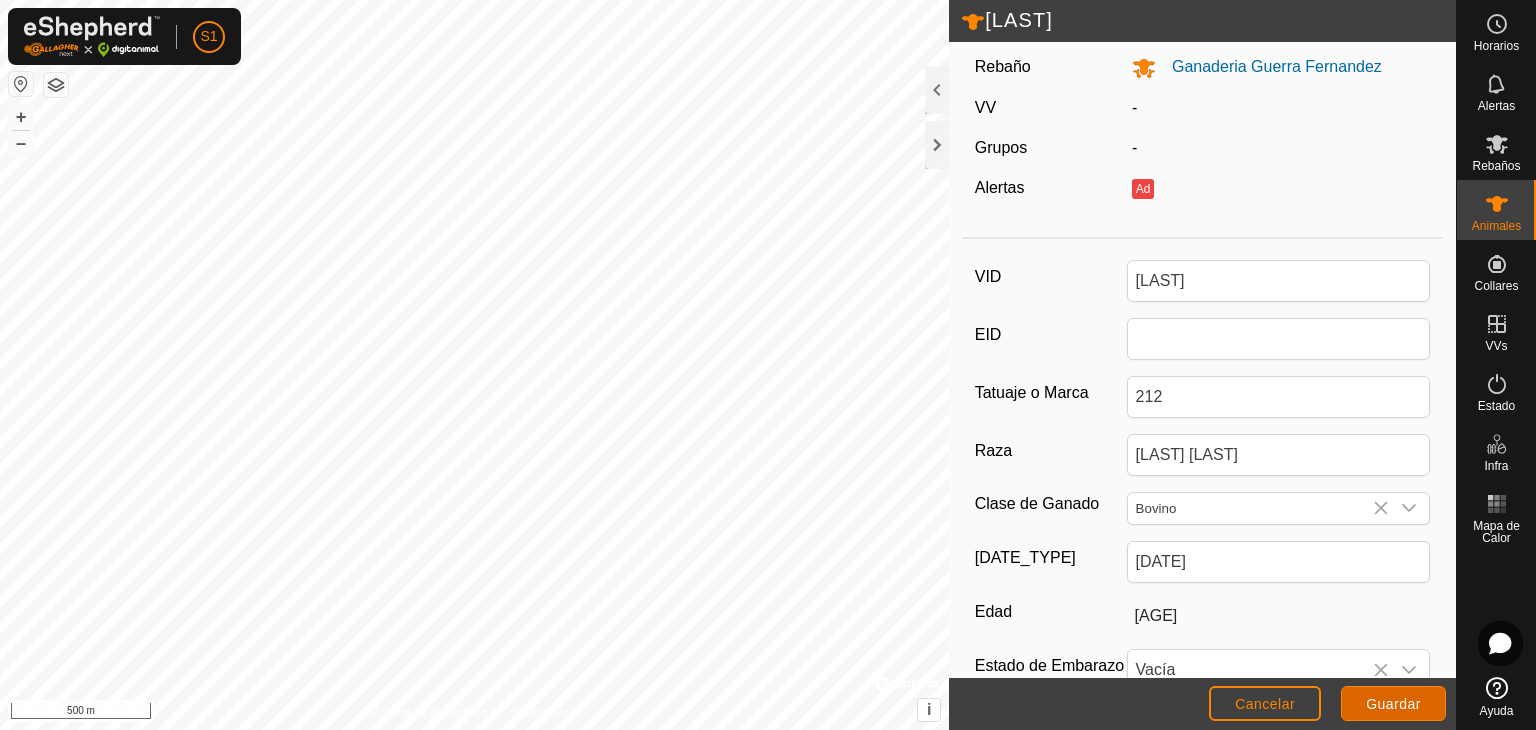 click on "Guardar" 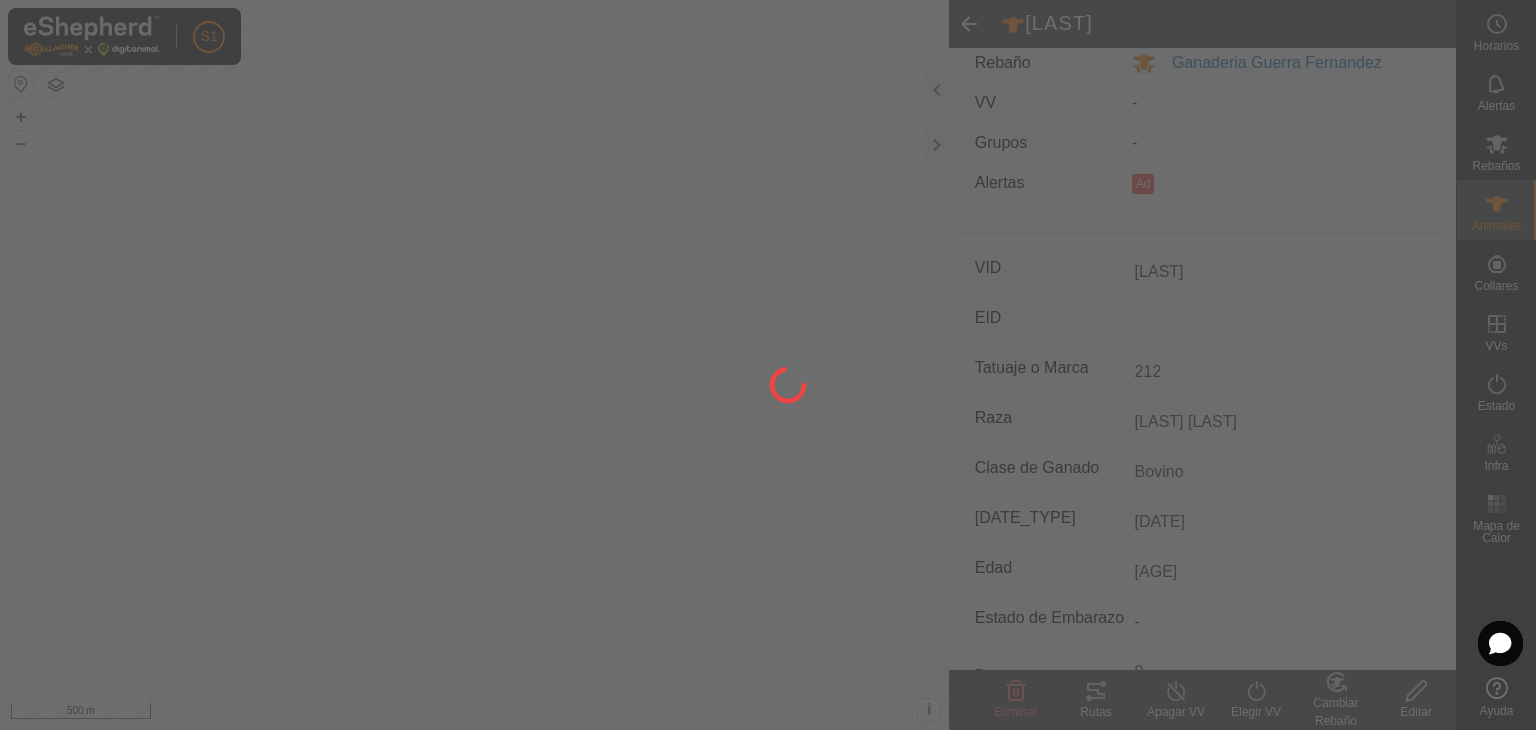 scroll, scrollTop: 100, scrollLeft: 0, axis: vertical 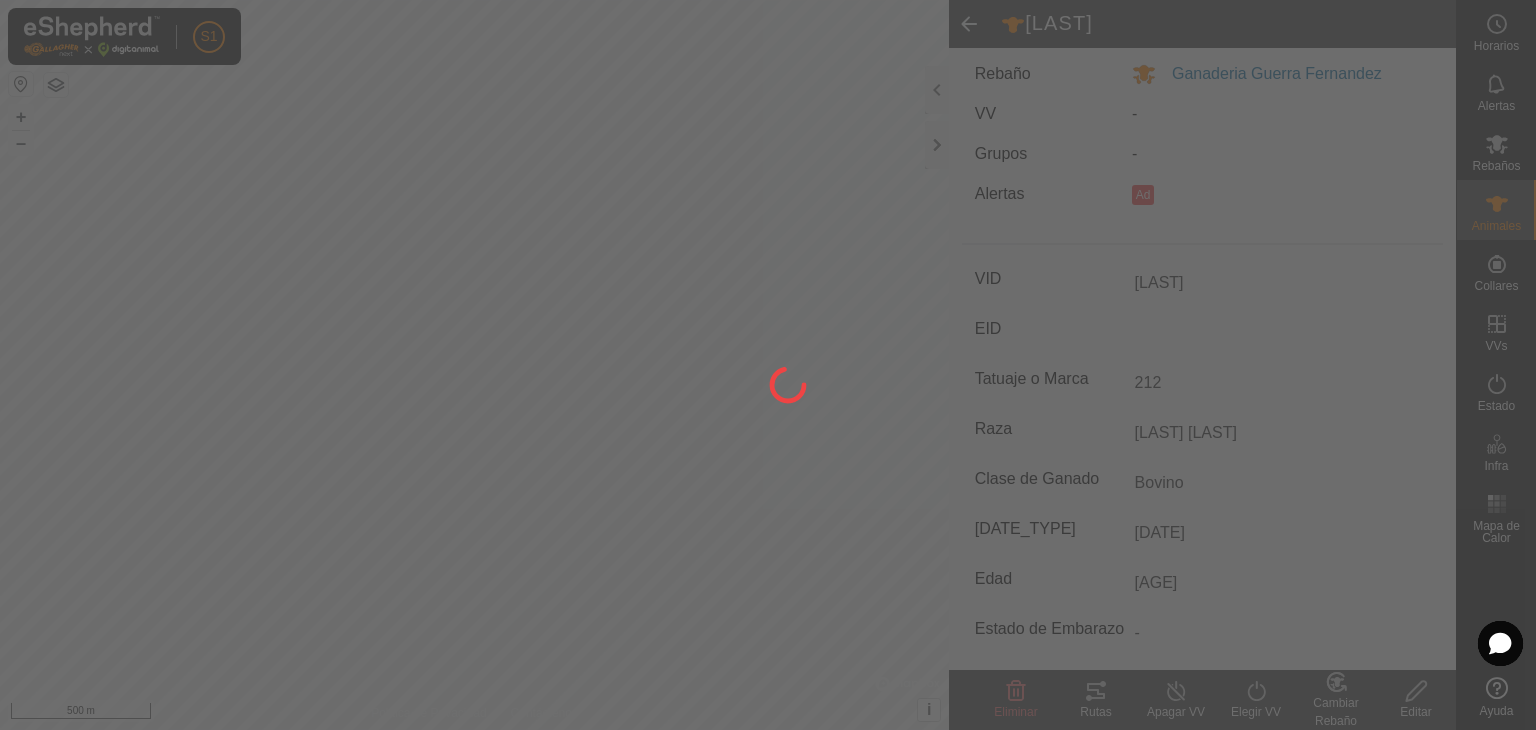 type on "-" 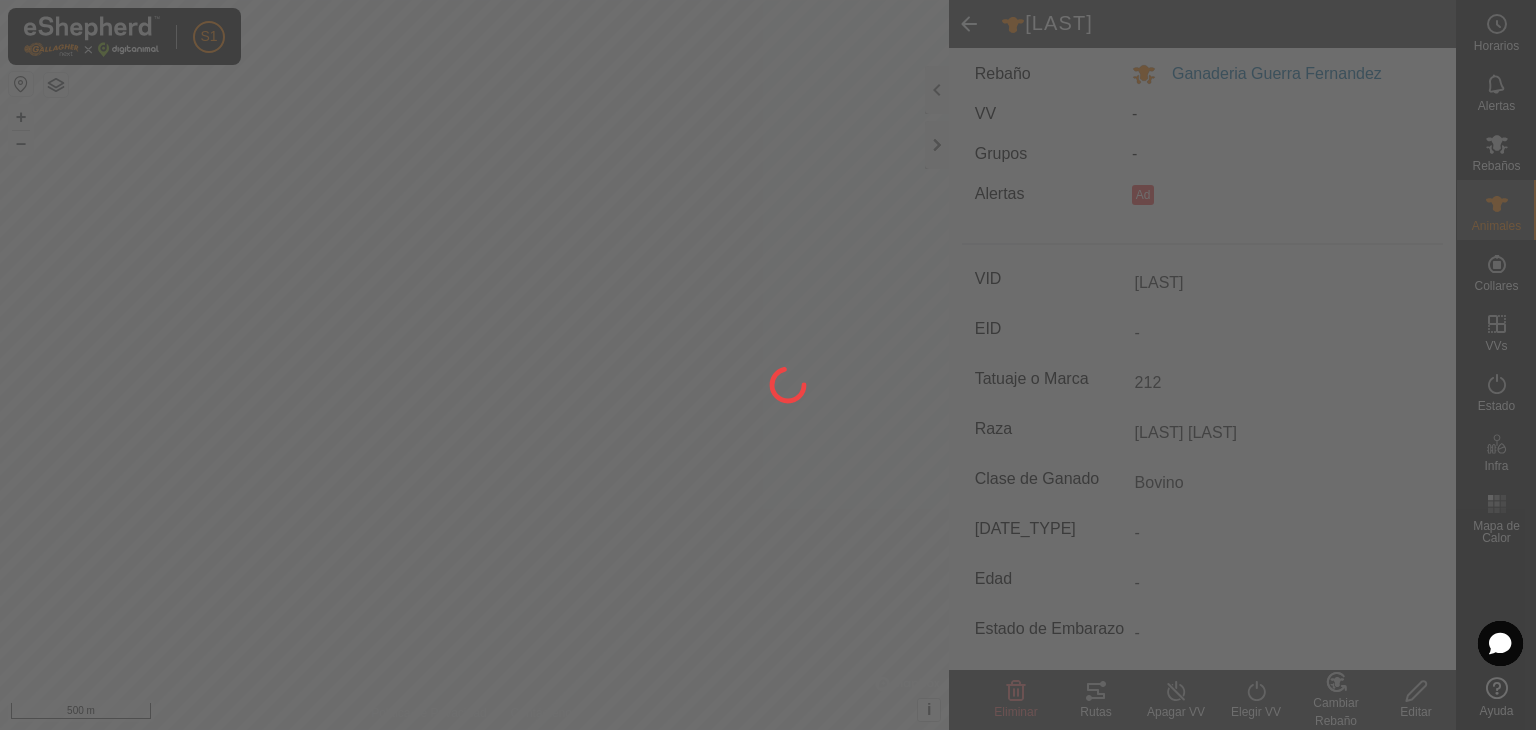 type on "[AGE]" 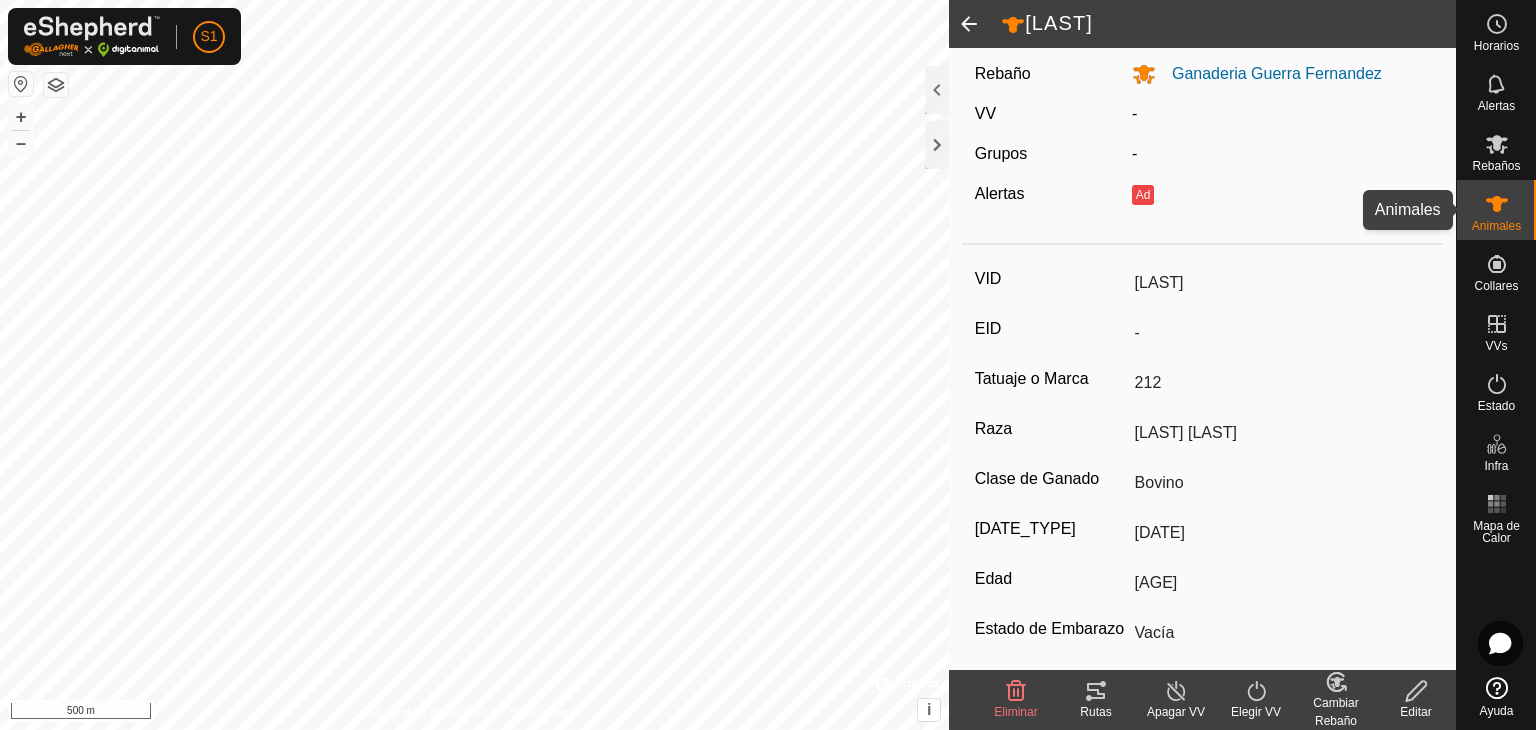 click on "Animales" at bounding box center (1496, 210) 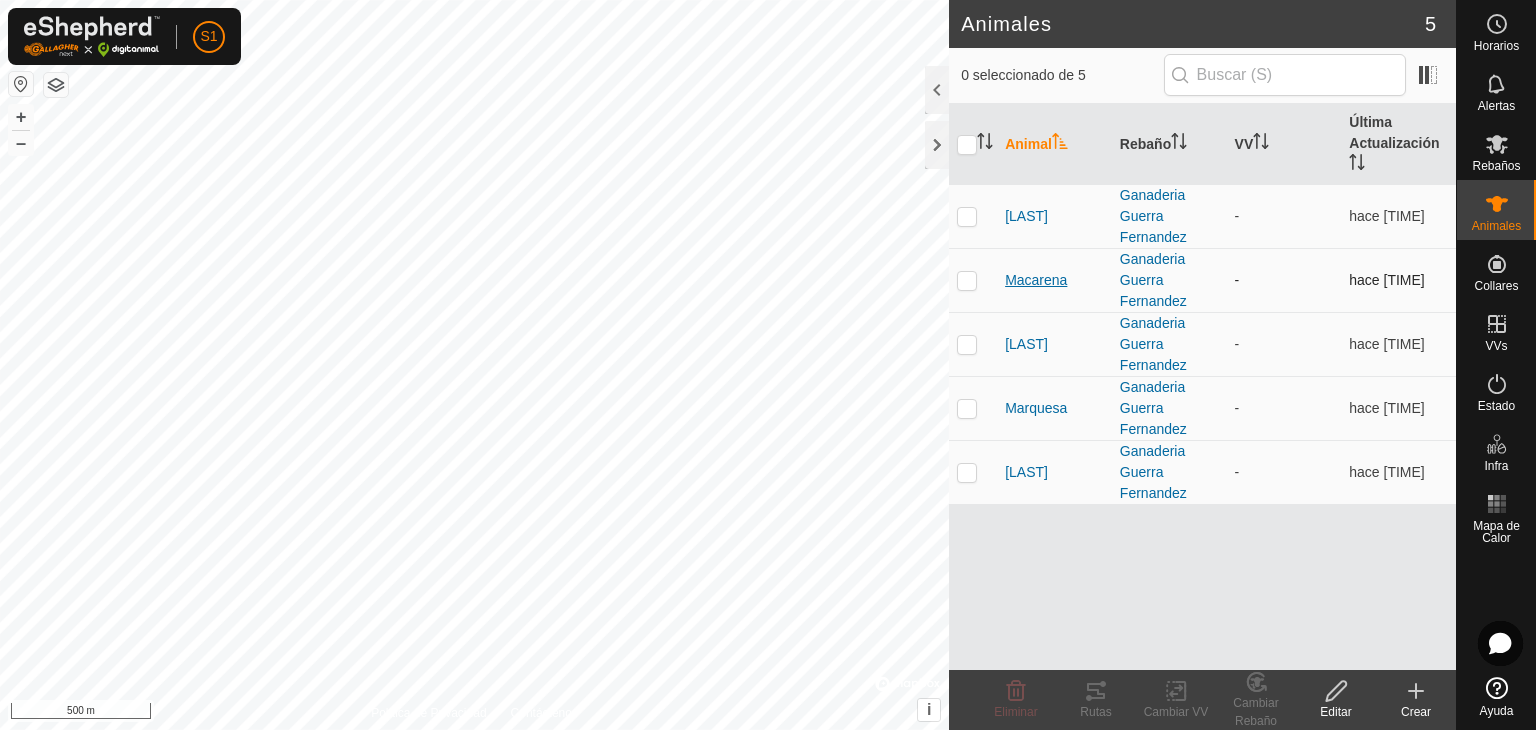 click on "Macarena" at bounding box center [1036, 280] 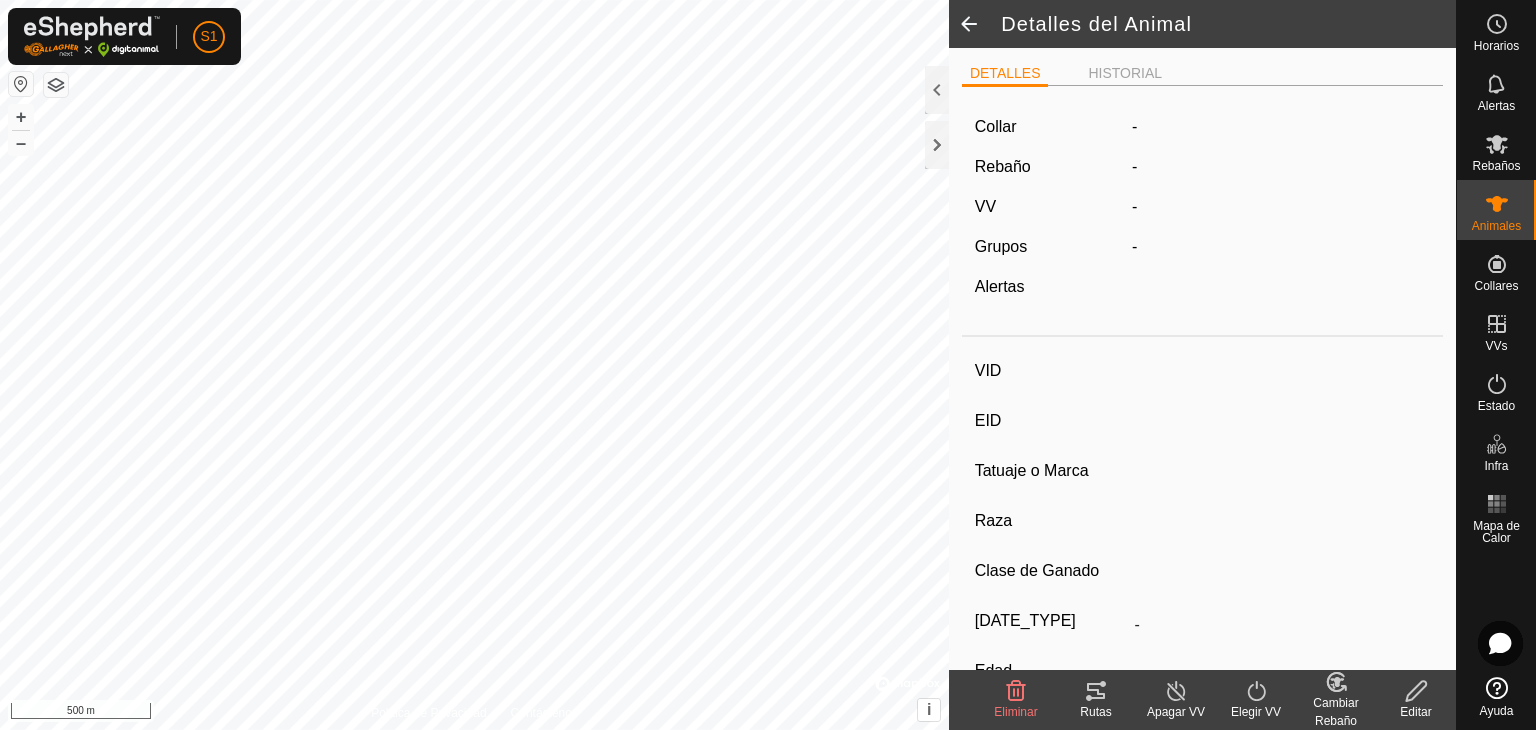 type on "Macarena" 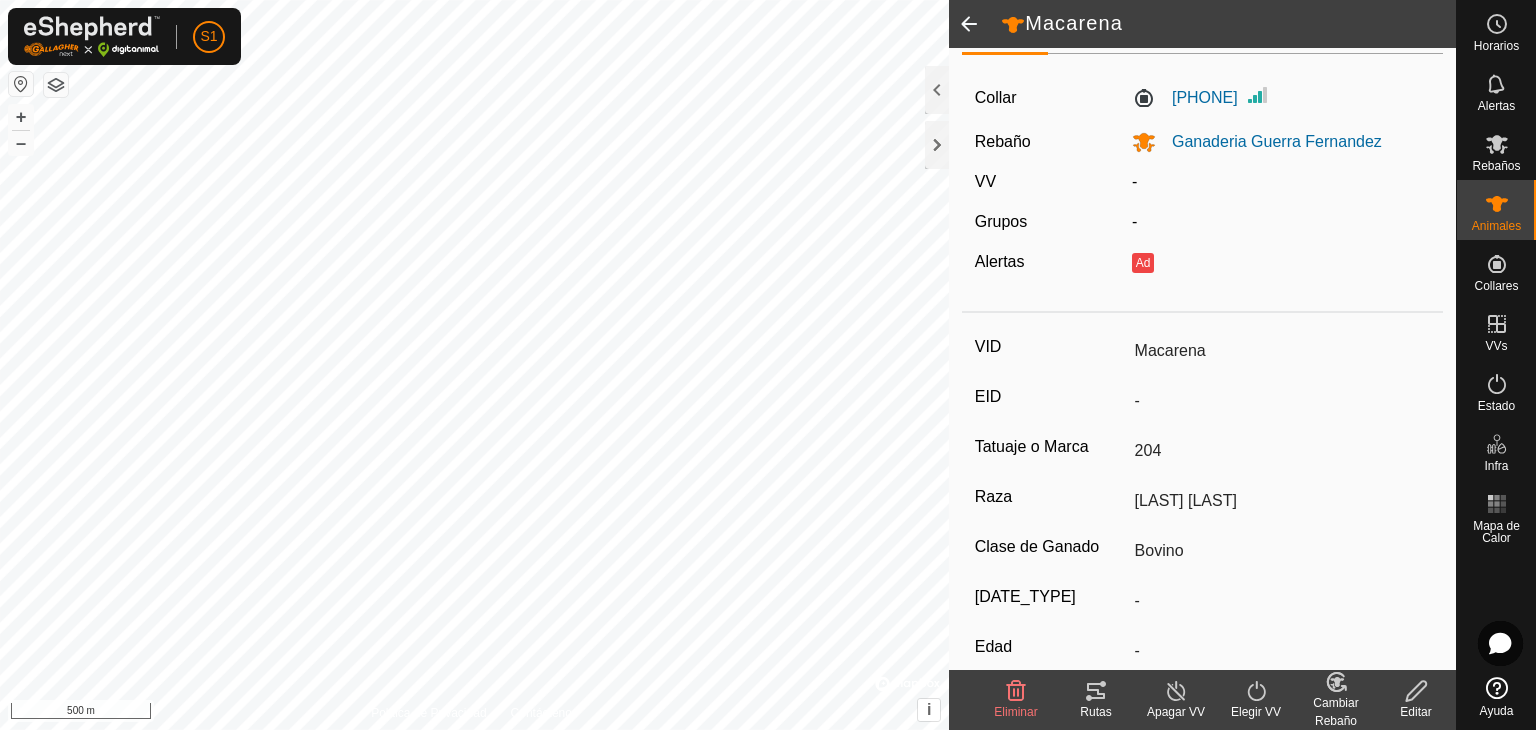 scroll, scrollTop: 0, scrollLeft: 0, axis: both 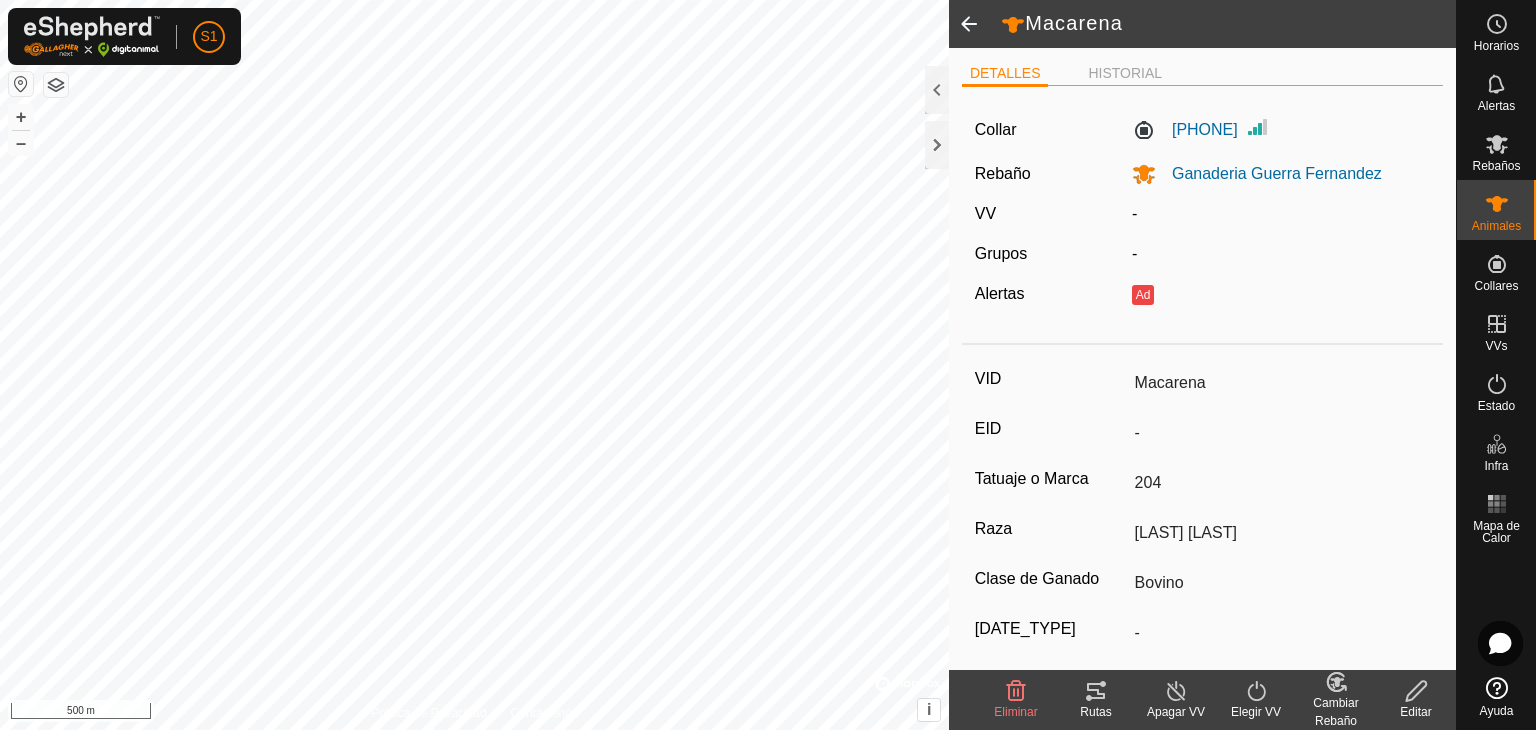 click 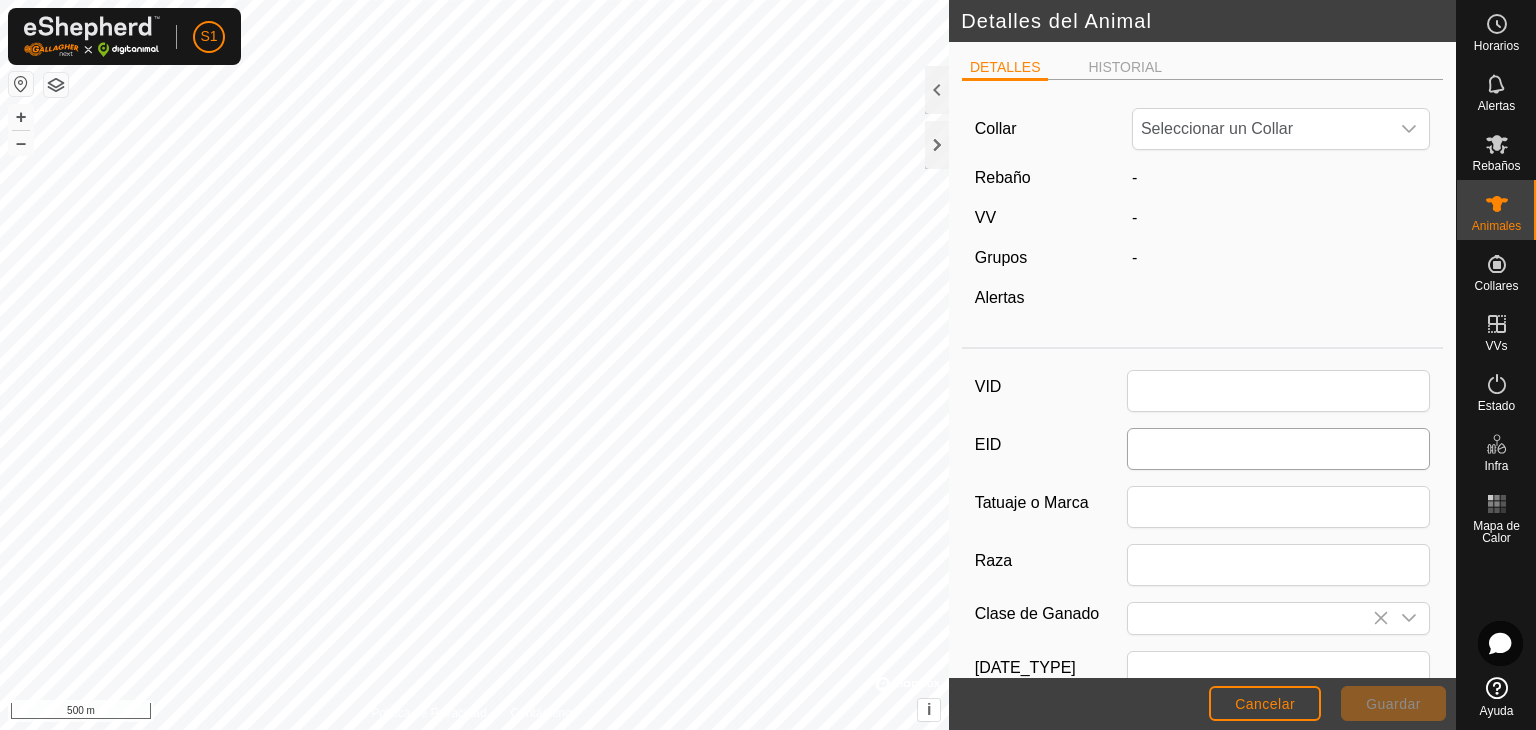 type on "Macarena" 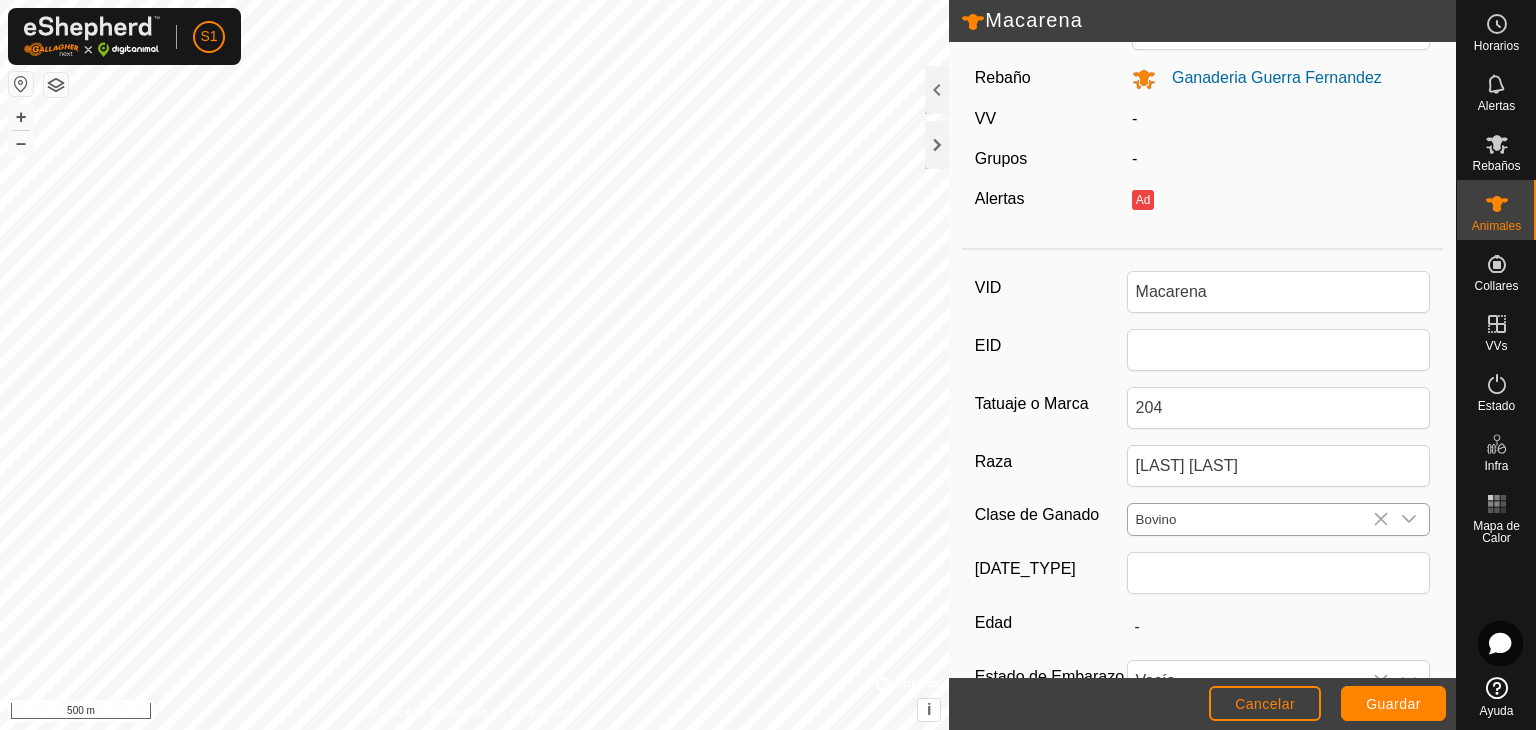 scroll, scrollTop: 200, scrollLeft: 0, axis: vertical 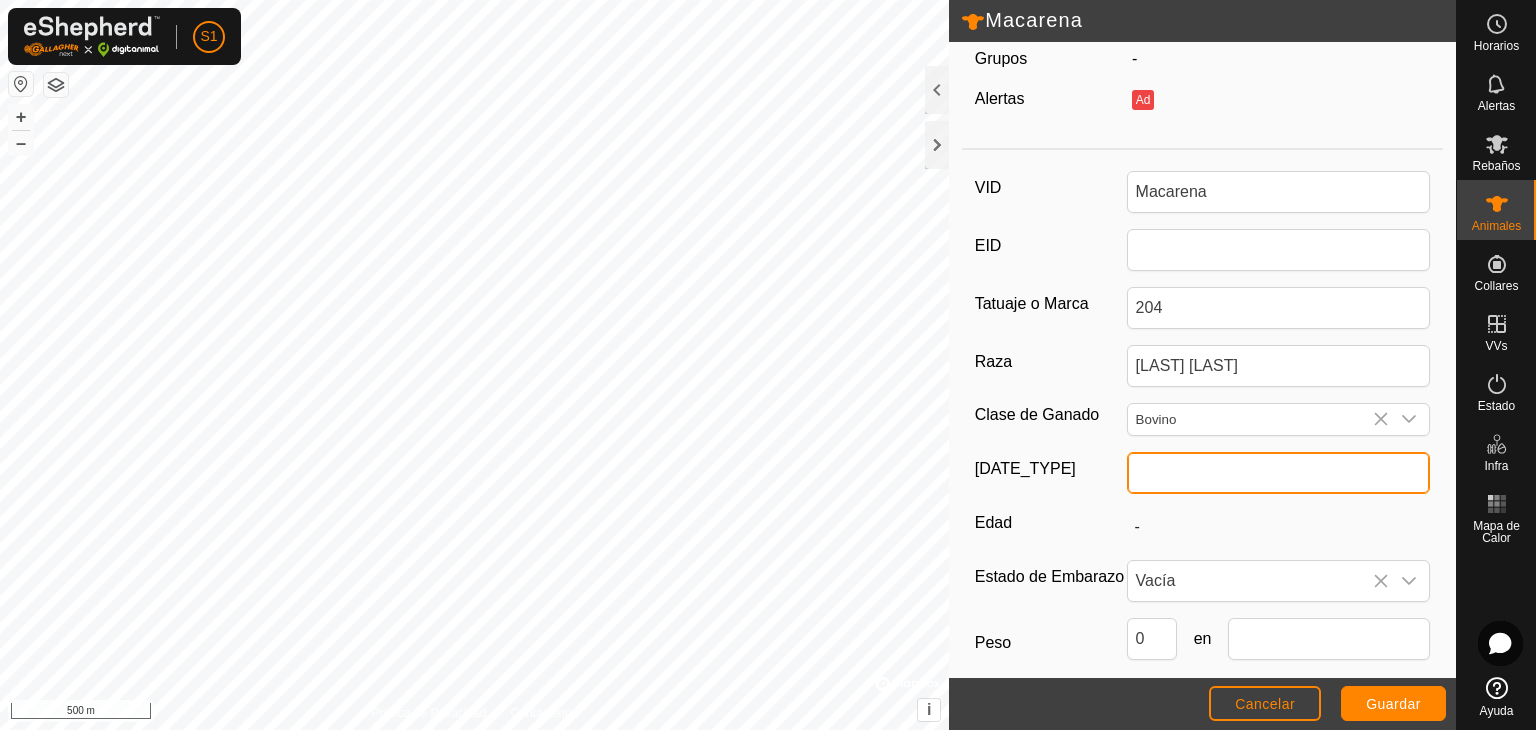 click 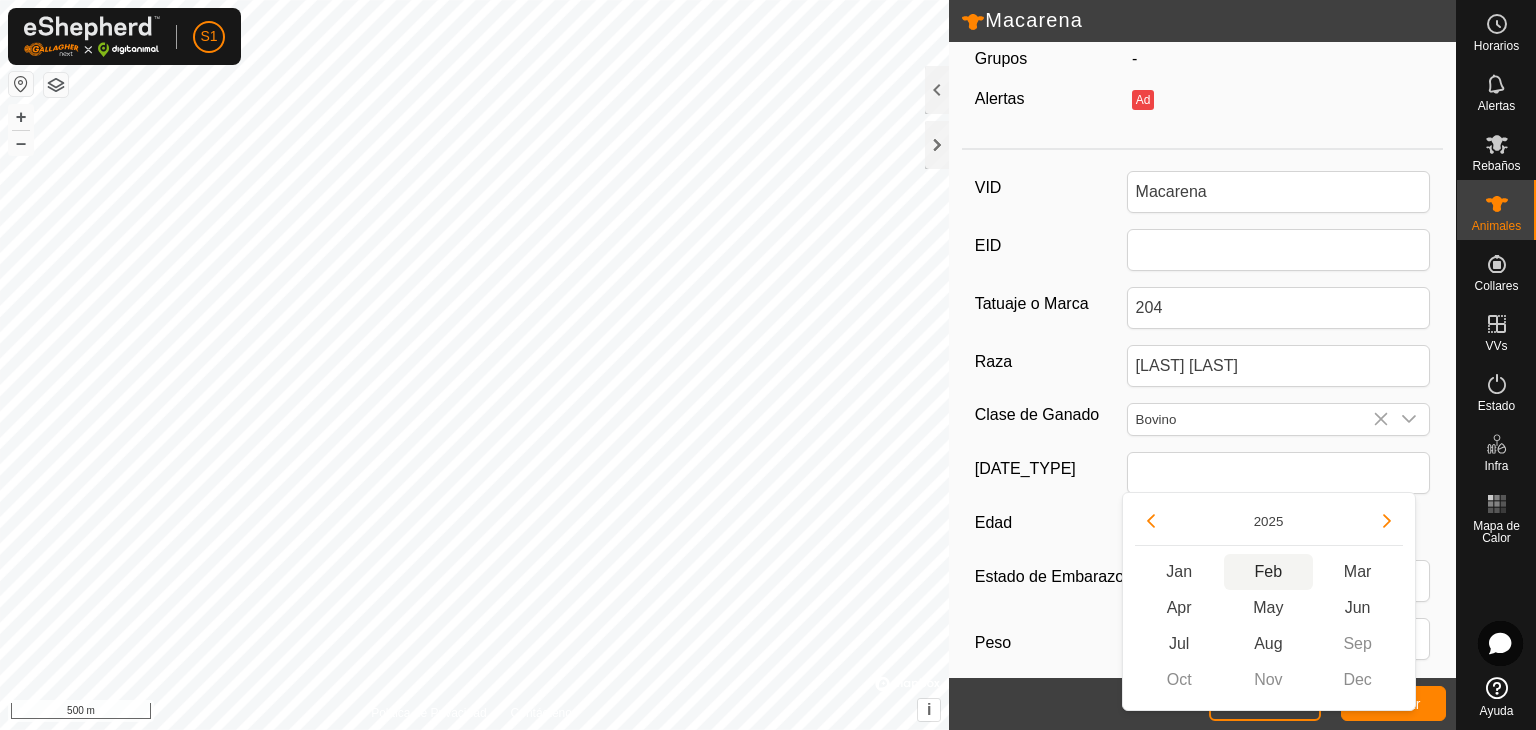 click on "Feb" at bounding box center [1268, 572] 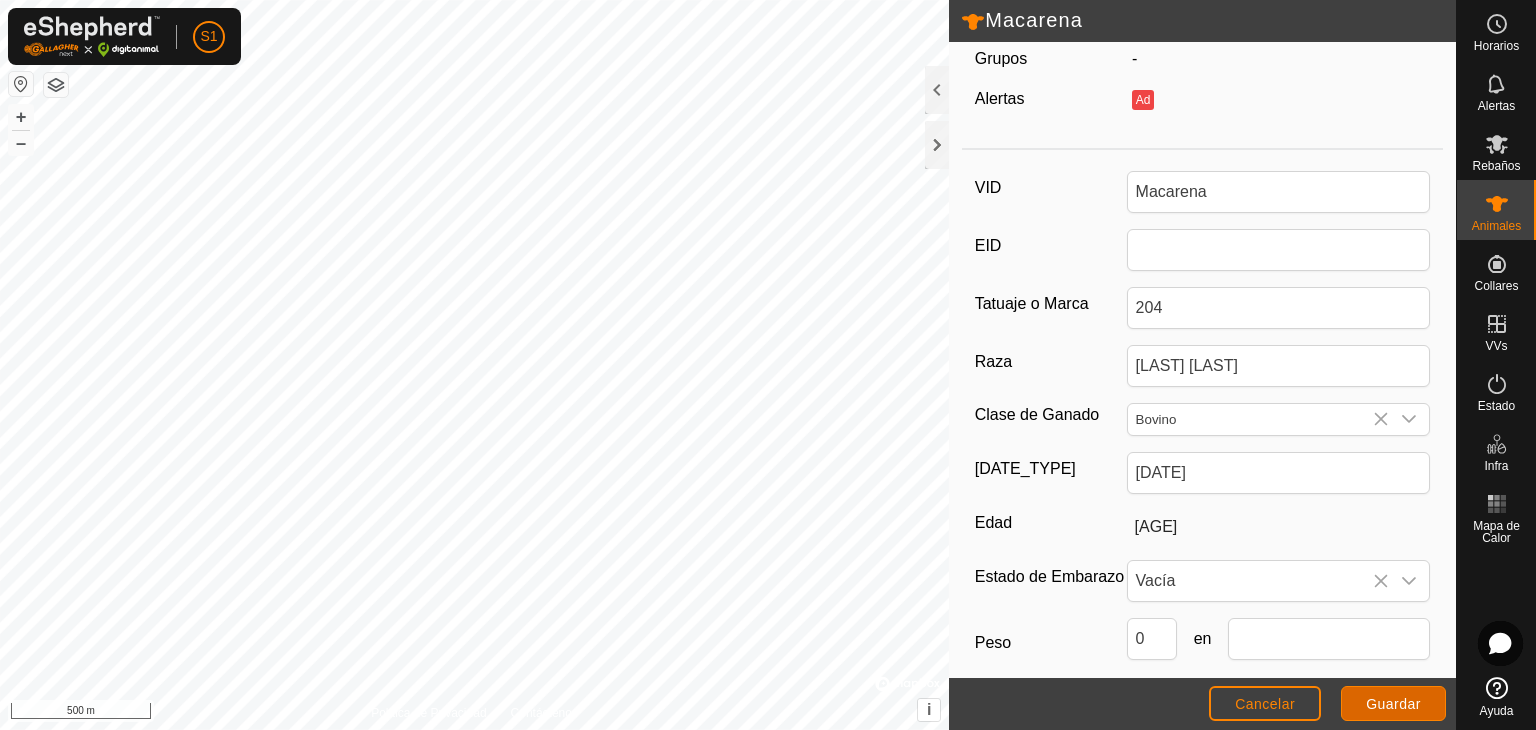 click on "Guardar" 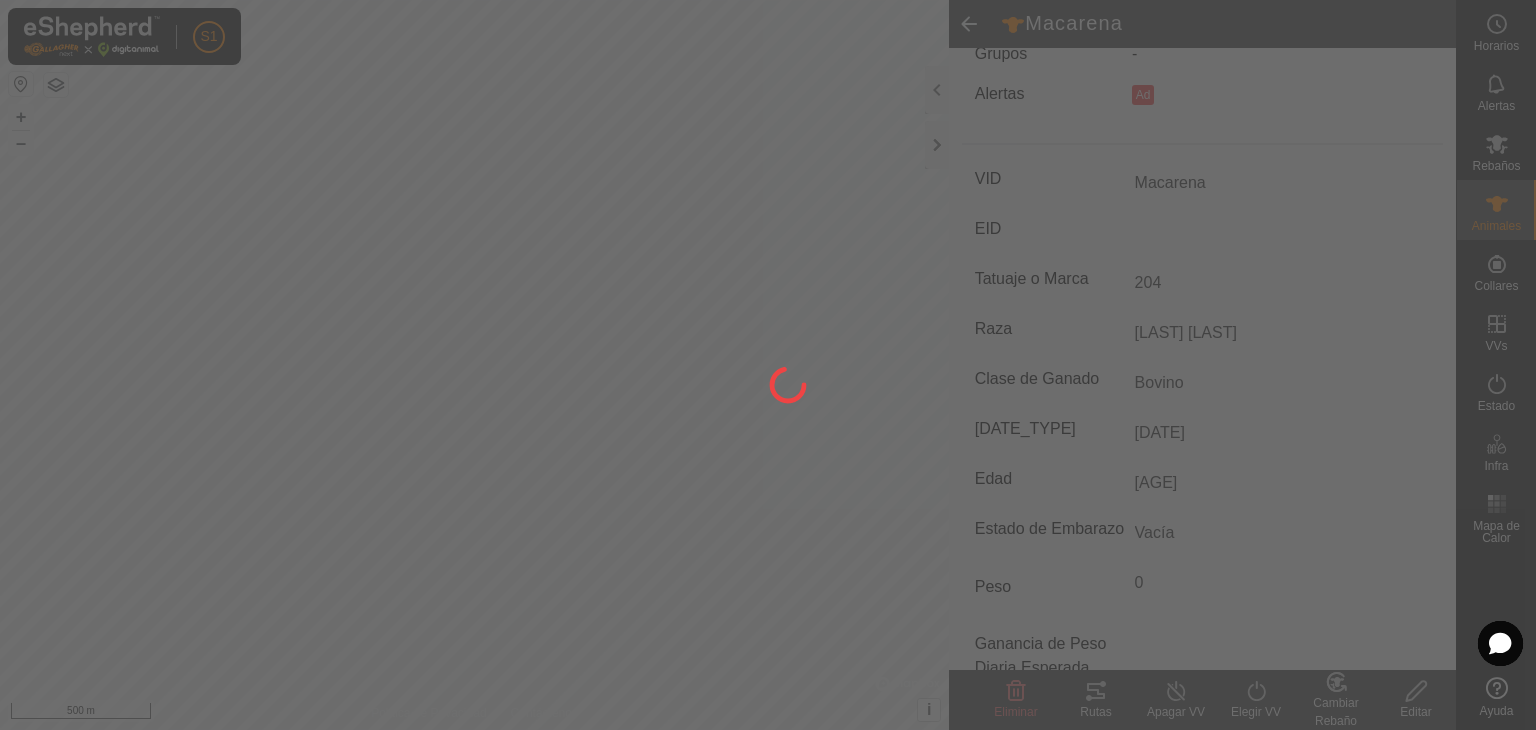 scroll, scrollTop: 188, scrollLeft: 0, axis: vertical 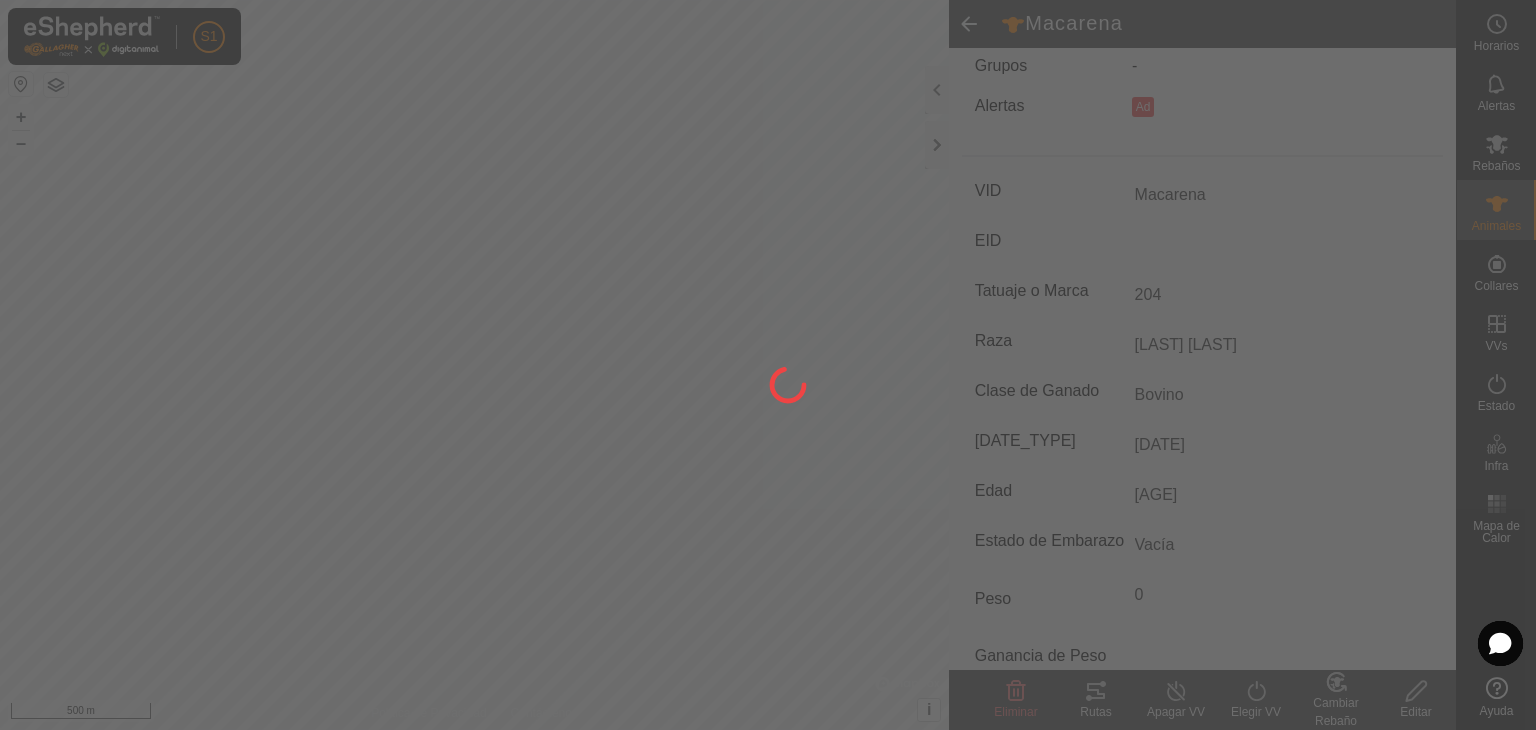 type on "-" 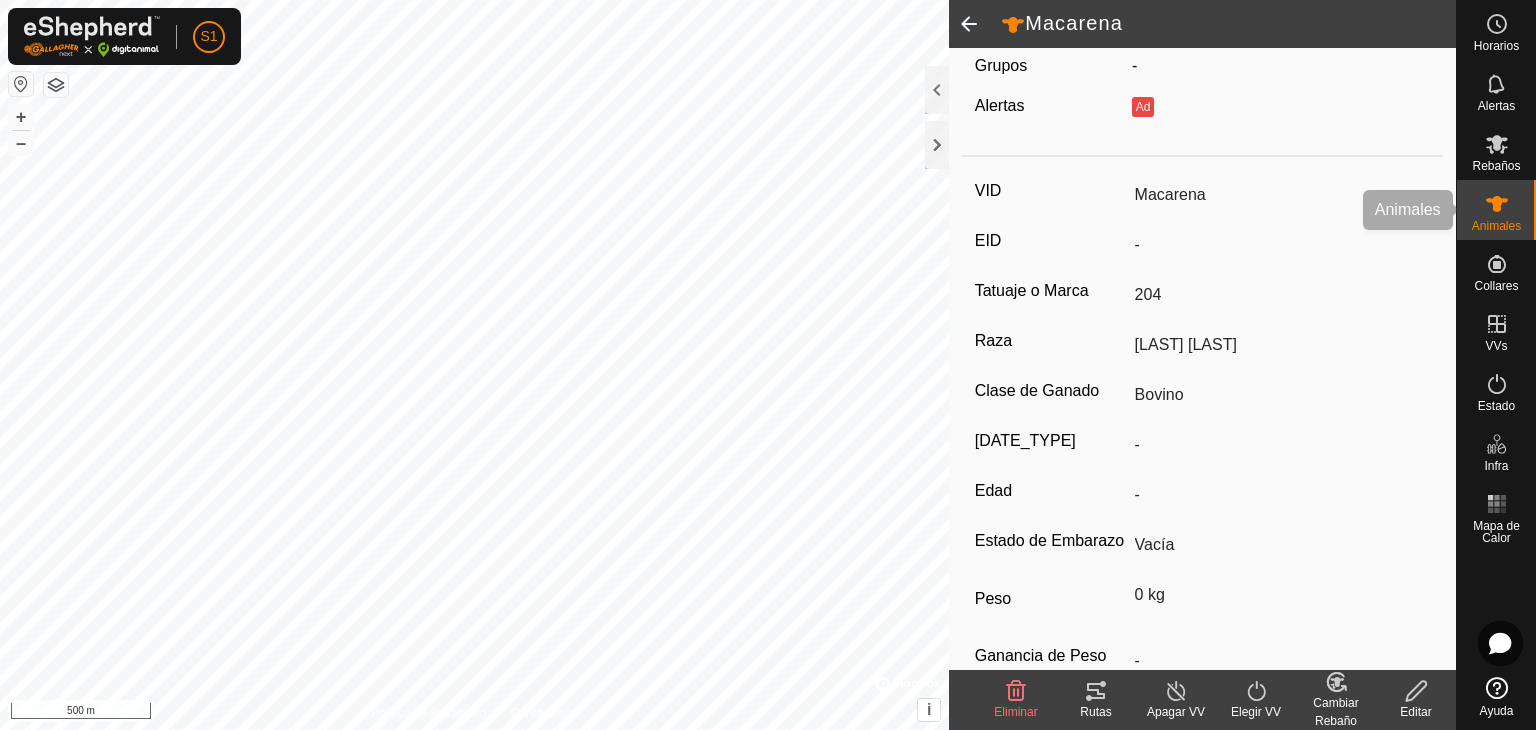click on "Animales" at bounding box center [1496, 226] 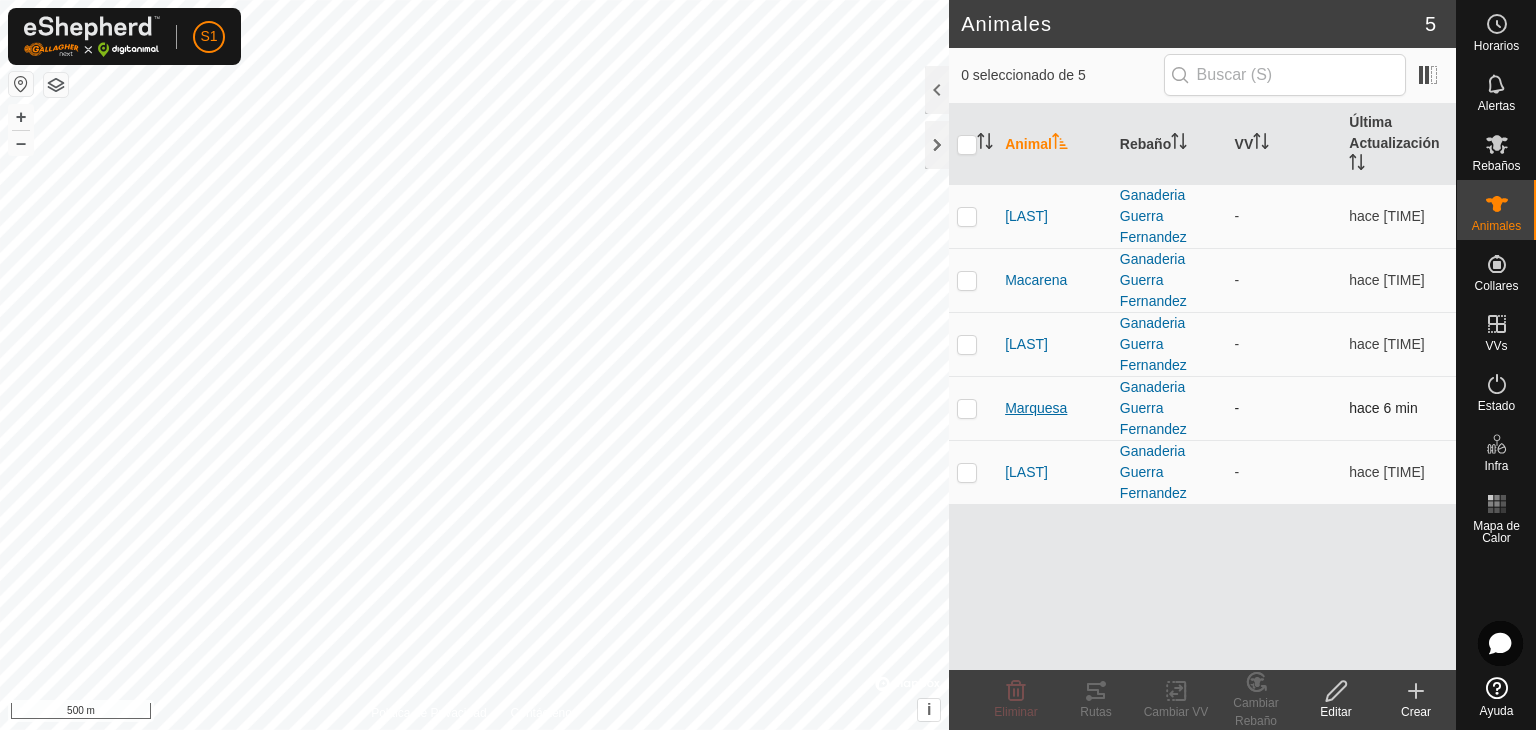 click on "Marquesa" at bounding box center (1036, 408) 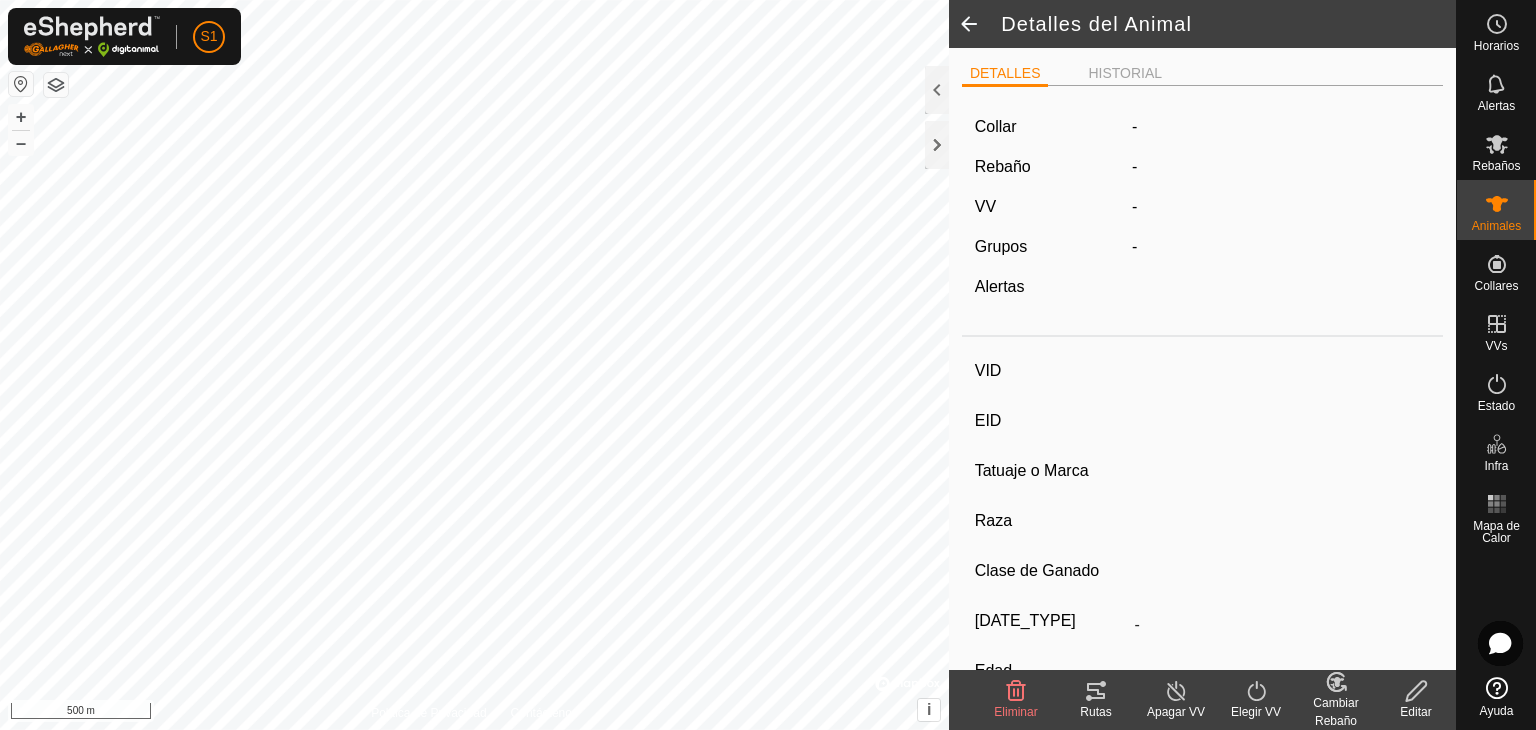 type on "Marquesa" 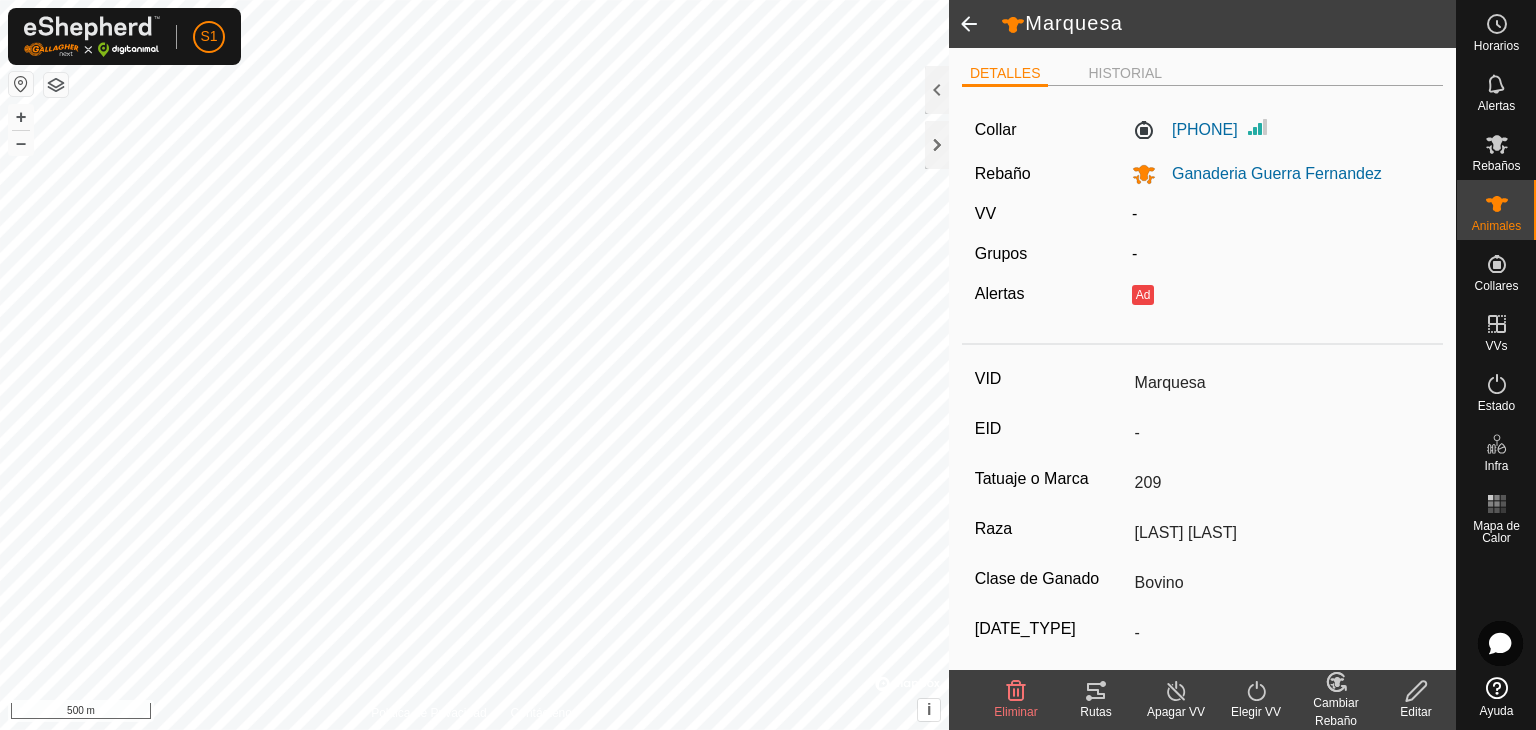 click 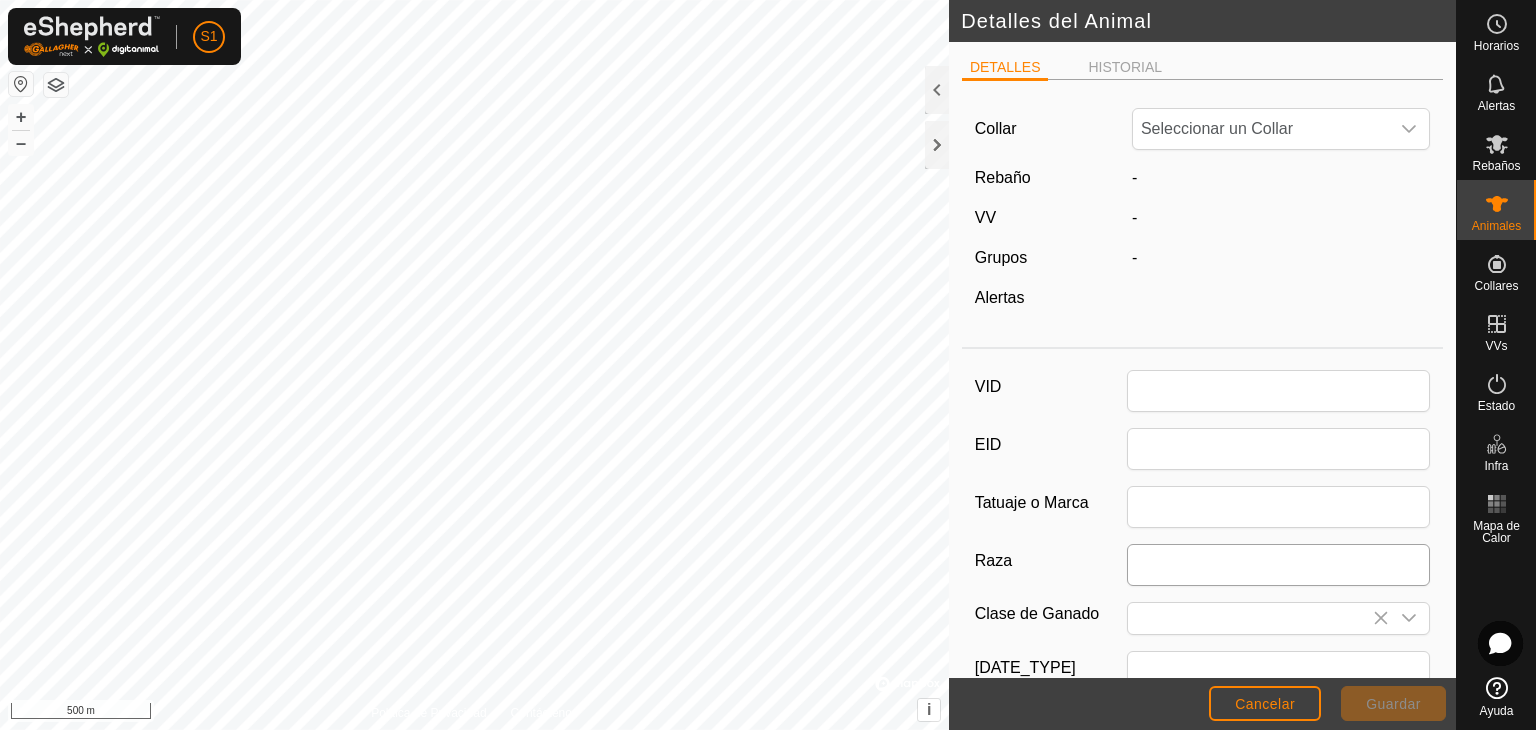 type on "Marquesa" 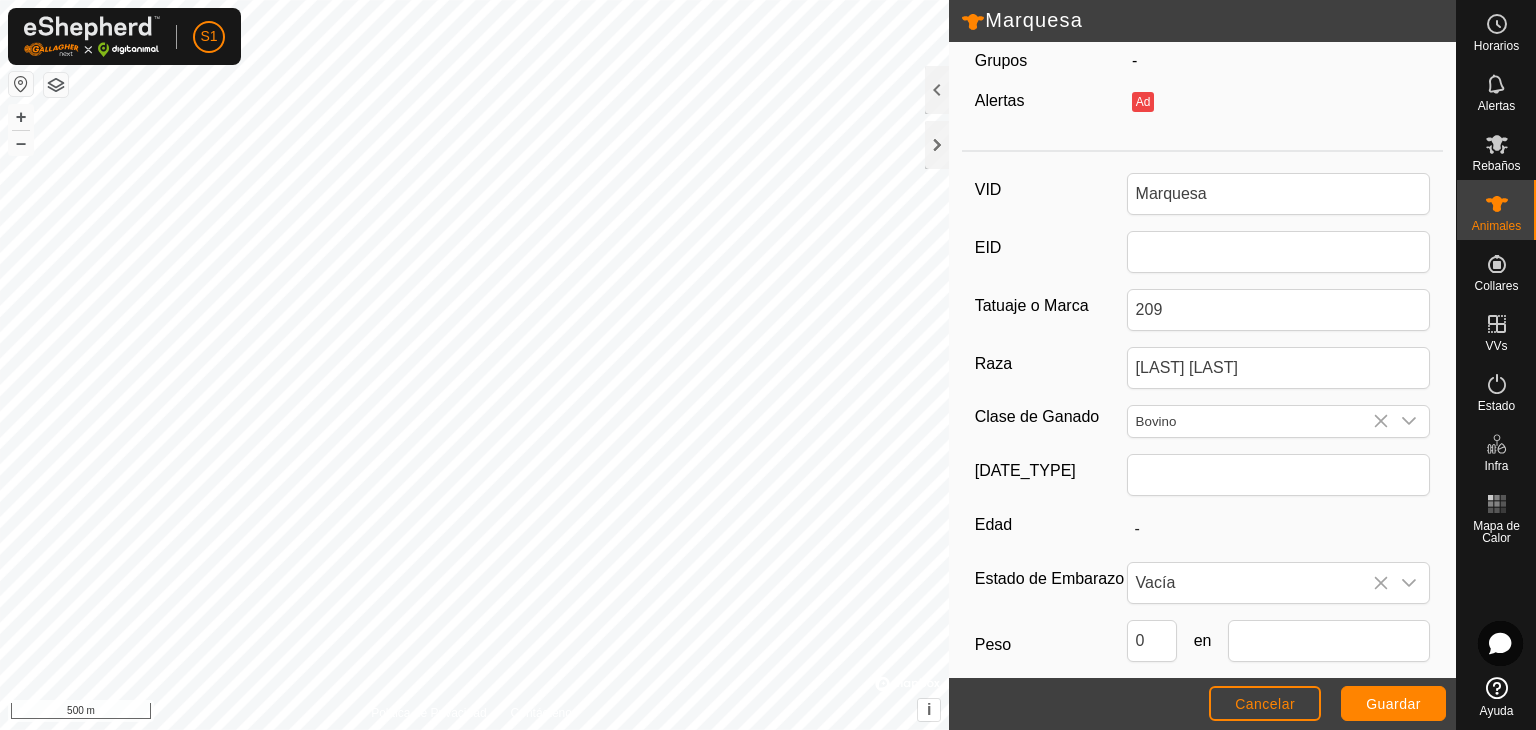 scroll, scrollTop: 200, scrollLeft: 0, axis: vertical 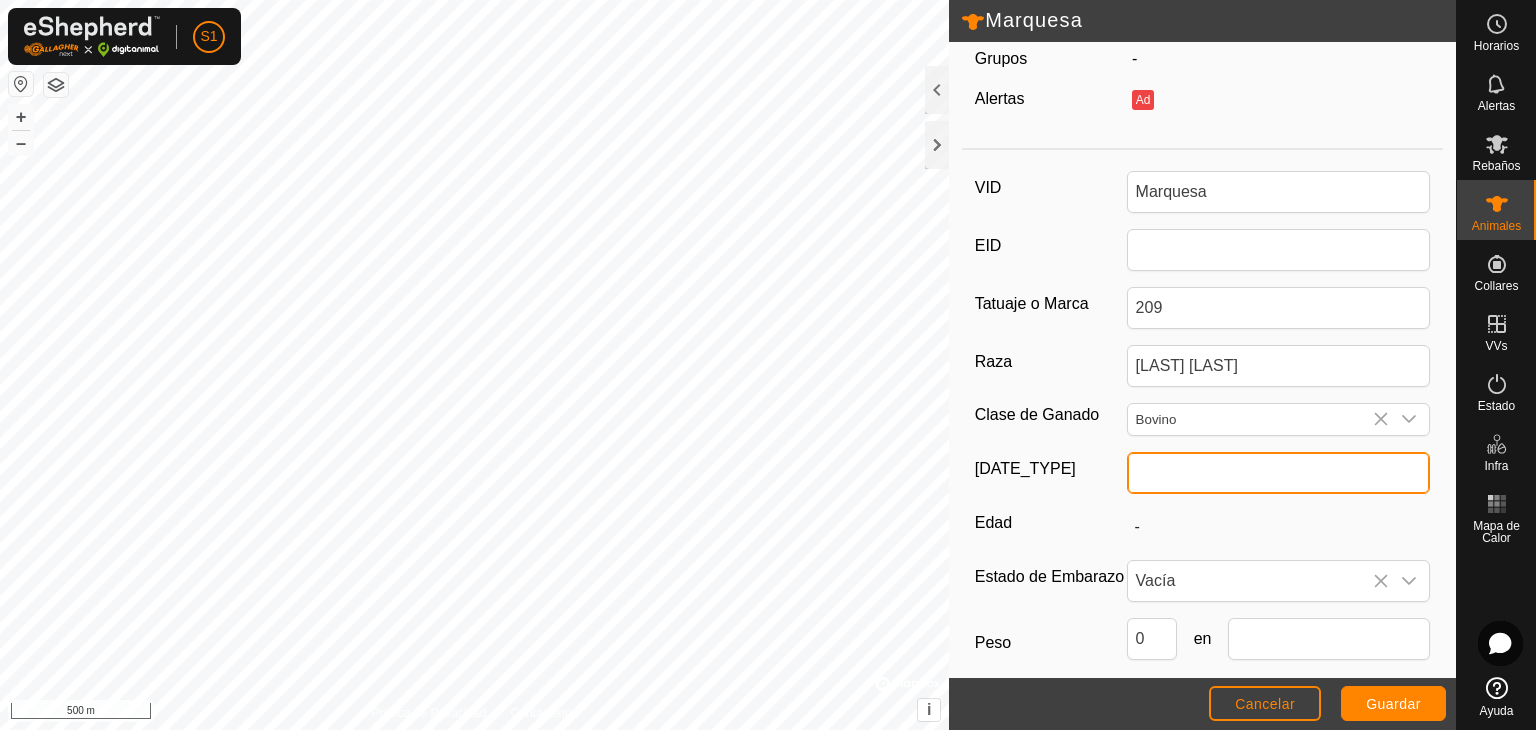 click 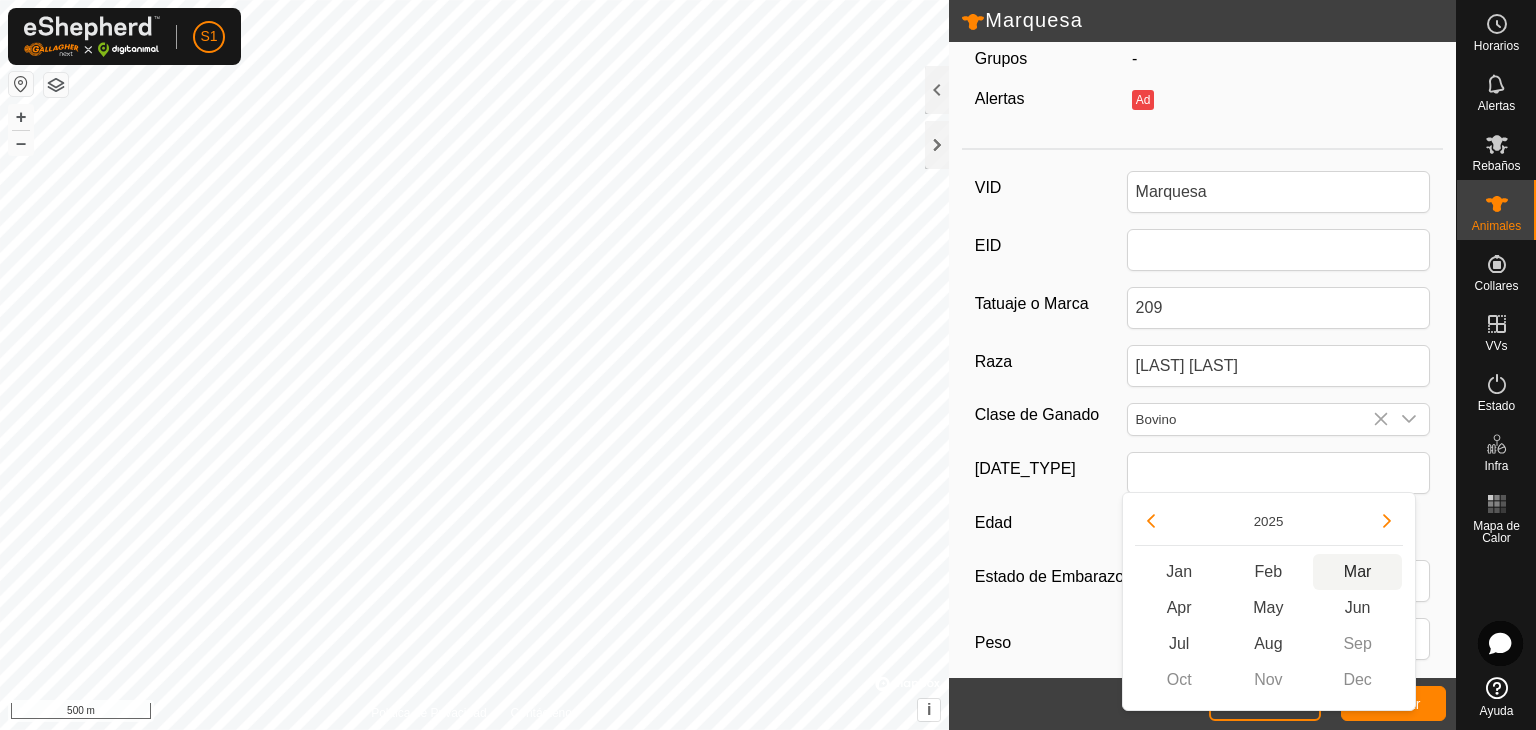 click on "Mar" at bounding box center (1357, 572) 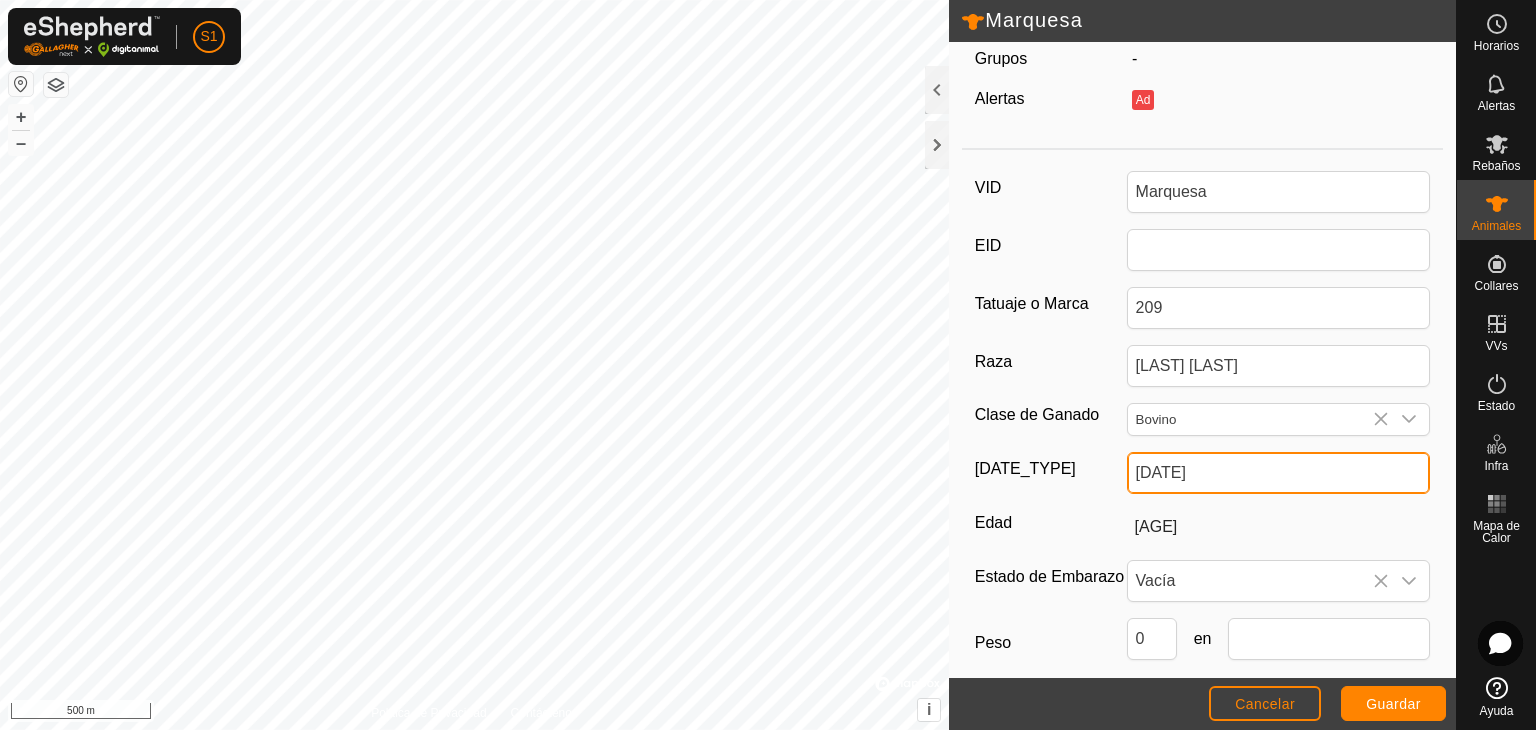 click on "[DATE]" 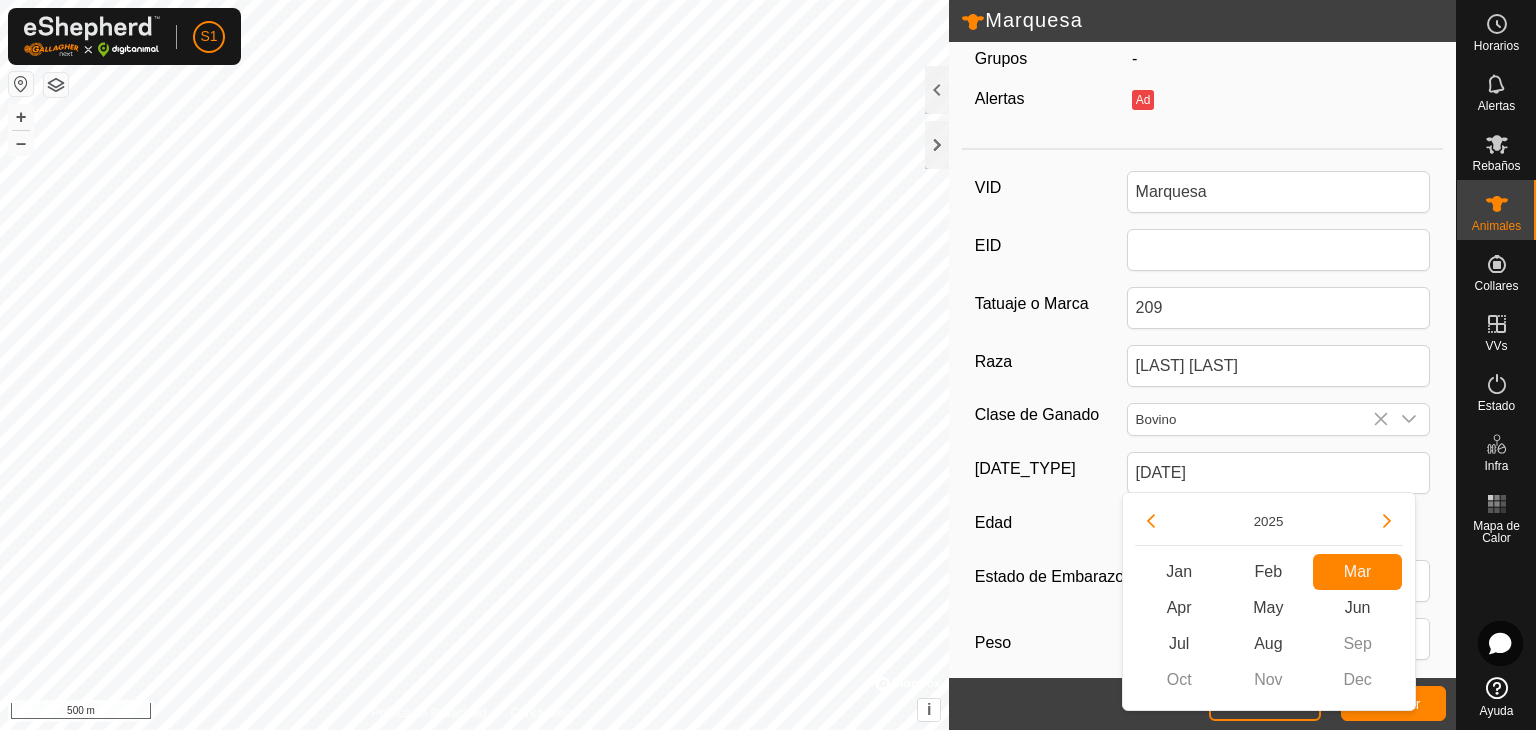 click on "[FIRST]   [FIRST]" at bounding box center [1357, 572] 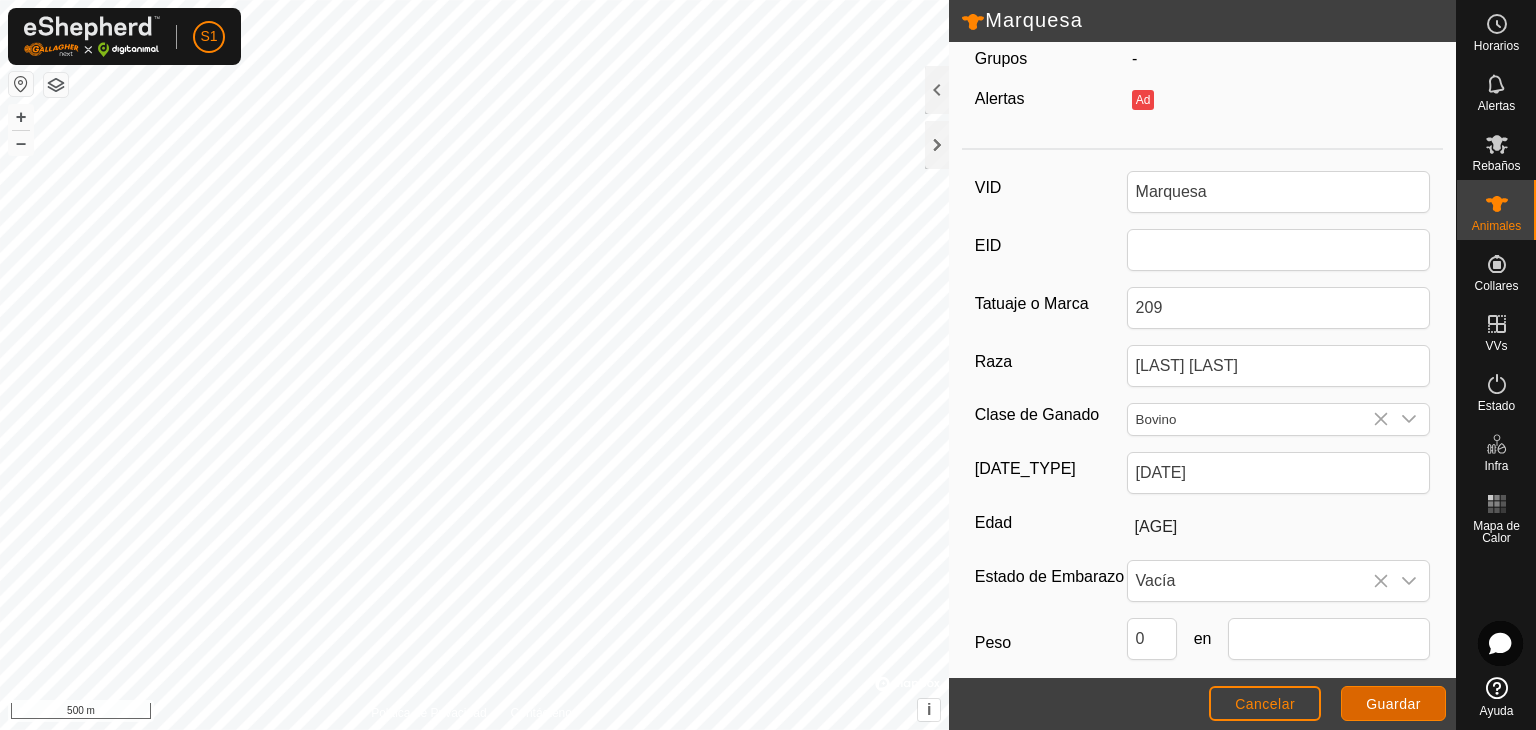 click on "Guardar" 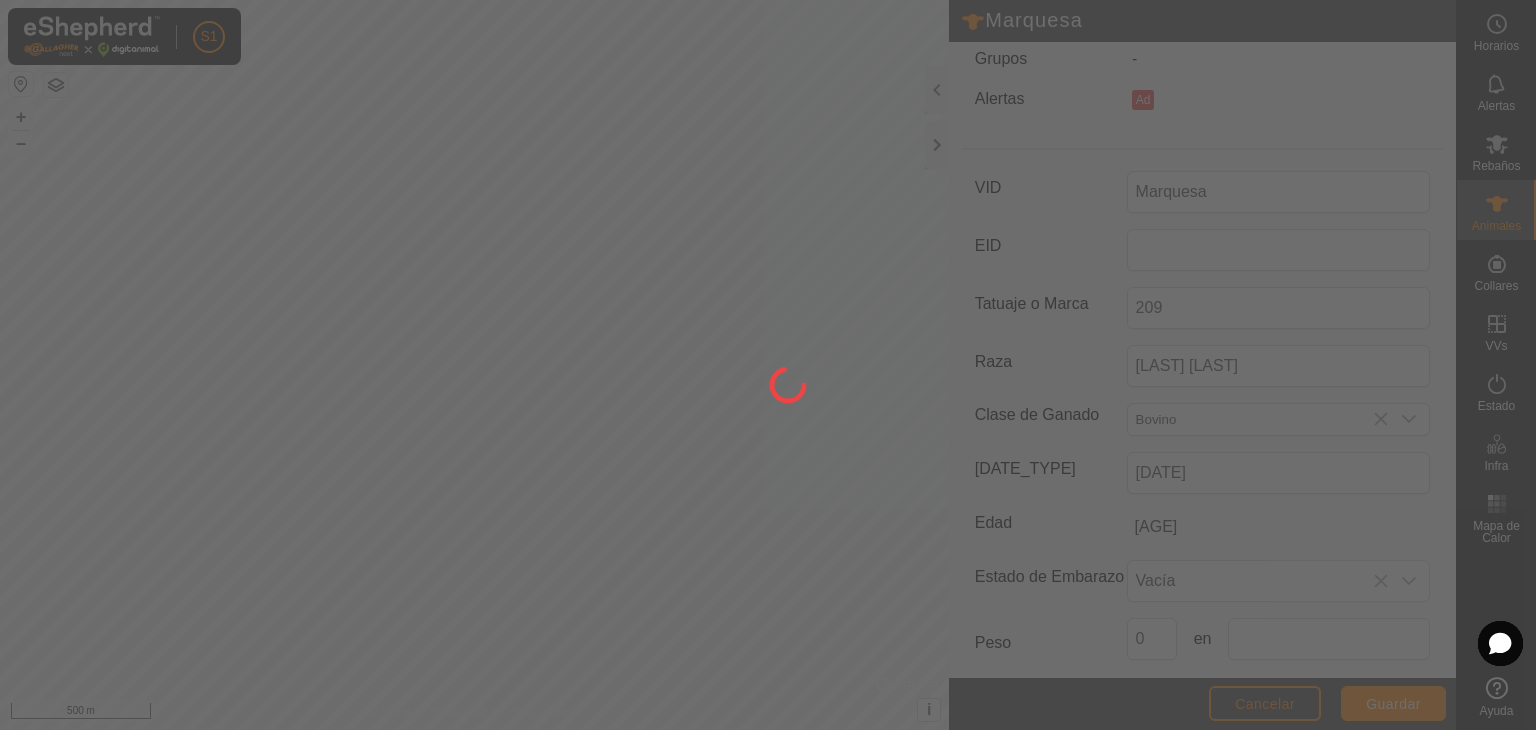 scroll, scrollTop: 188, scrollLeft: 0, axis: vertical 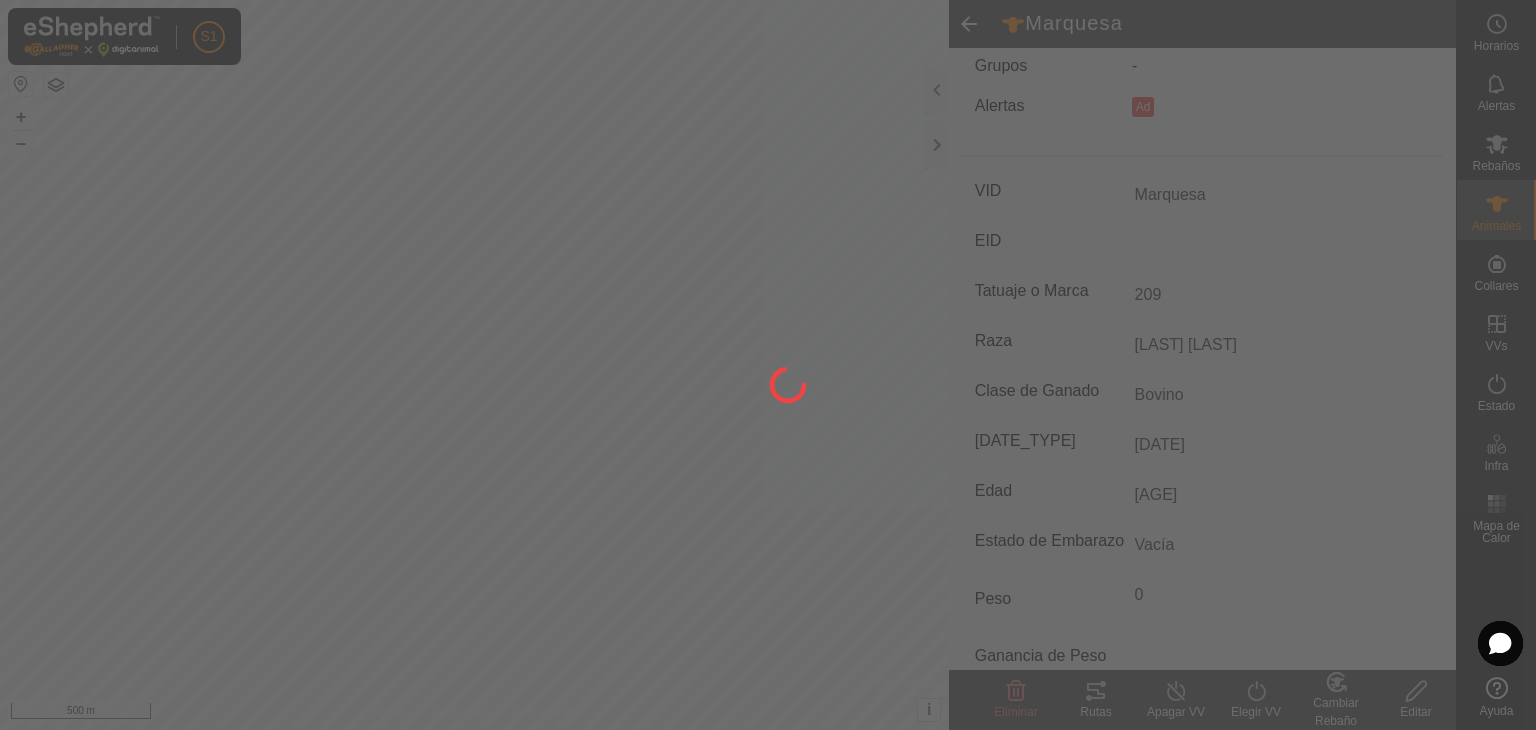type on "-" 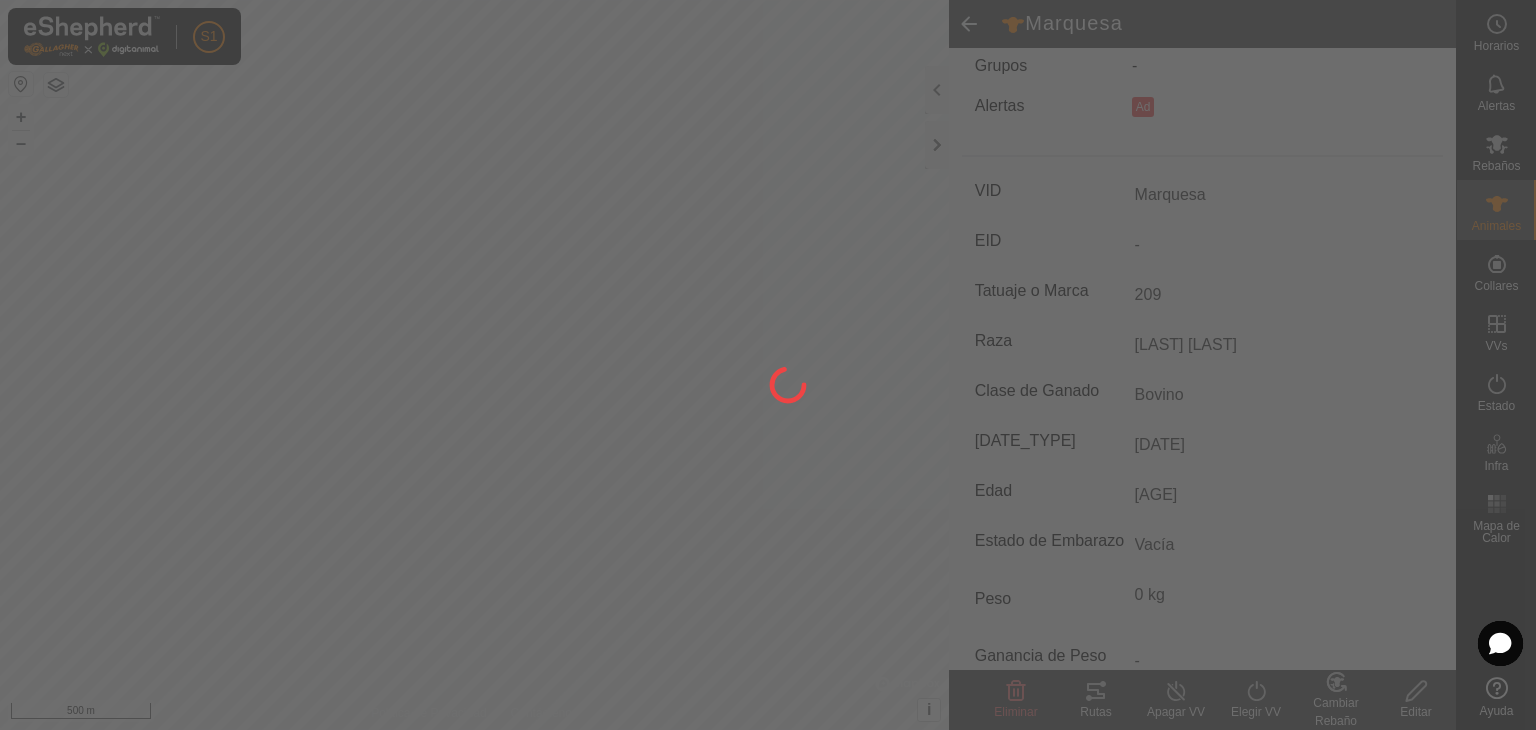 type on "-" 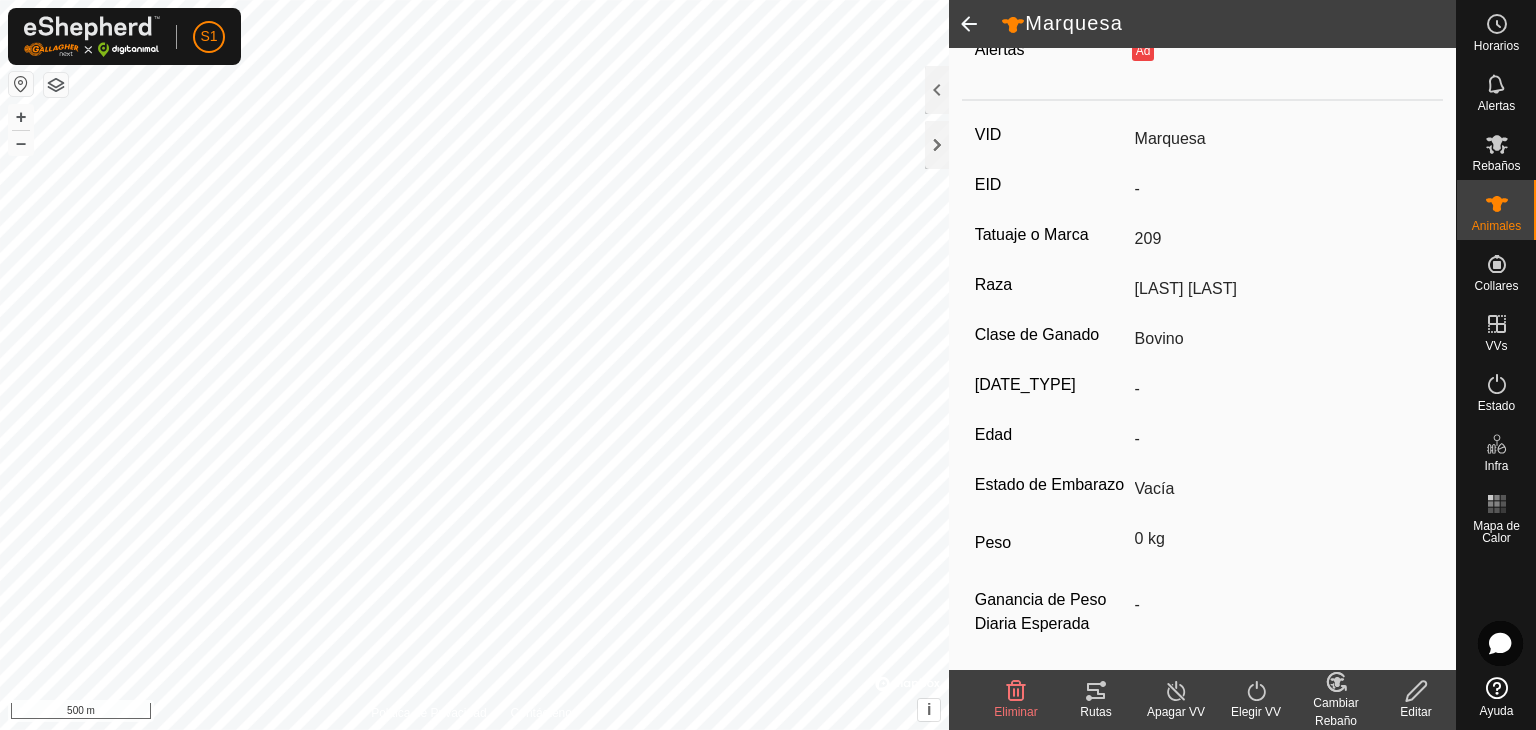 scroll, scrollTop: 272, scrollLeft: 0, axis: vertical 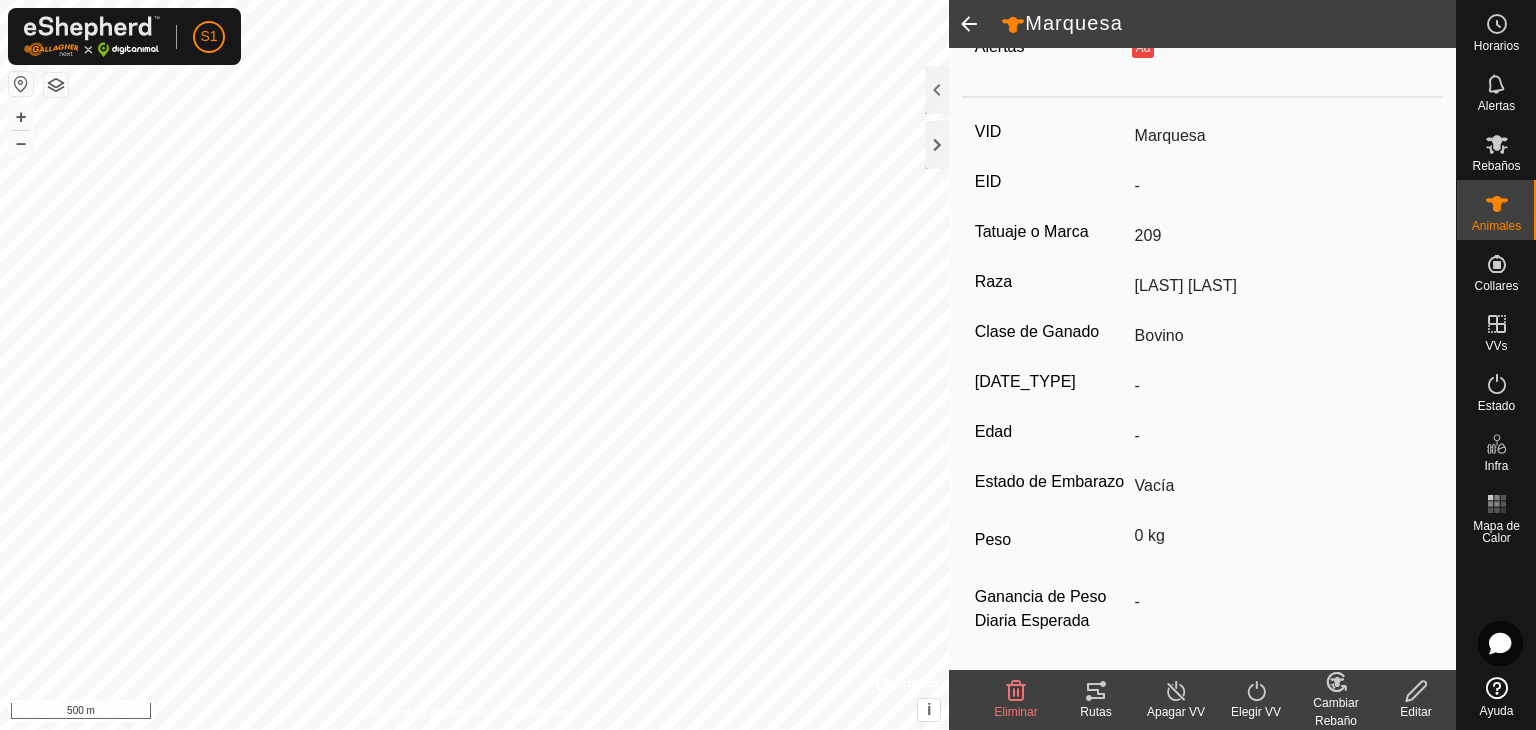 click on "Editar" 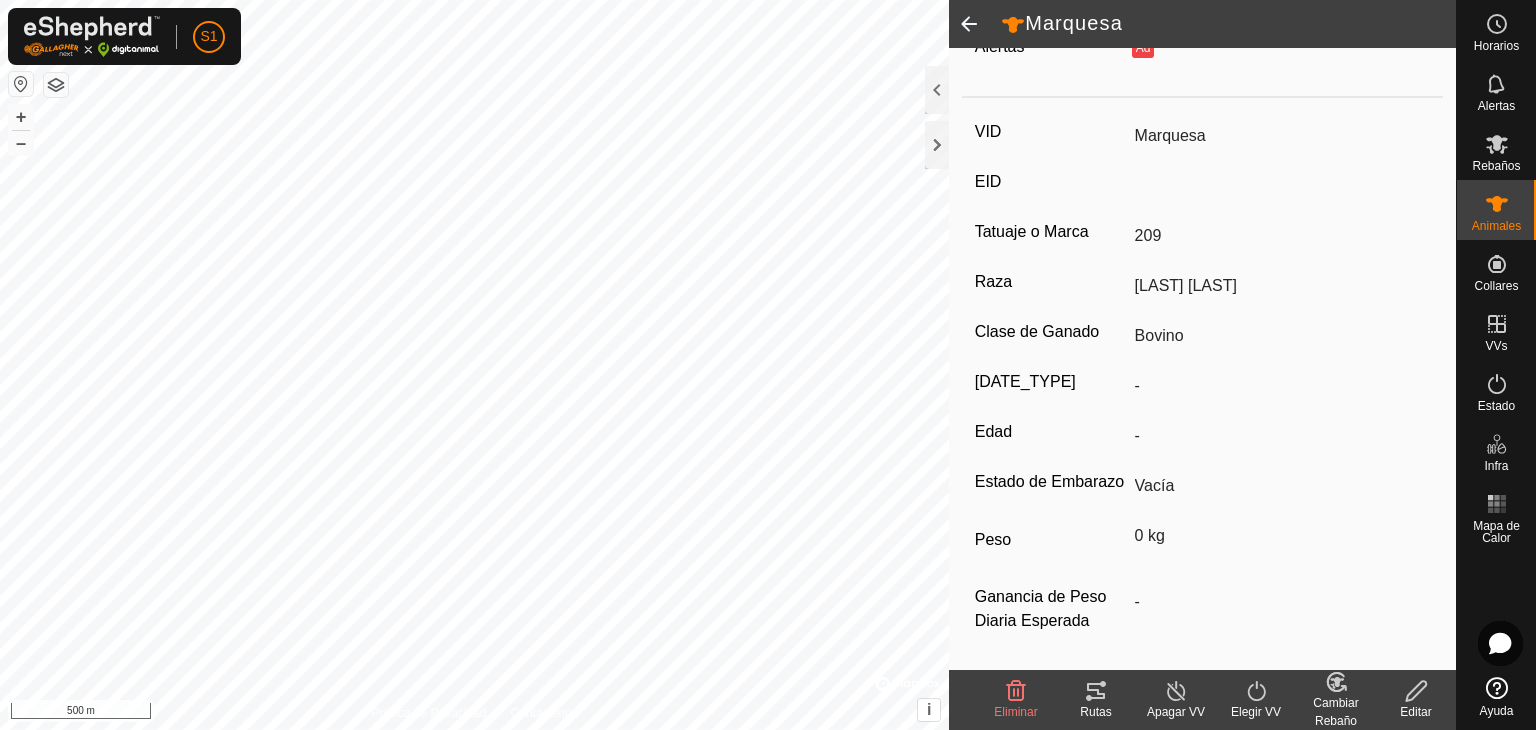 type on "0" 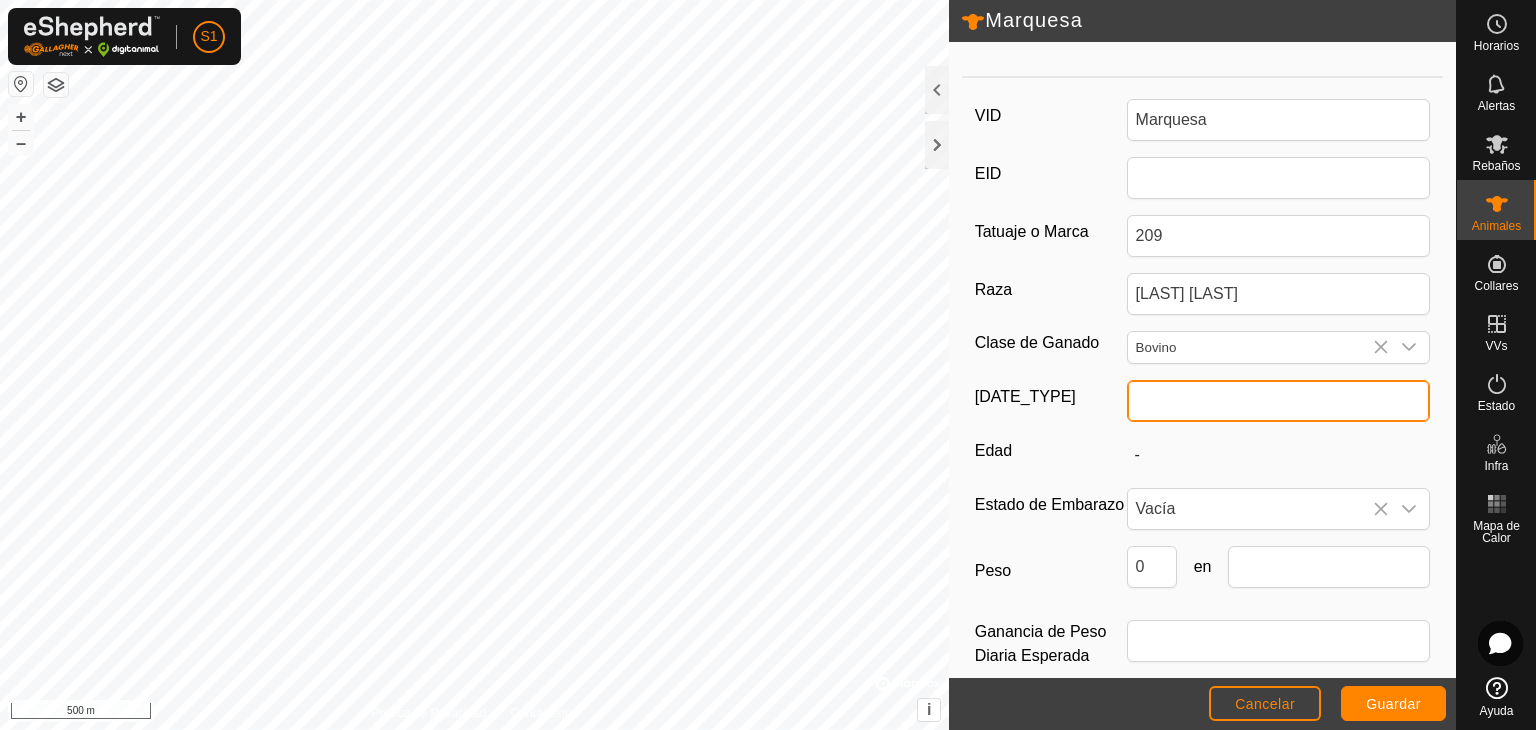 click 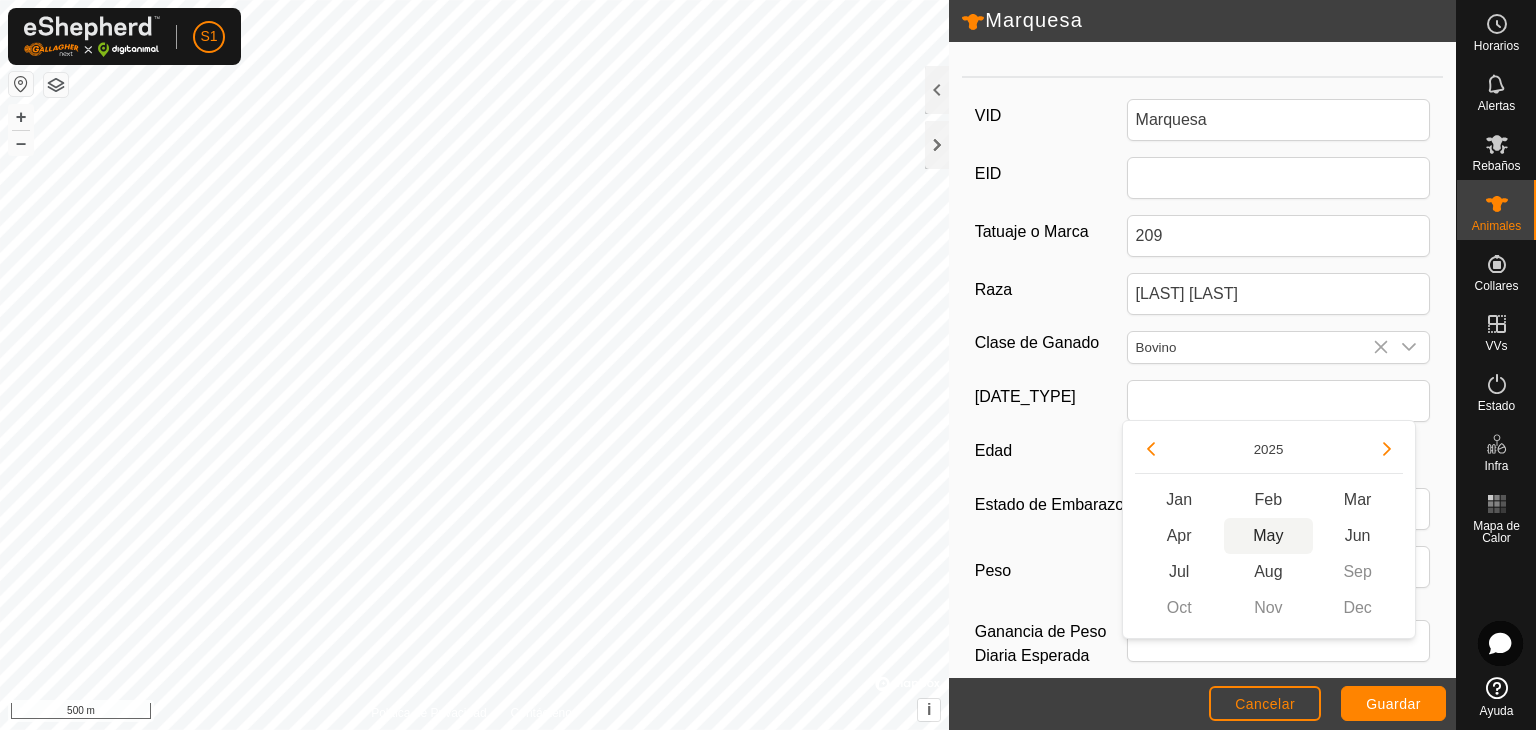 click on "May" at bounding box center (1268, 536) 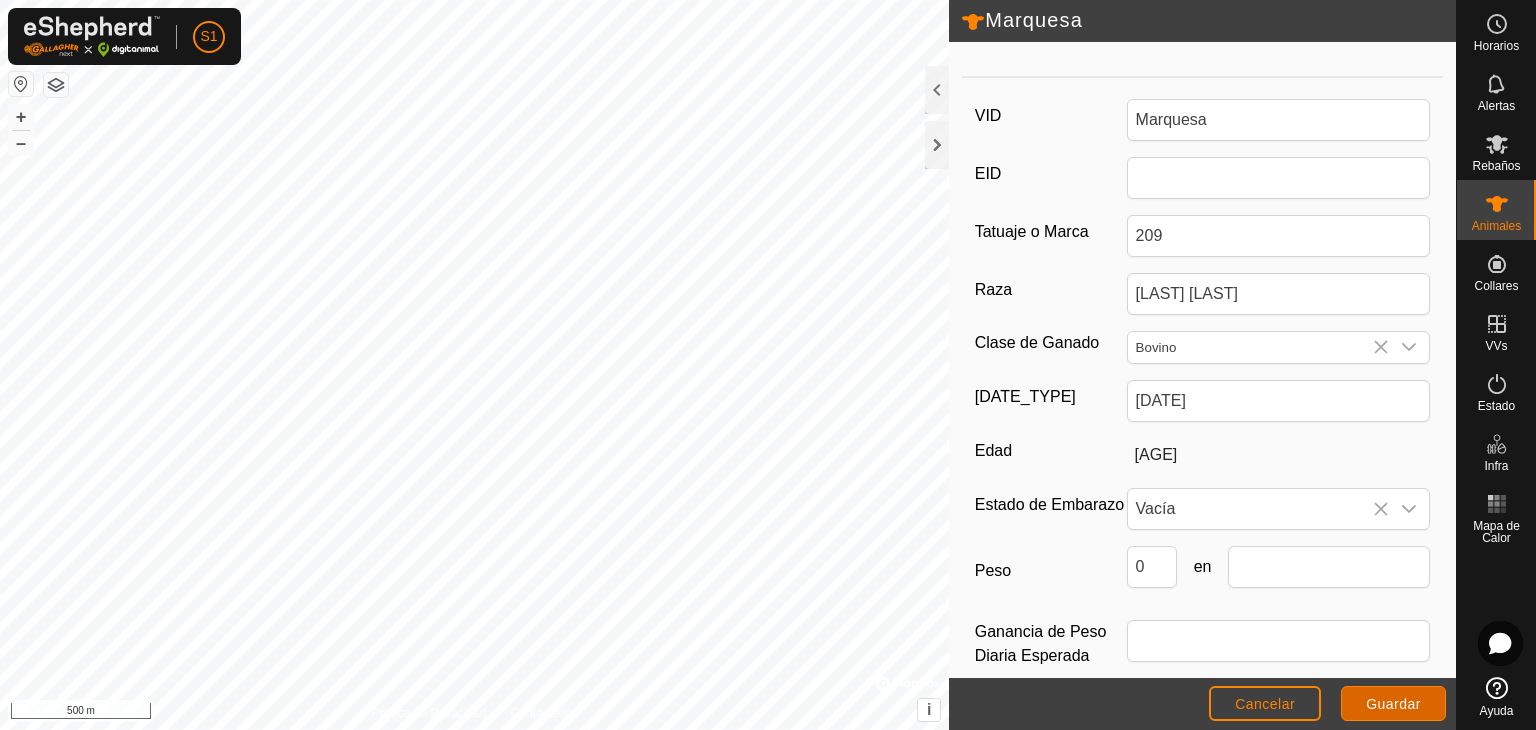click on "Guardar" 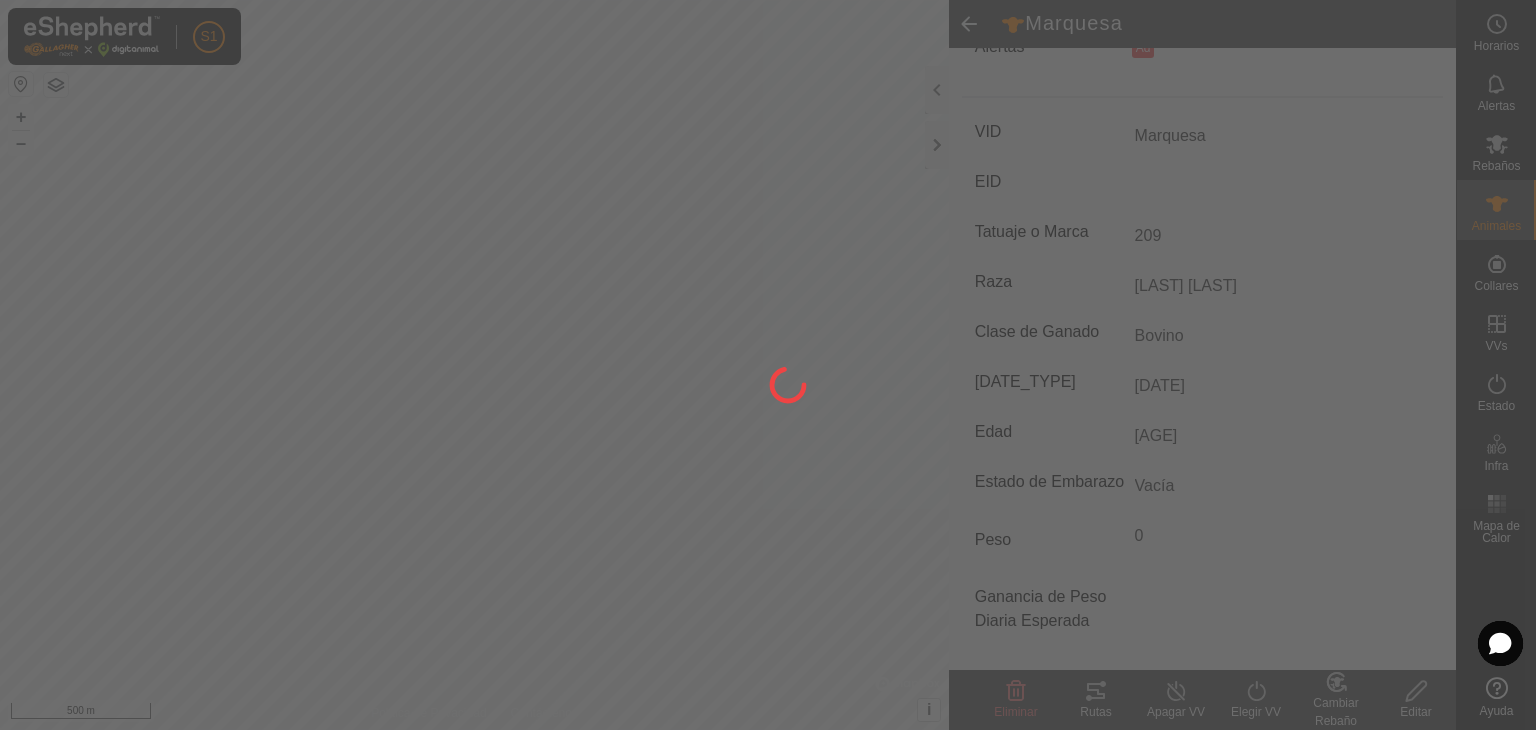 type on "-" 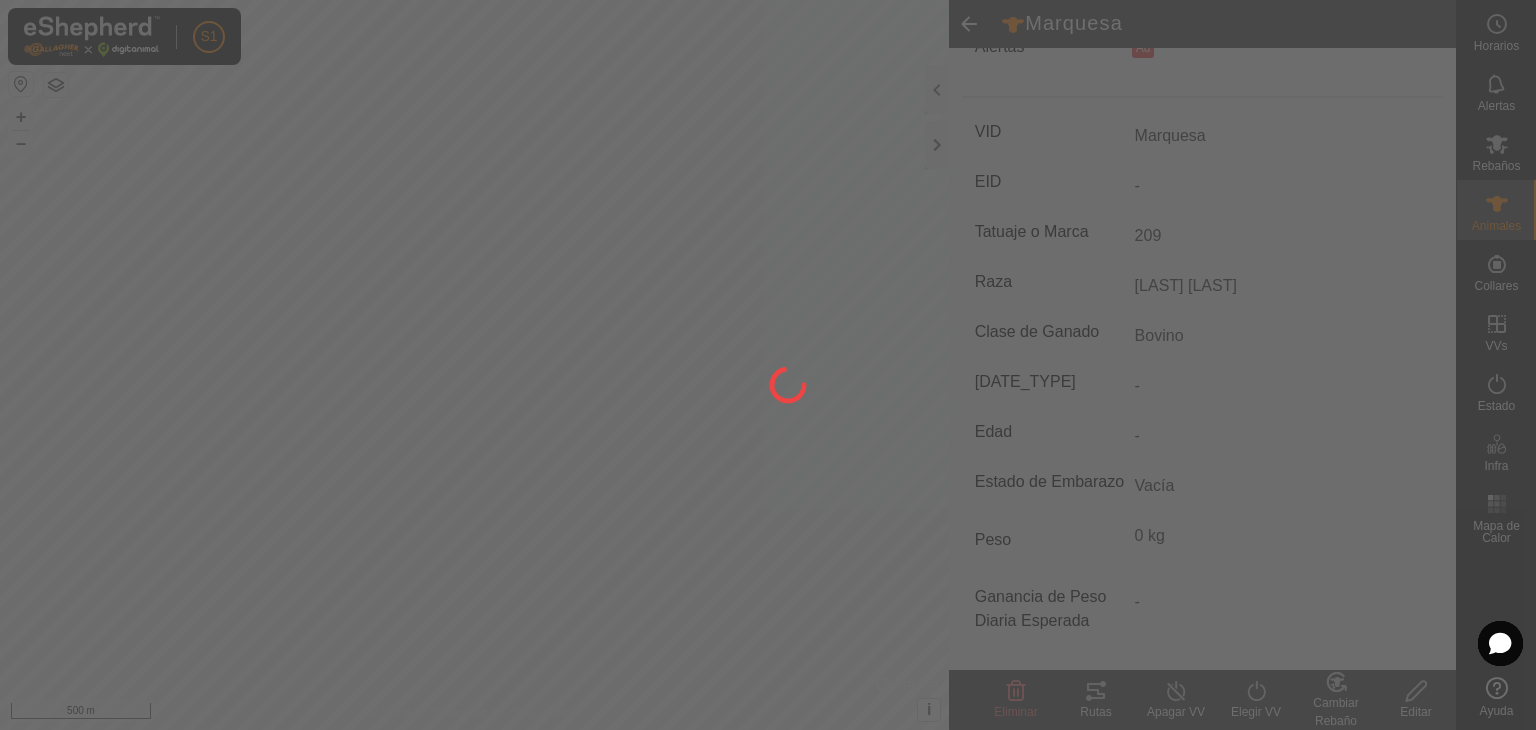 type on "[AGE]" 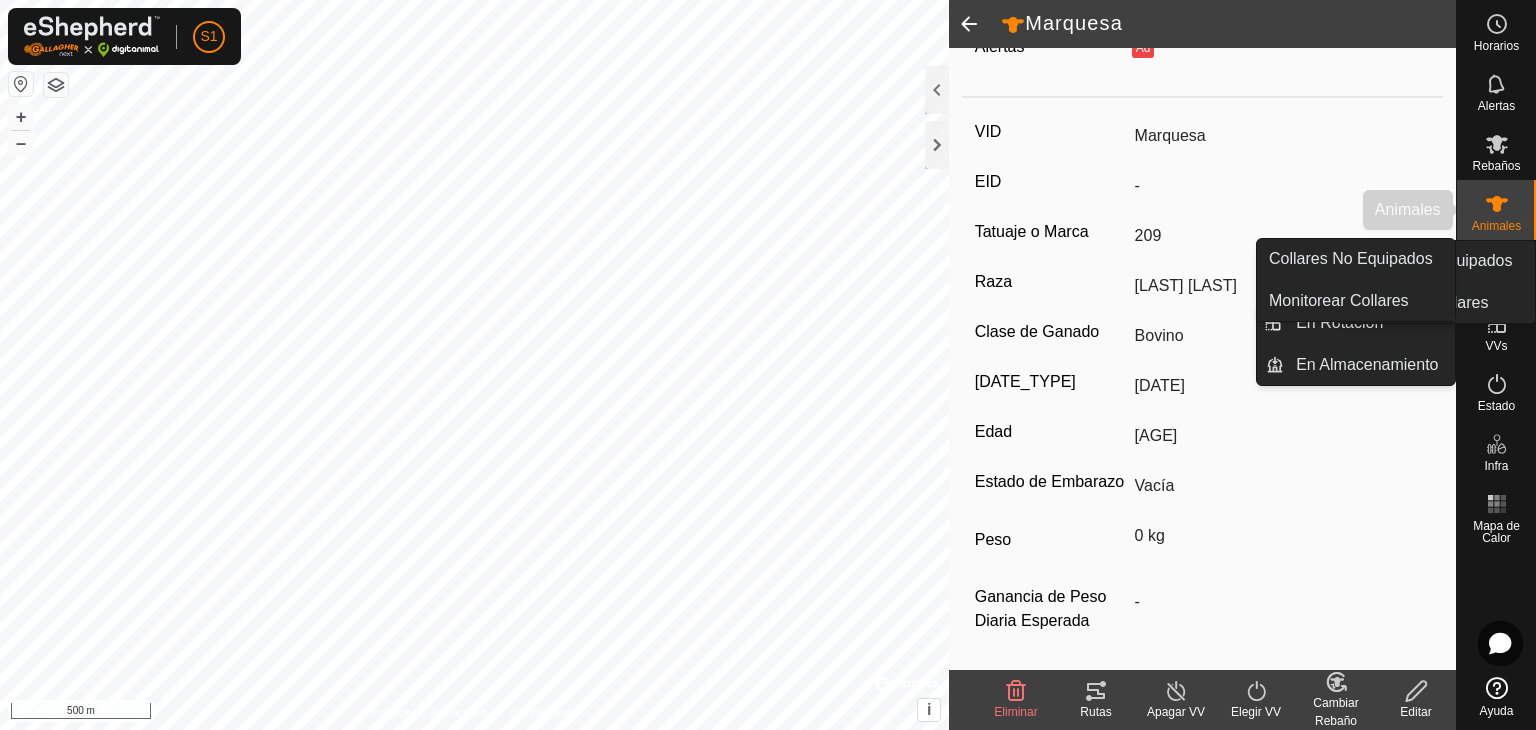 click 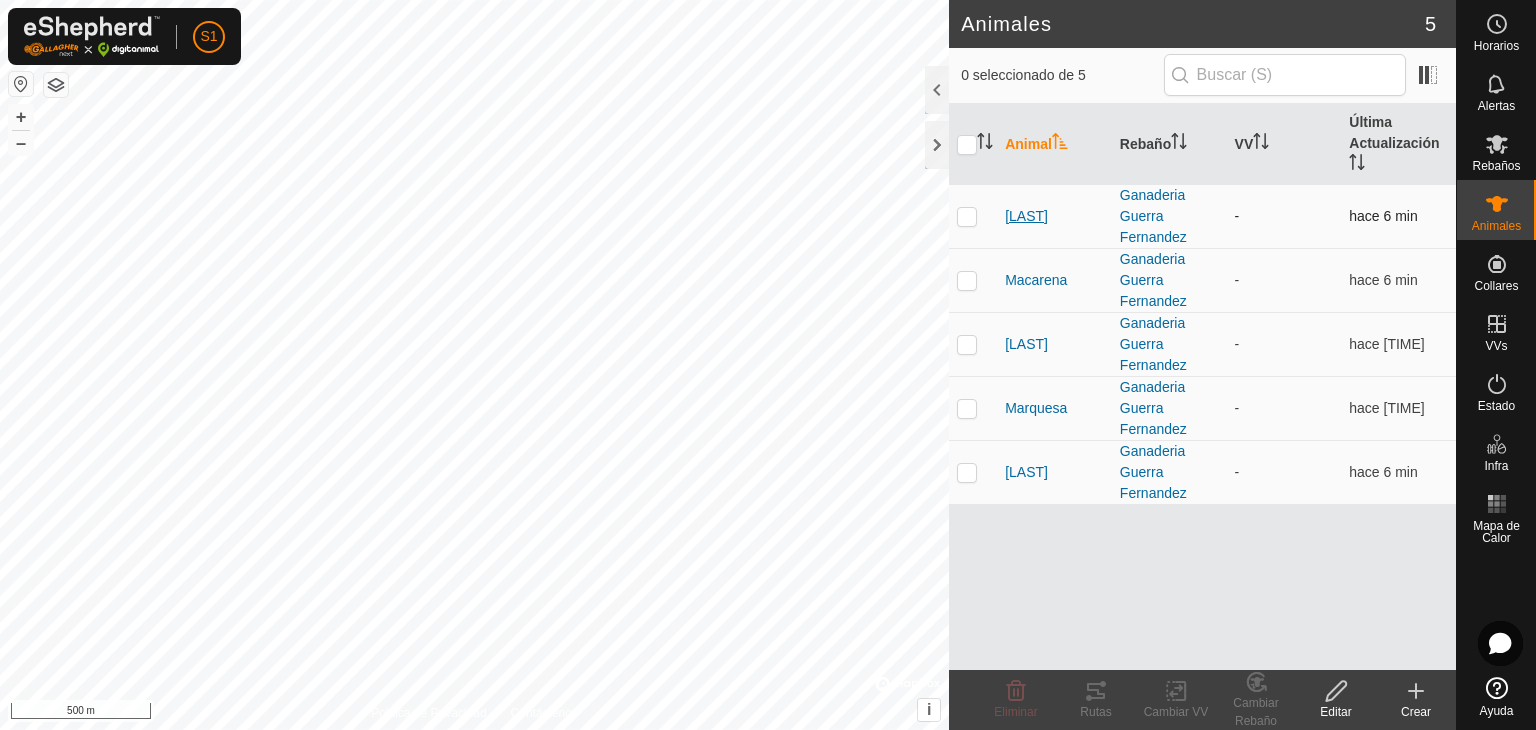 click on "[LAST]" at bounding box center (1026, 216) 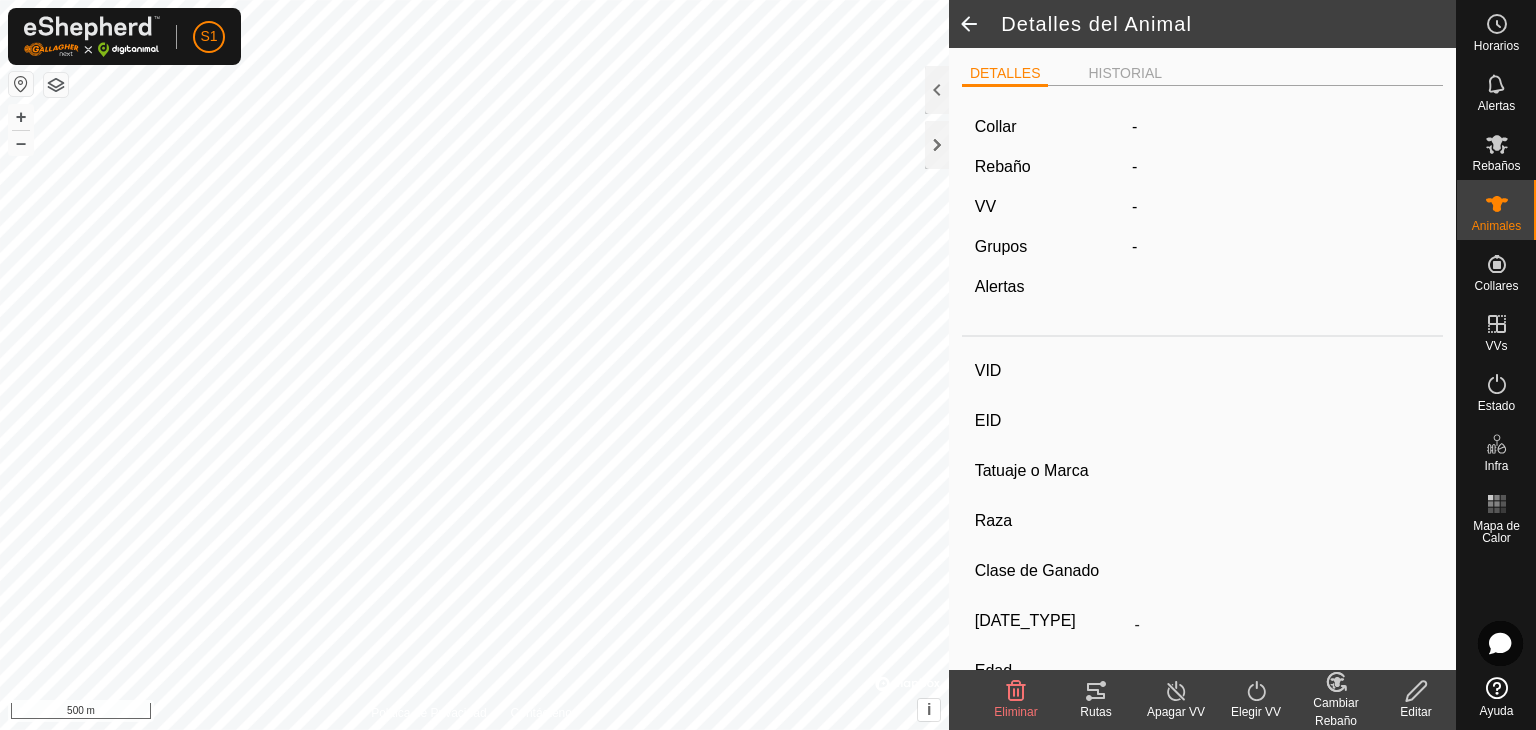type on "[LAST]" 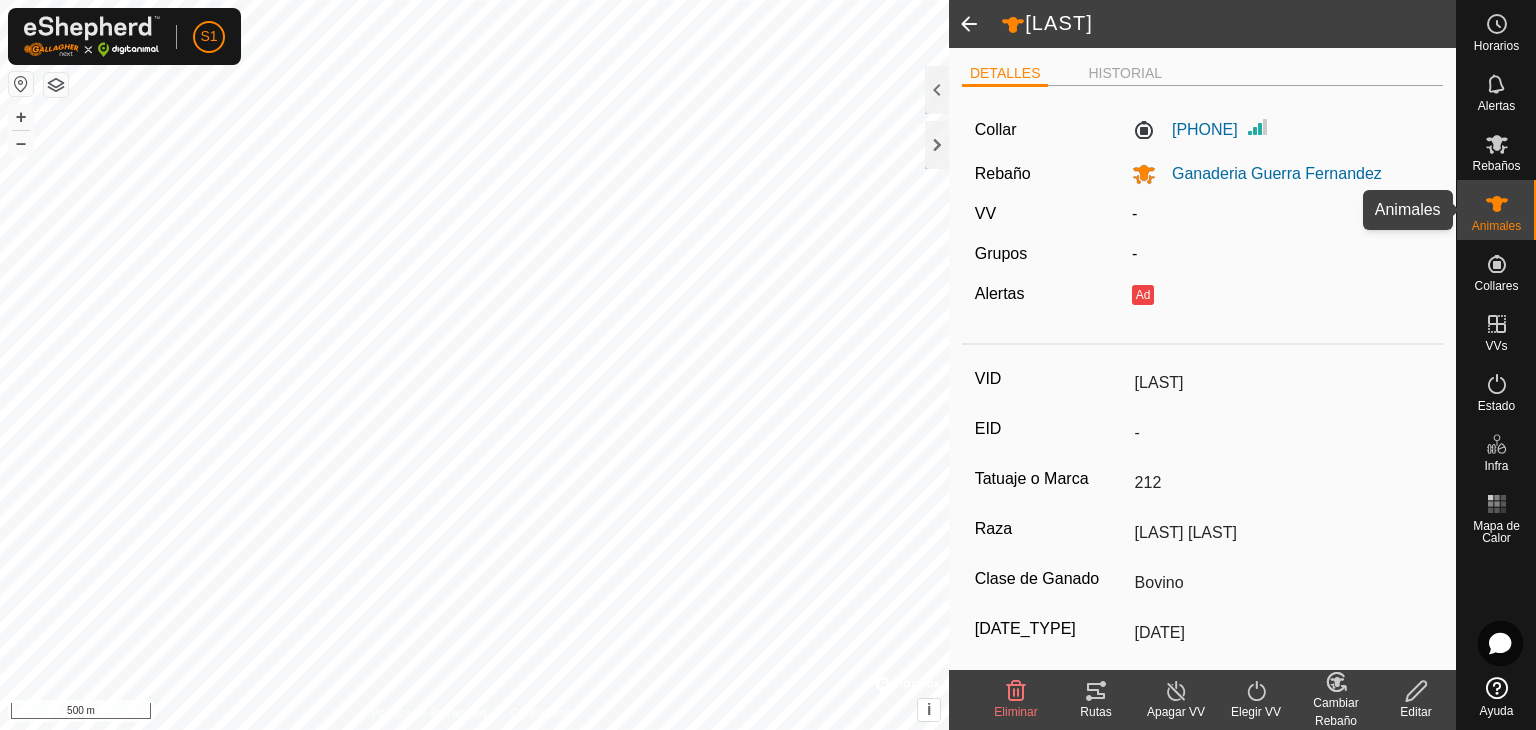 click on "Animales" at bounding box center [1496, 210] 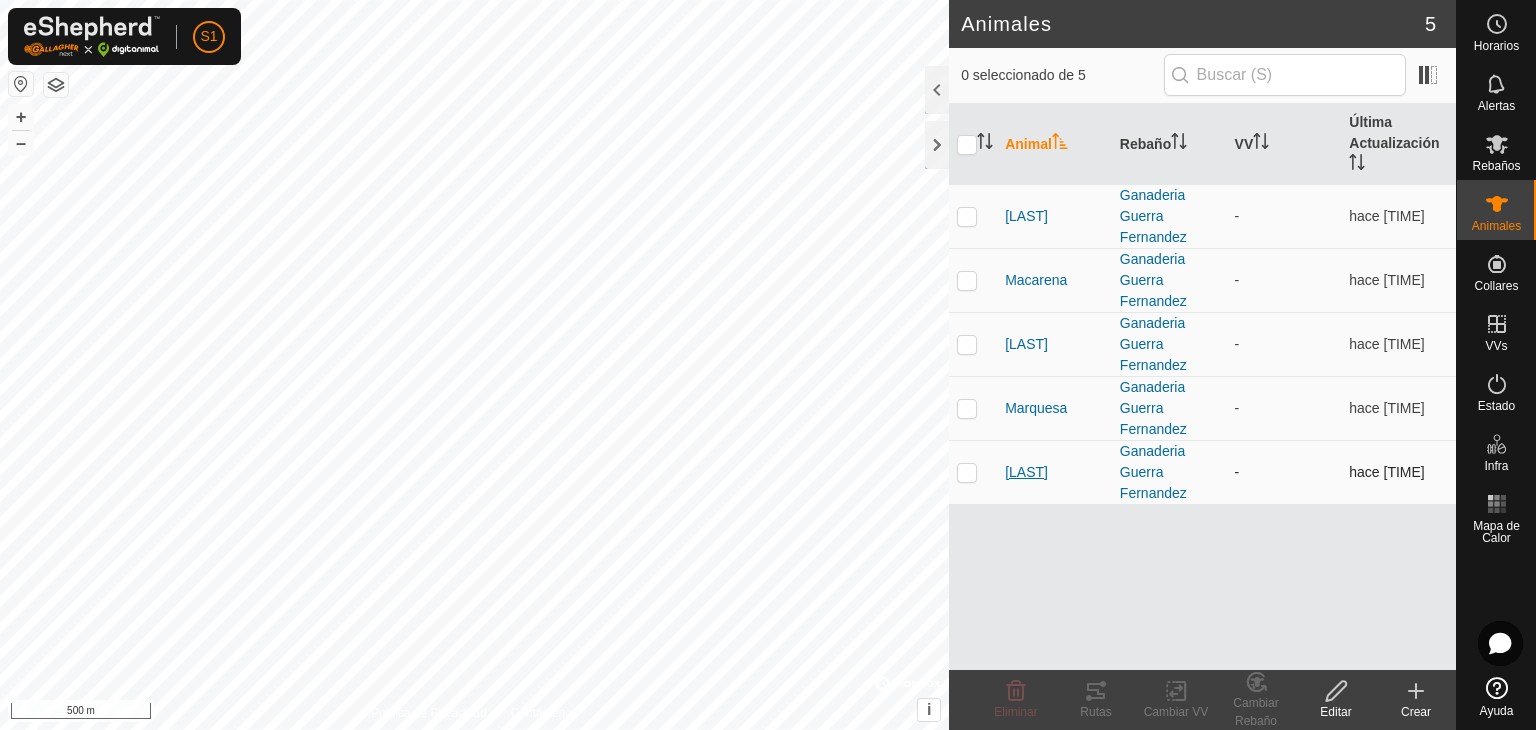 click on "[LAST]" at bounding box center (1026, 472) 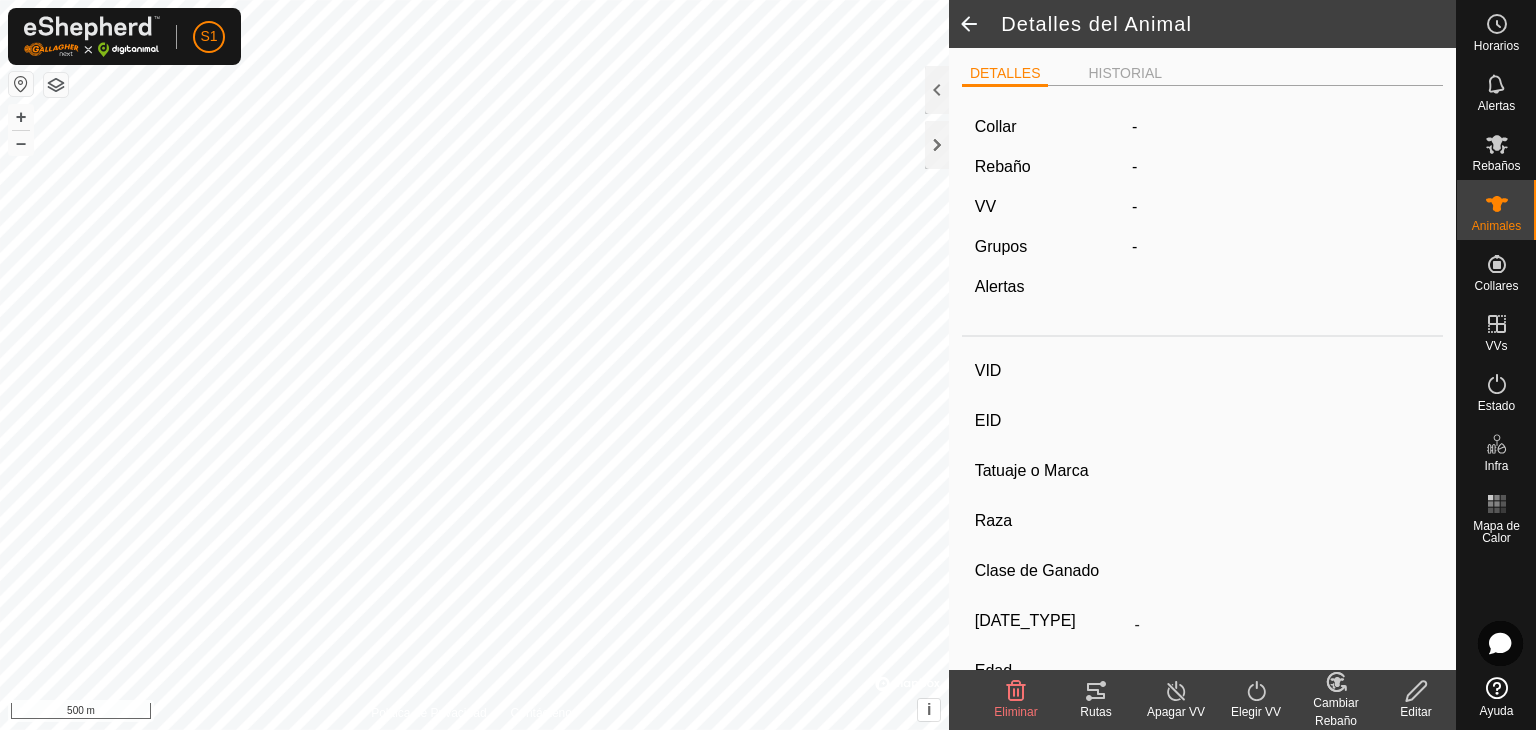 type on "[LAST]" 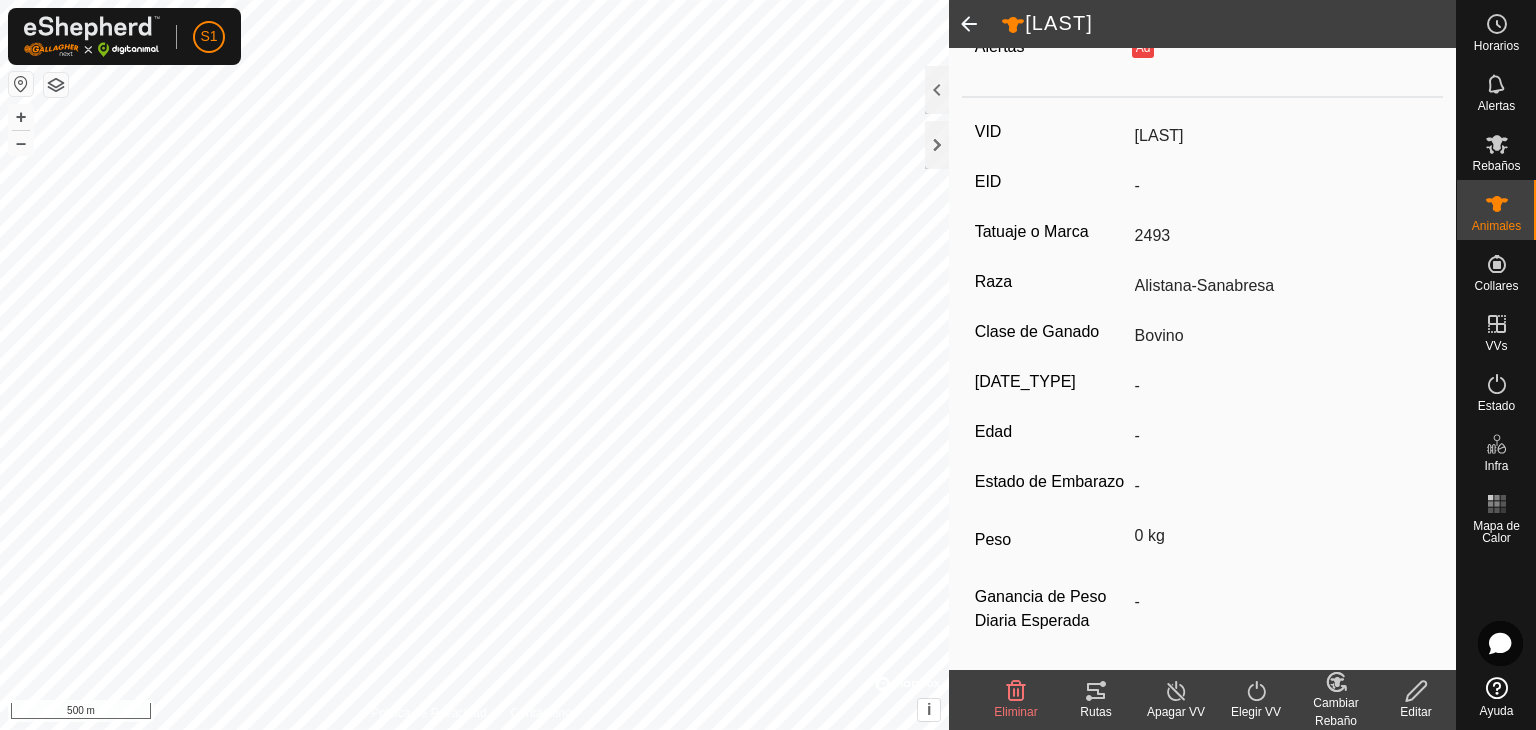 scroll, scrollTop: 272, scrollLeft: 0, axis: vertical 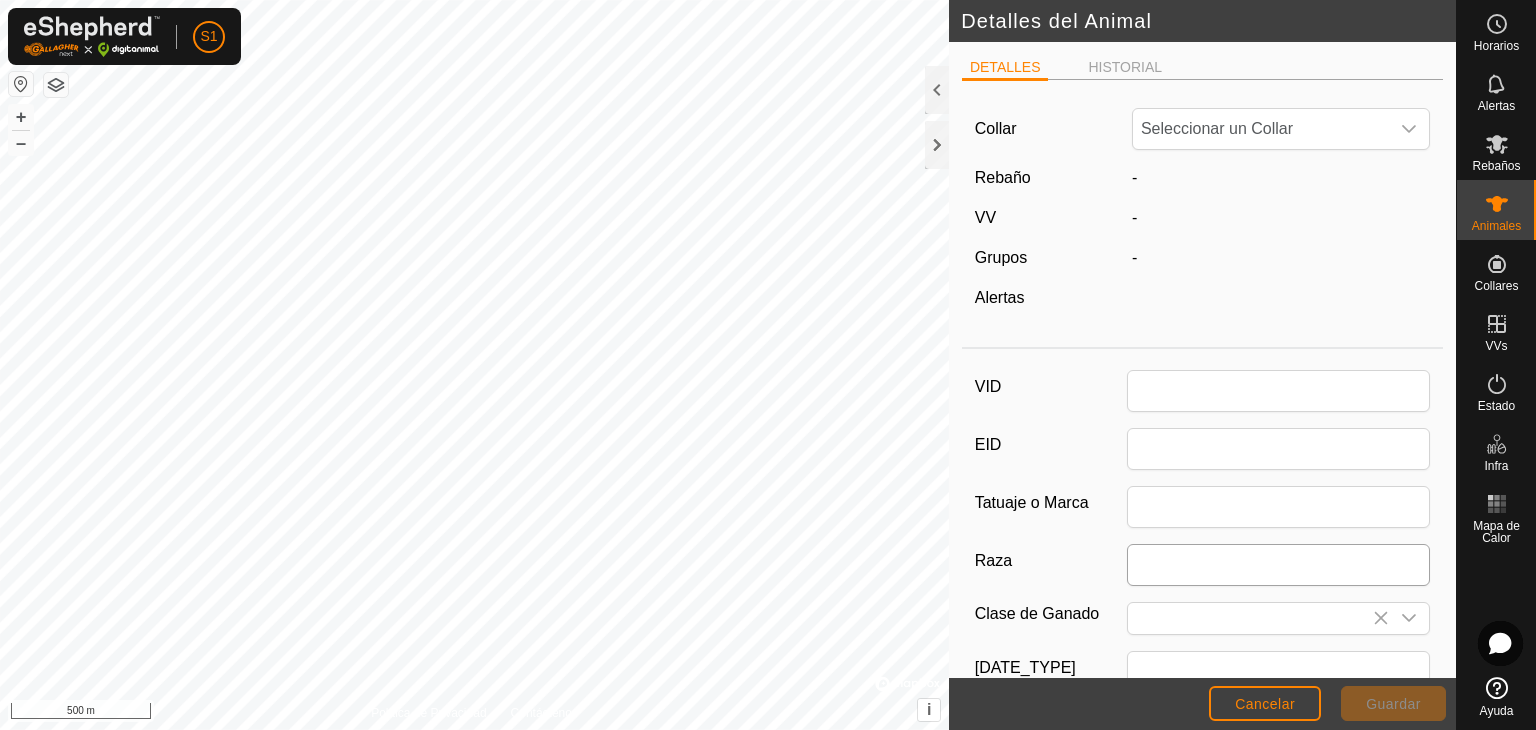 type on "[LAST]" 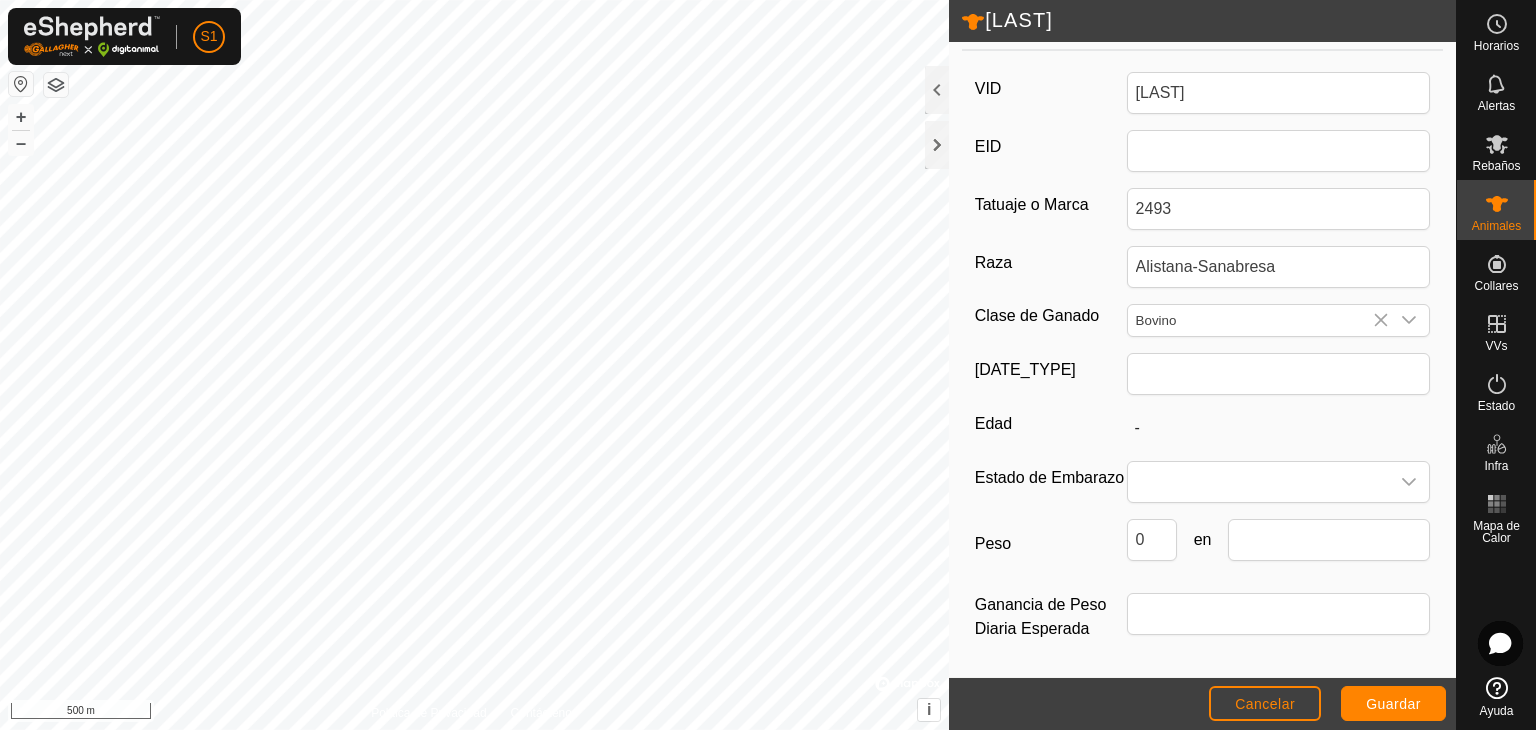 scroll, scrollTop: 311, scrollLeft: 0, axis: vertical 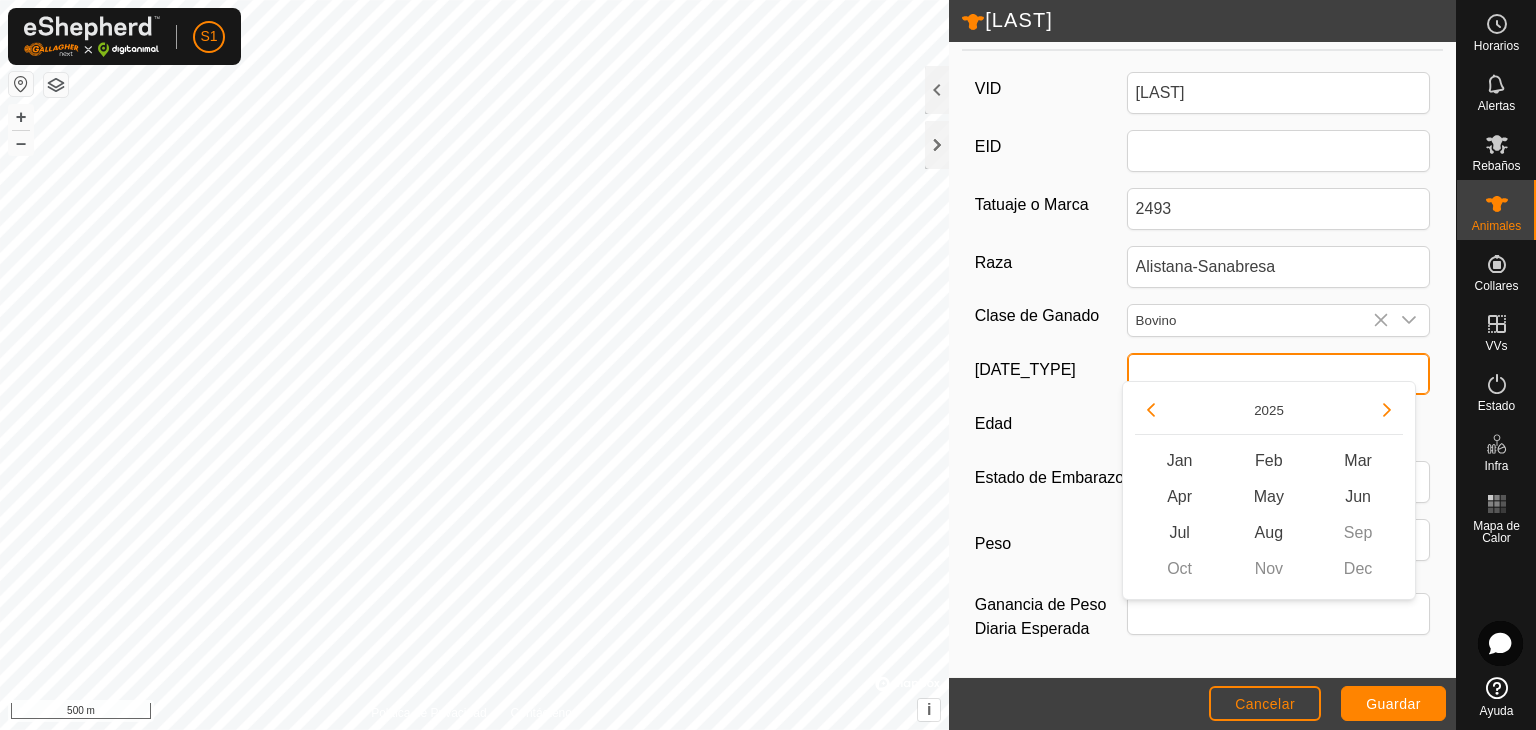 click 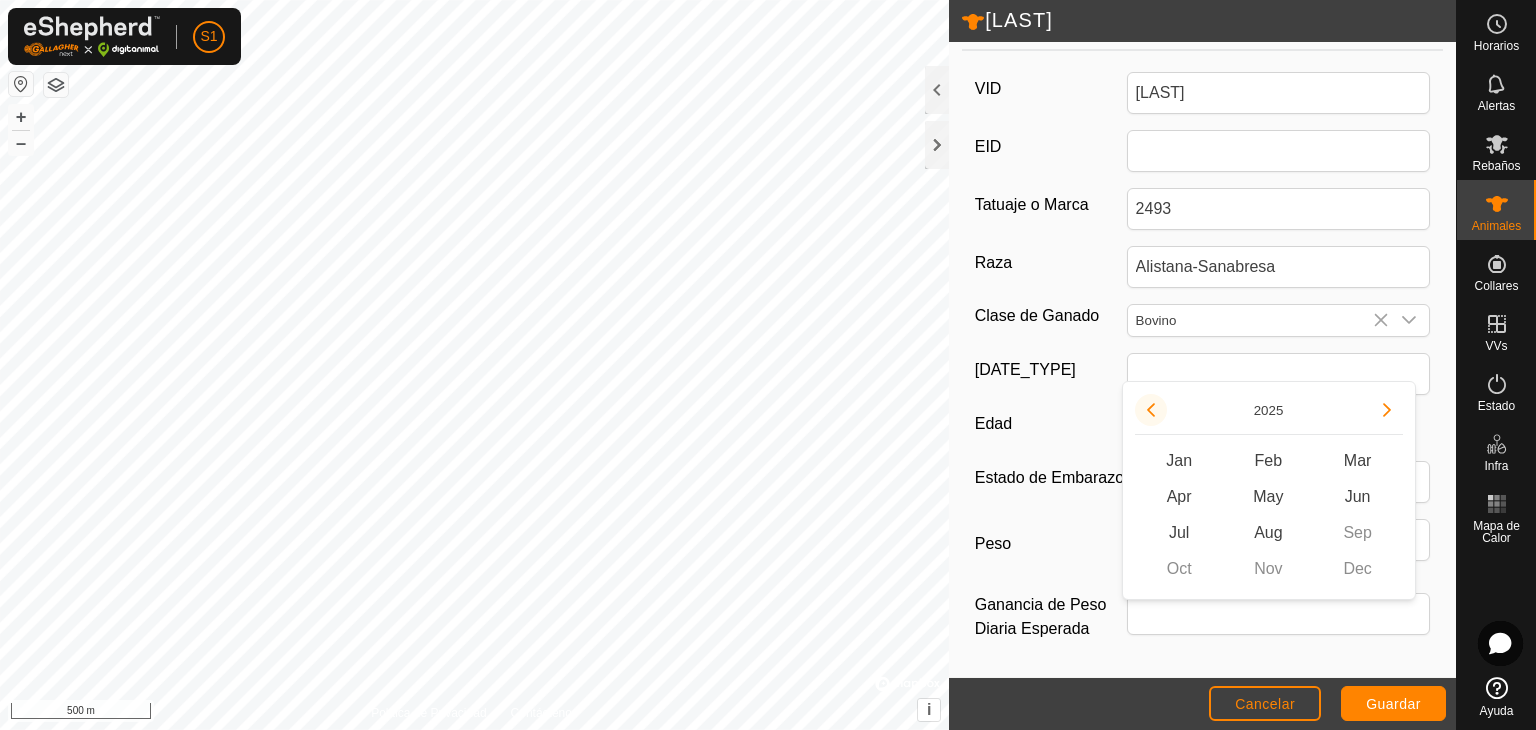 click at bounding box center (1151, 410) 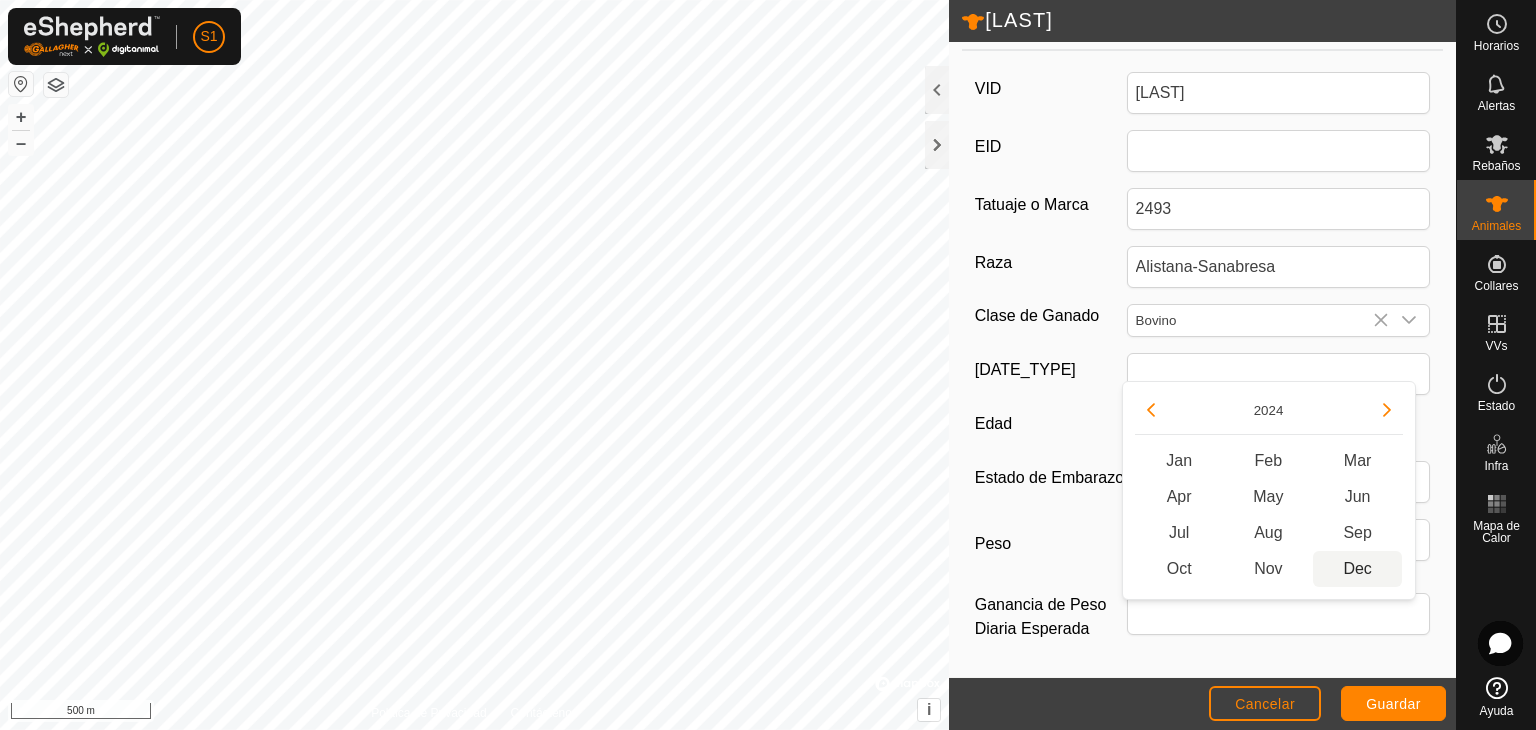 click on "Dec" at bounding box center (1357, 569) 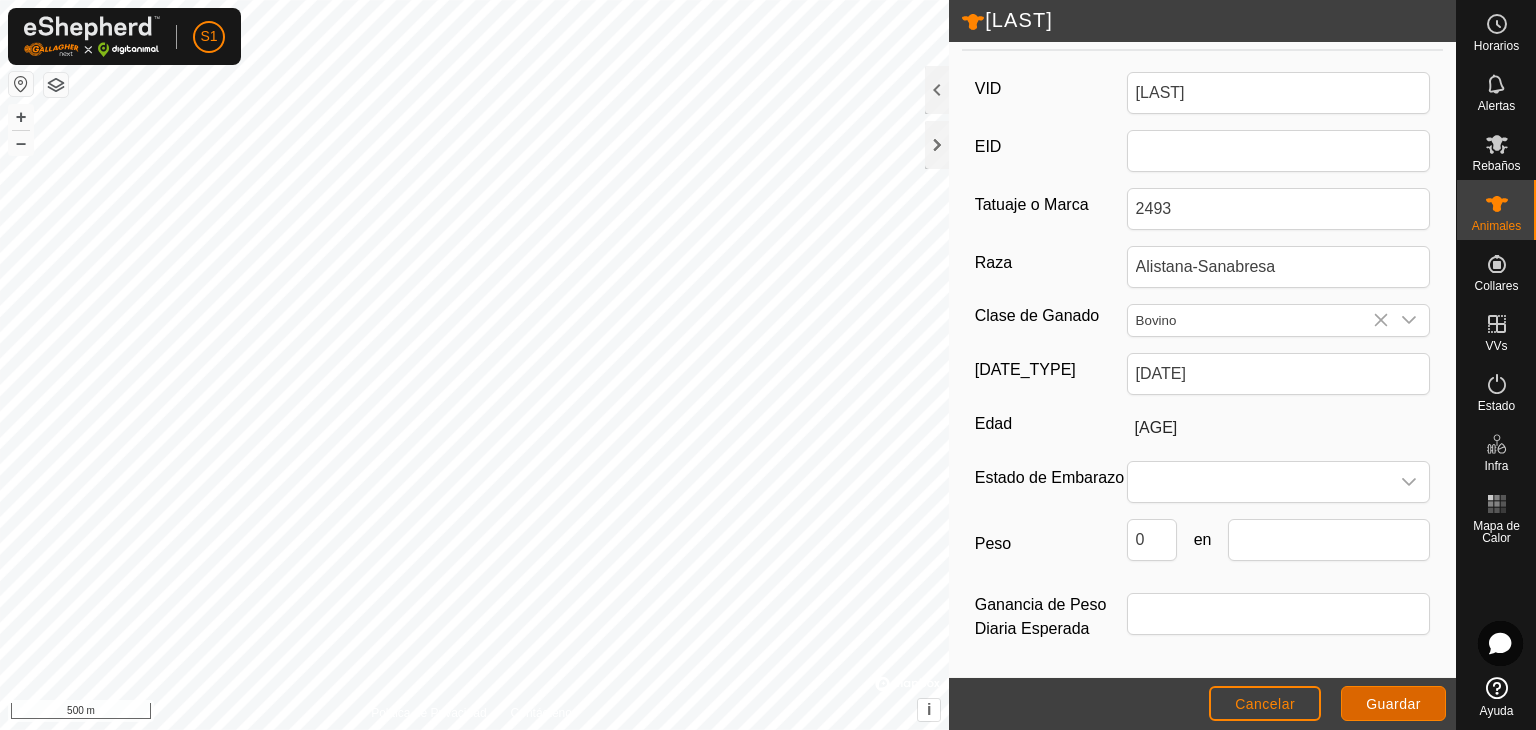click on "Guardar" 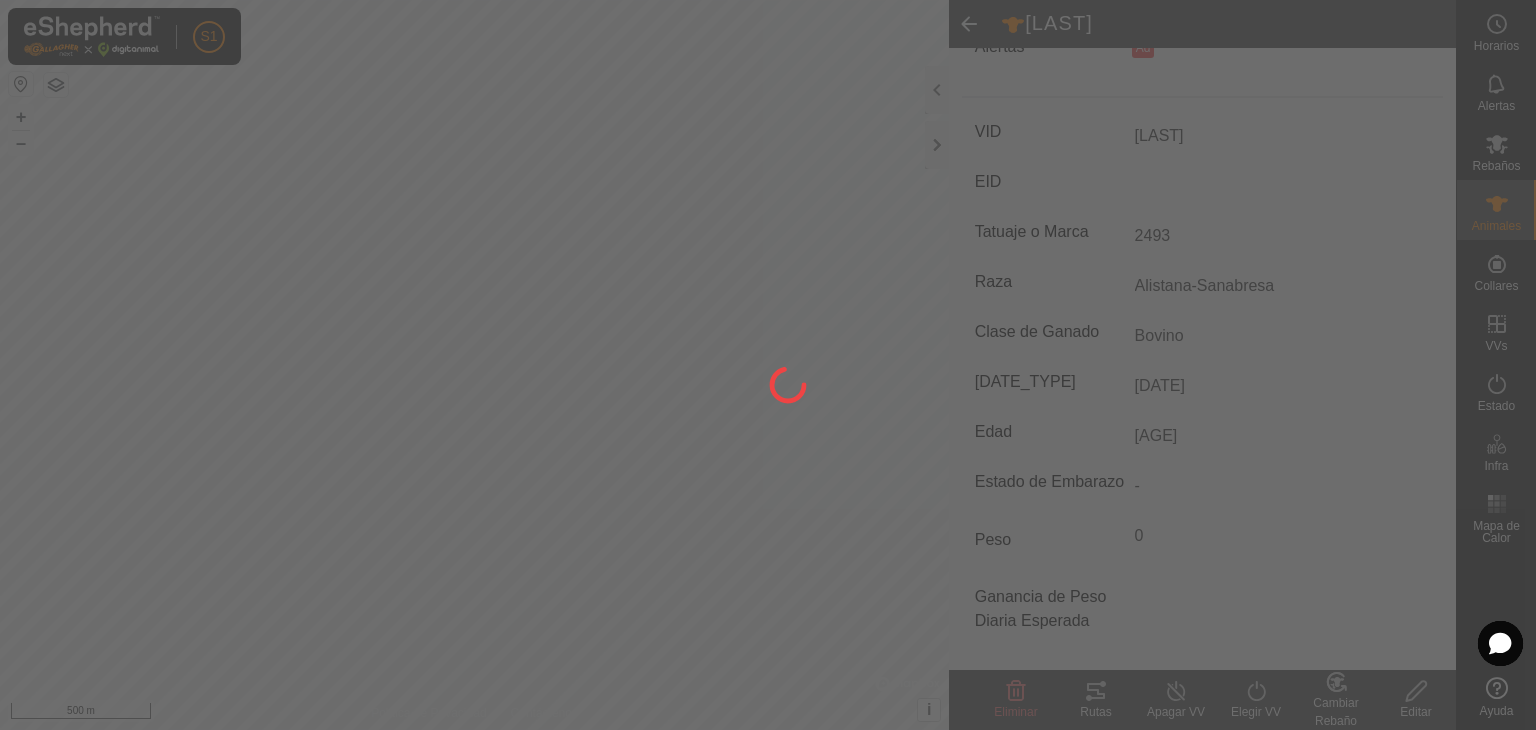 scroll, scrollTop: 272, scrollLeft: 0, axis: vertical 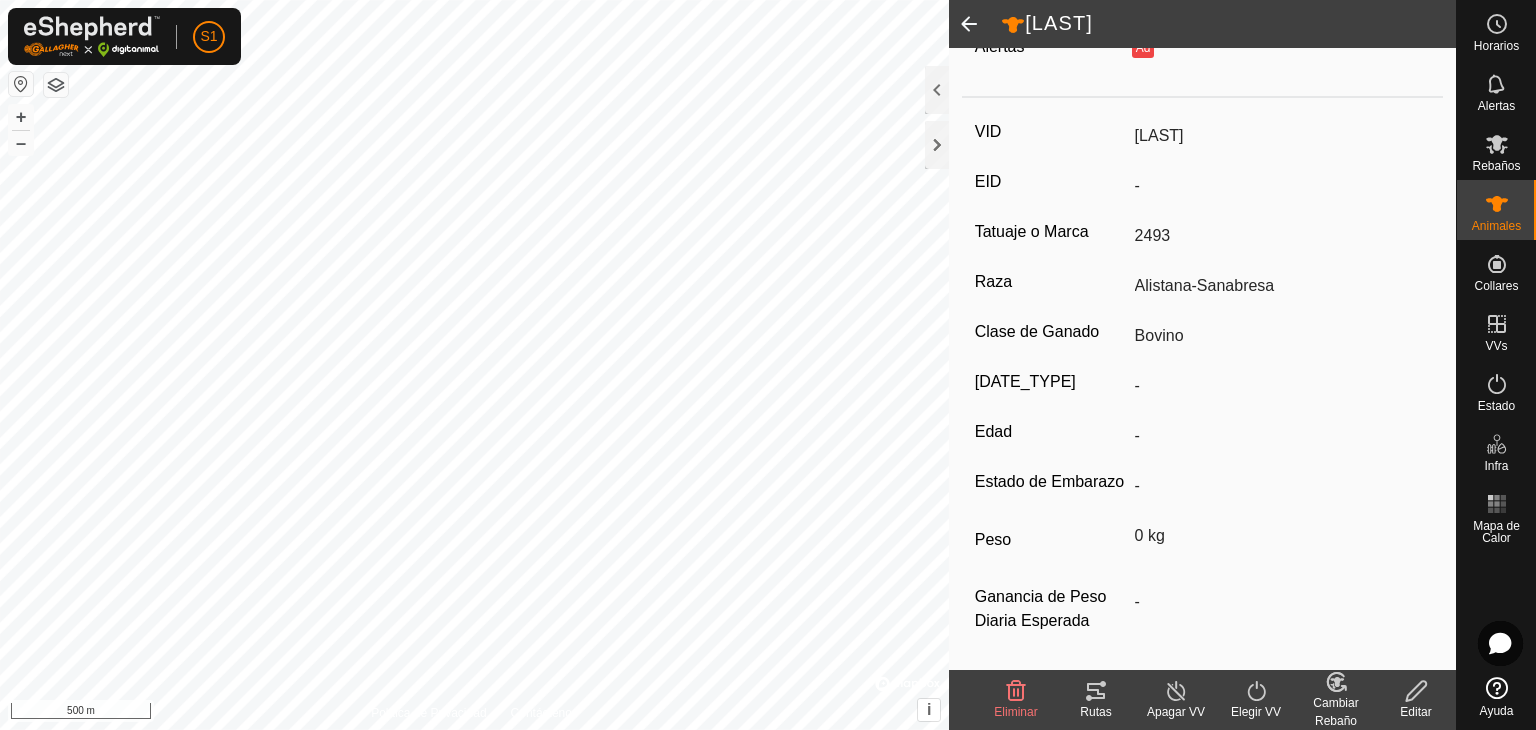 type on "[AGE]" 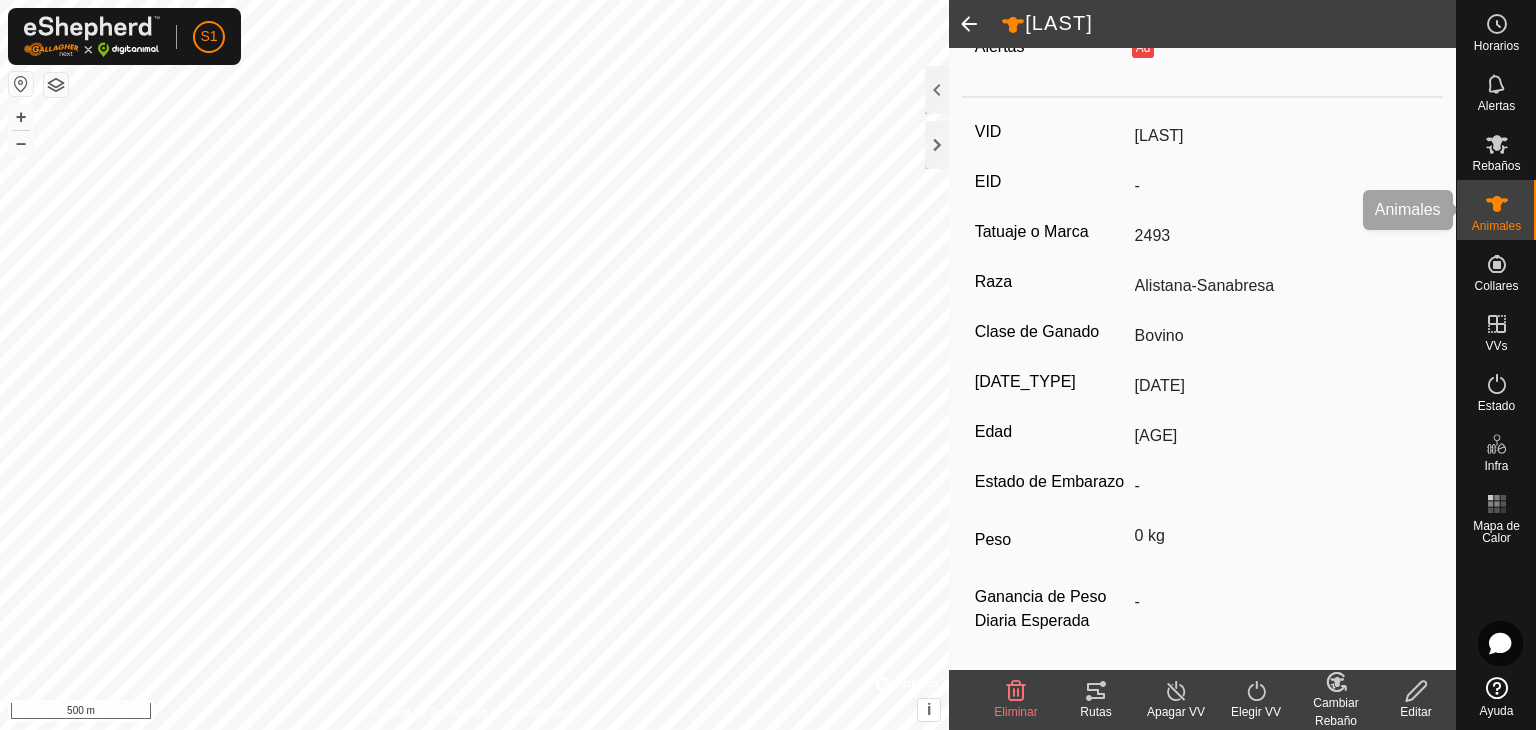 click 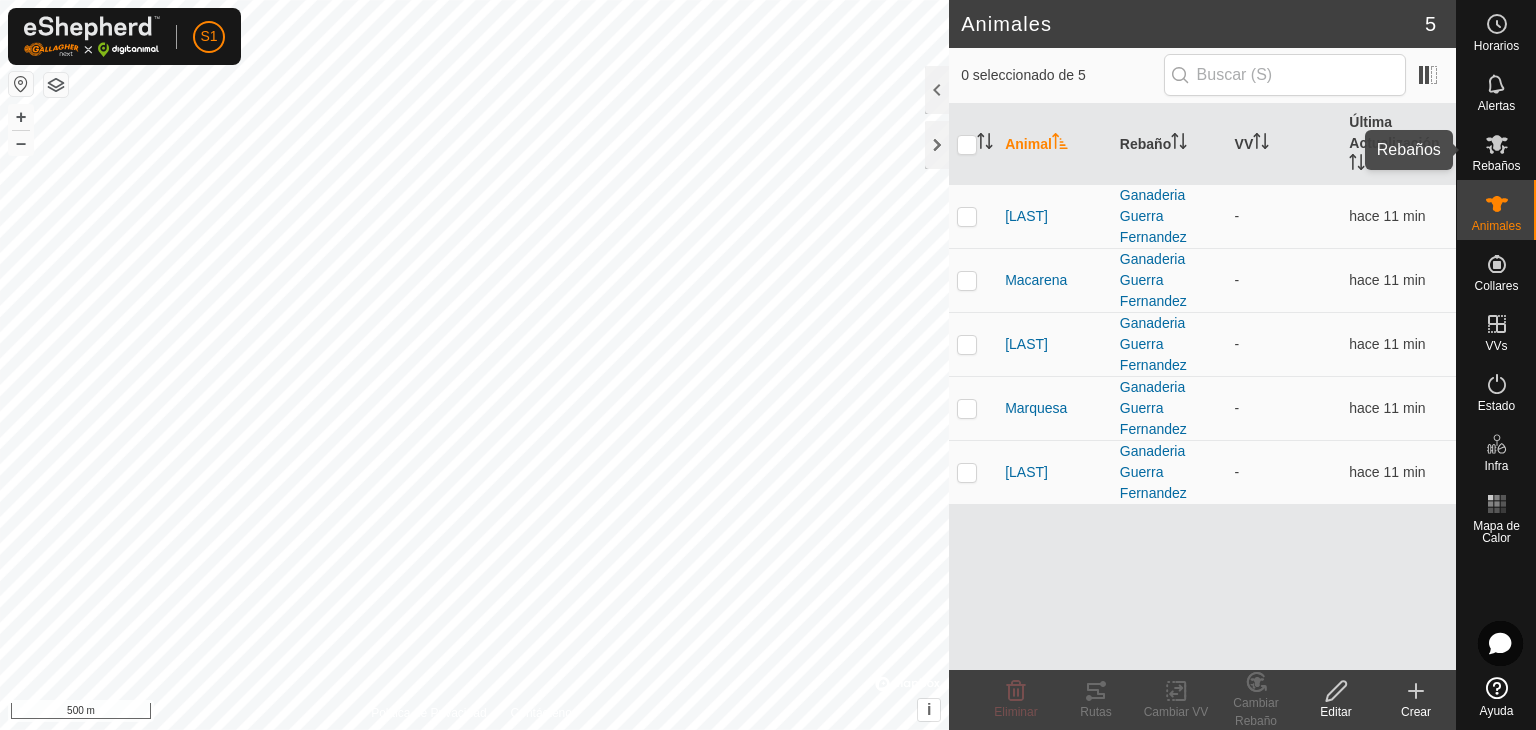 click 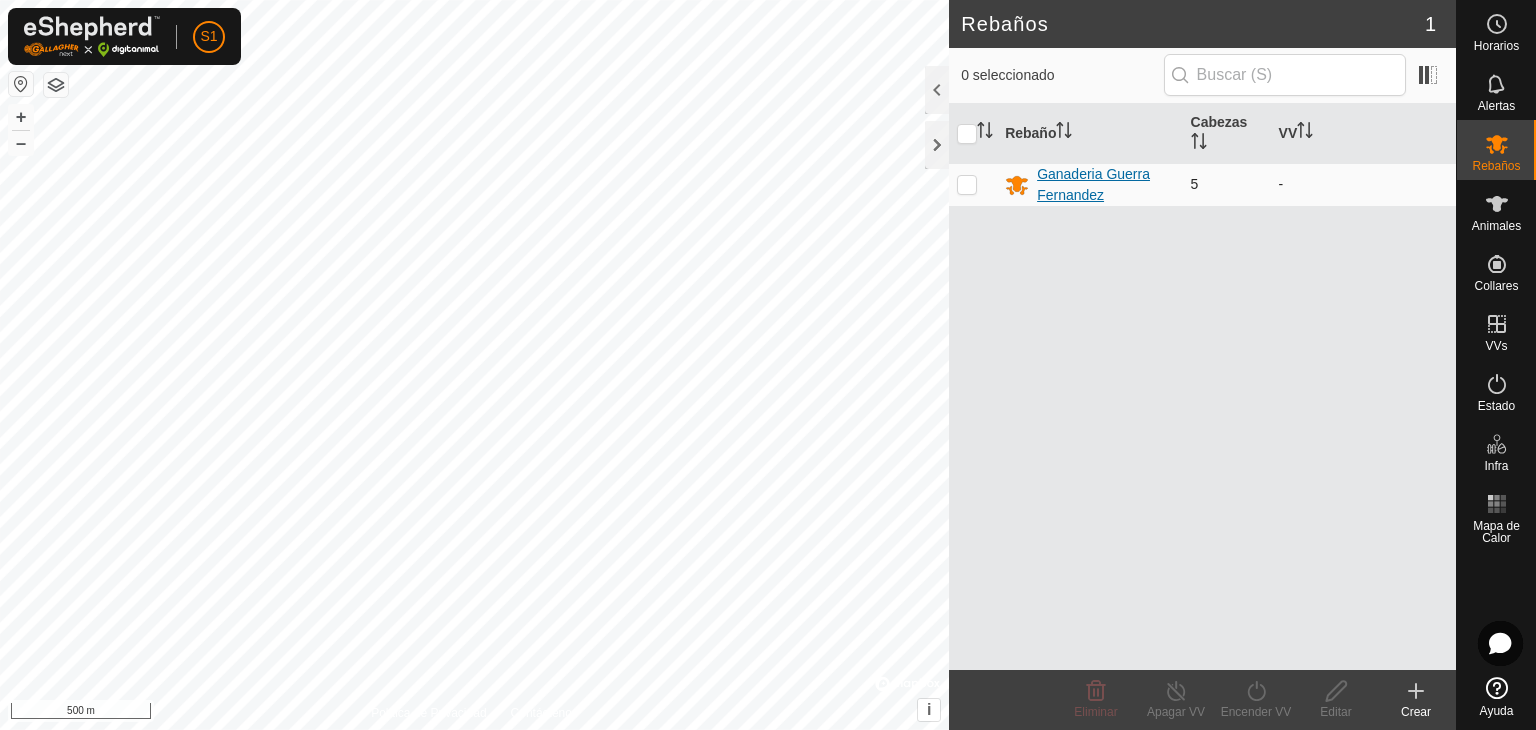 click on "Ganaderia Guerra Fernandez" at bounding box center (1105, 185) 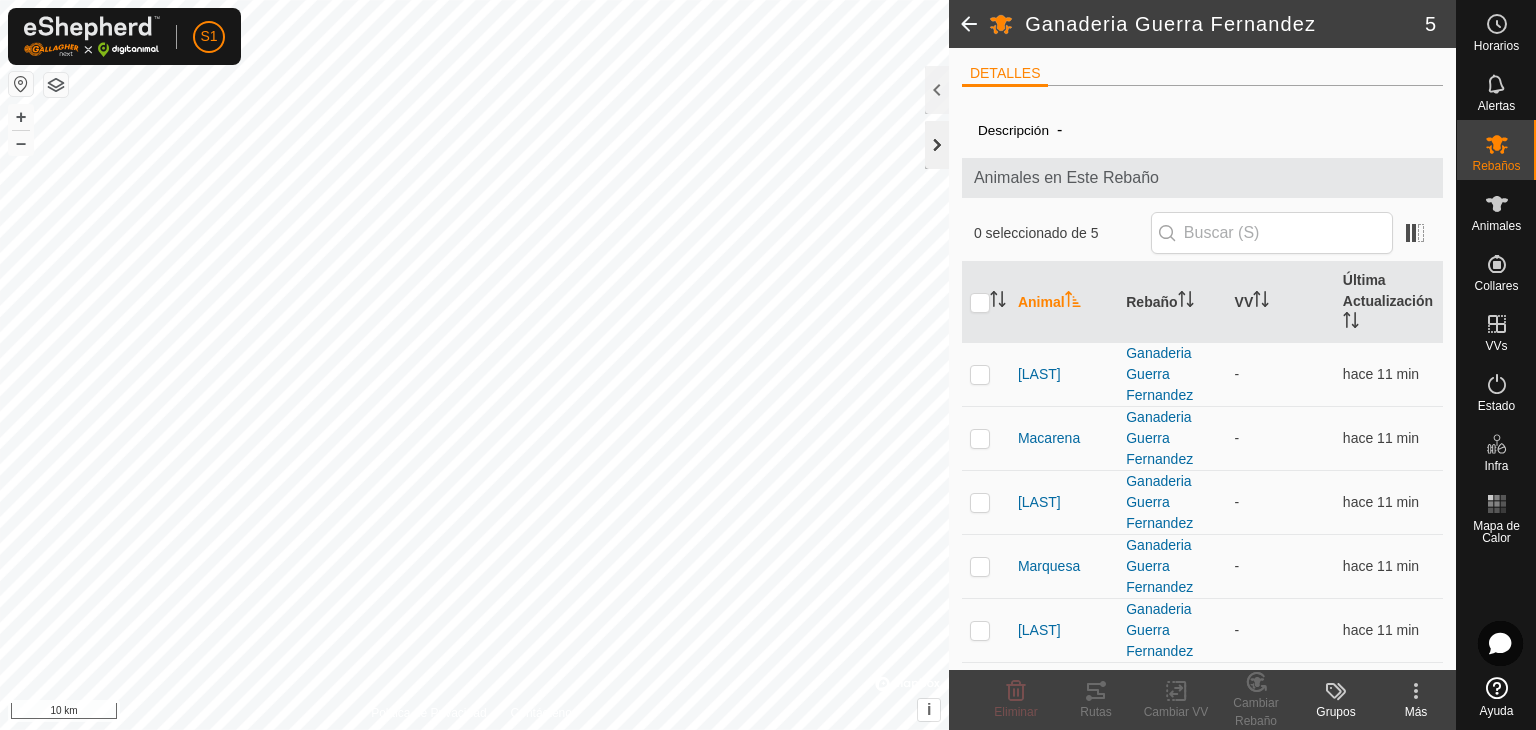 click 